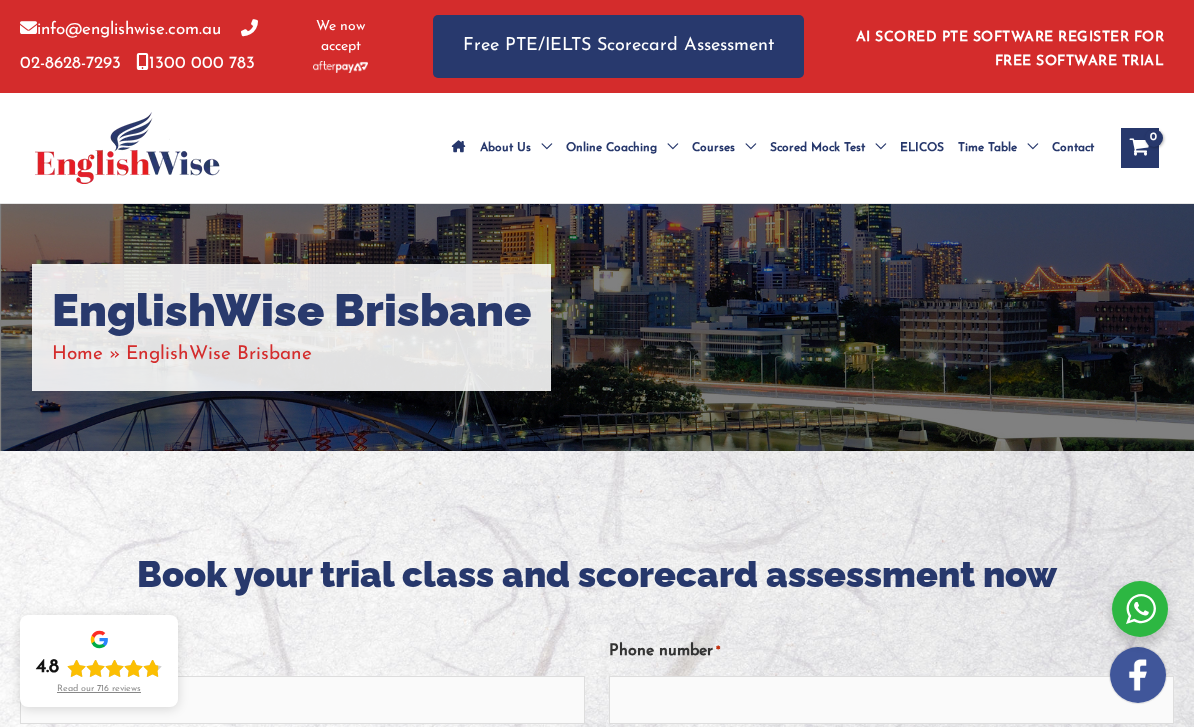 scroll, scrollTop: 0, scrollLeft: 0, axis: both 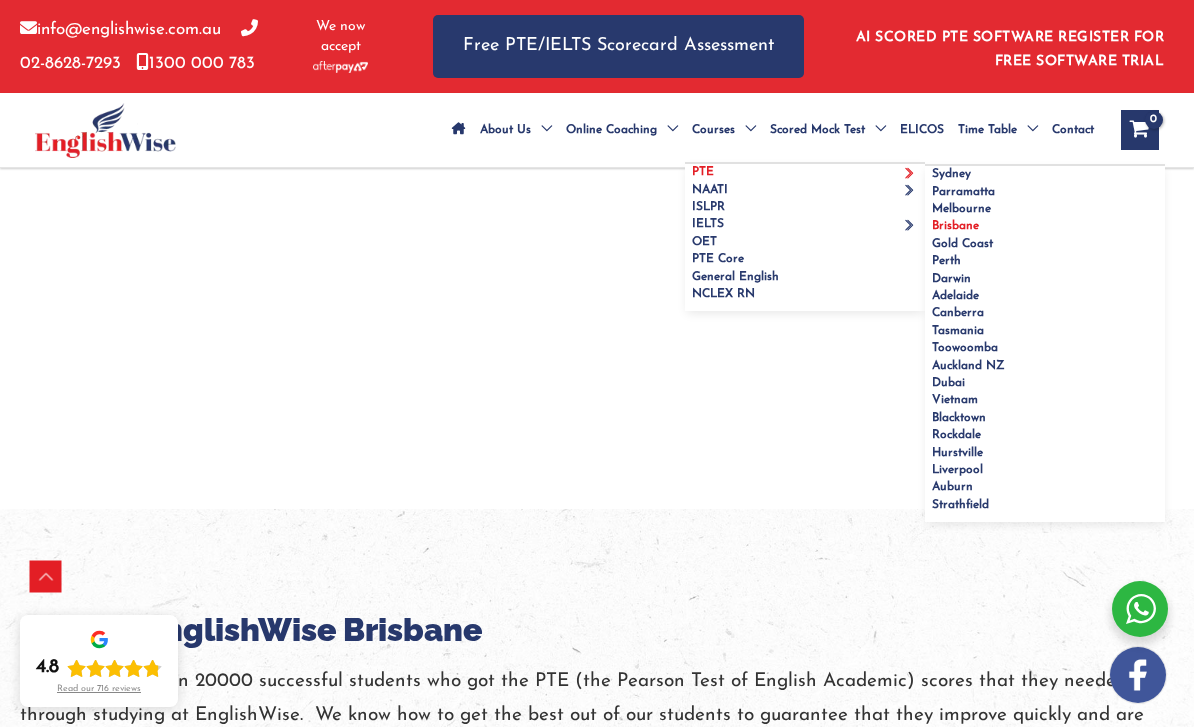 click on "Brisbane" at bounding box center (955, 226) 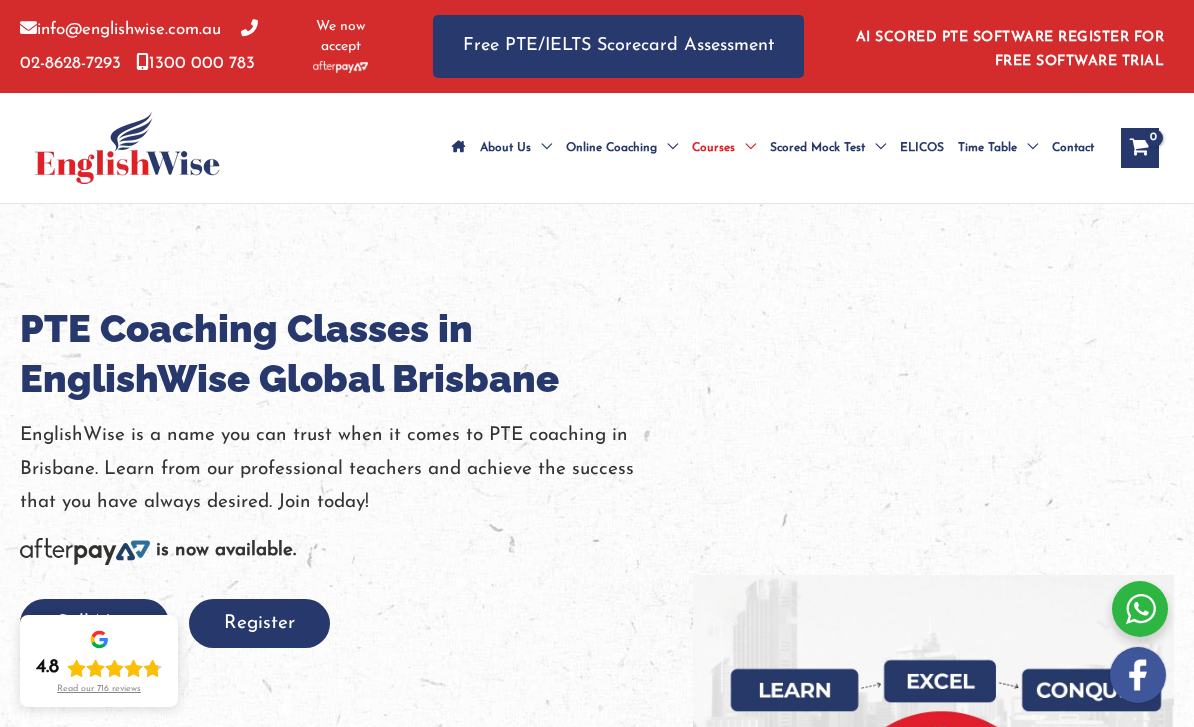 scroll, scrollTop: 181, scrollLeft: 0, axis: vertical 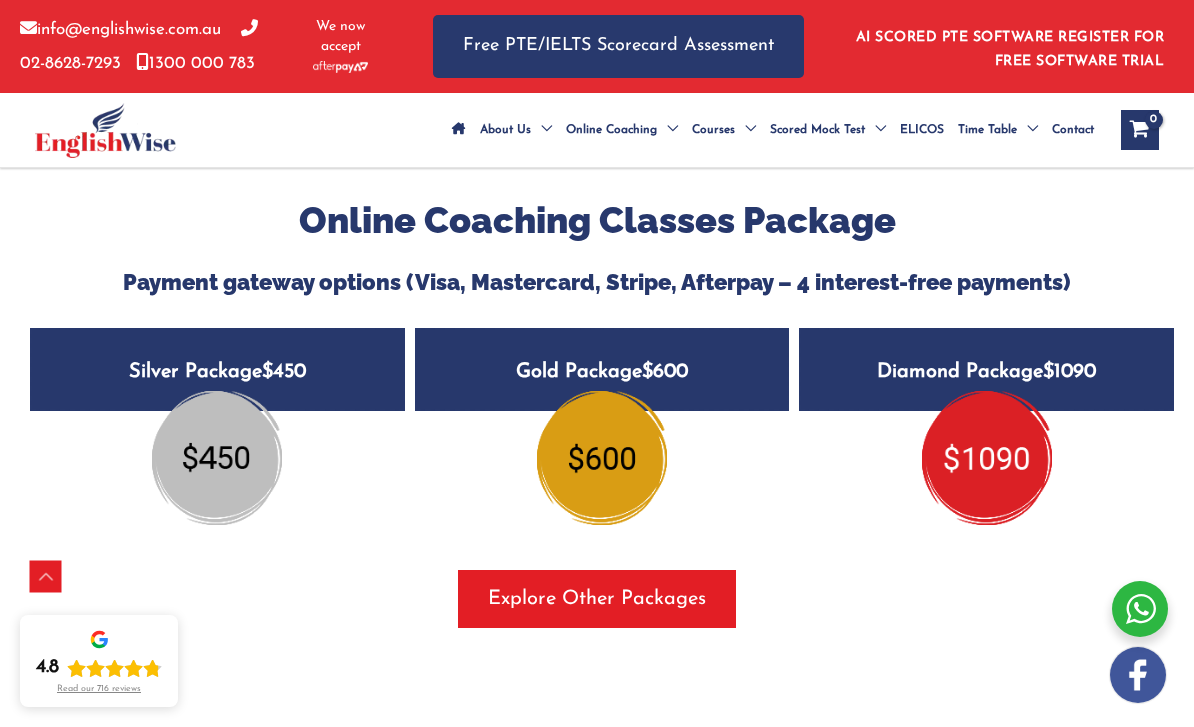 click at bounding box center (602, 458) 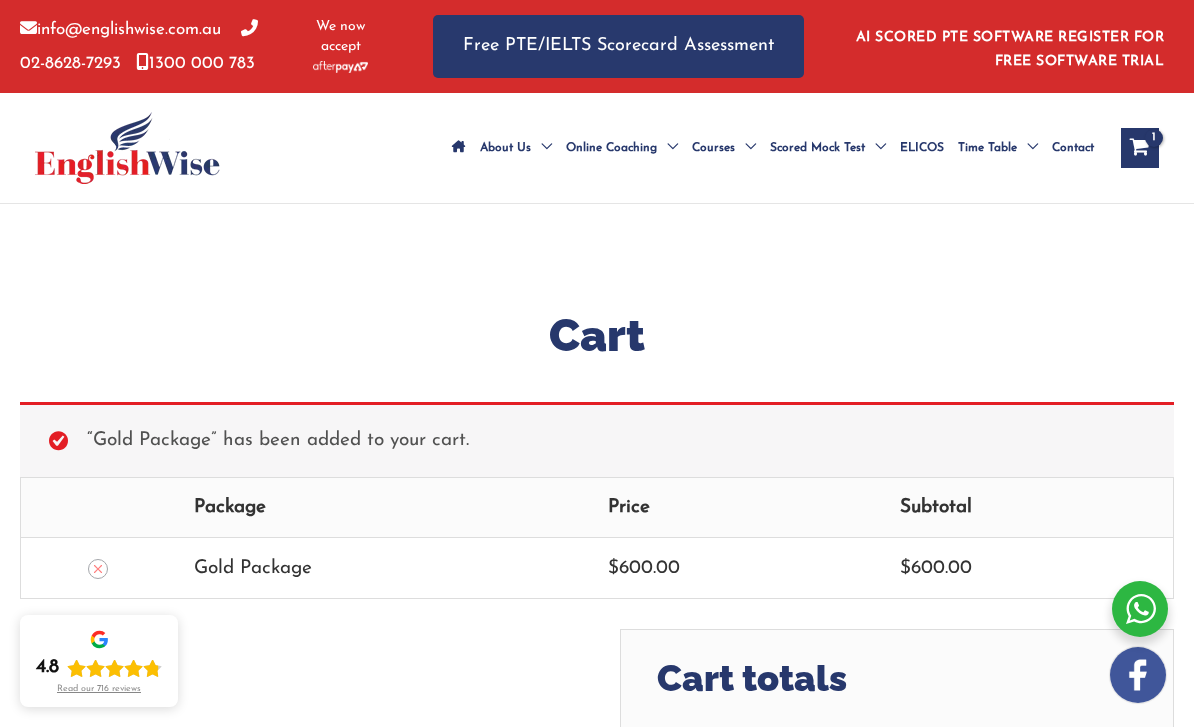 scroll, scrollTop: 0, scrollLeft: 0, axis: both 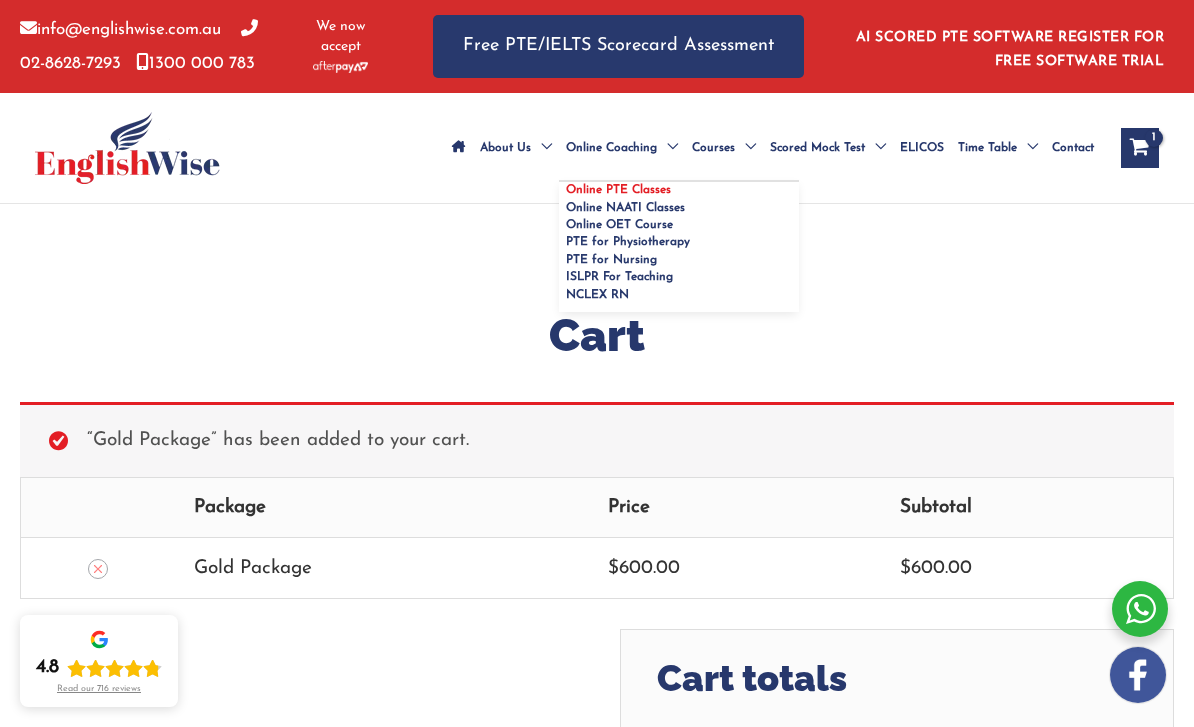click on "Online PTE Classes" at bounding box center (618, 190) 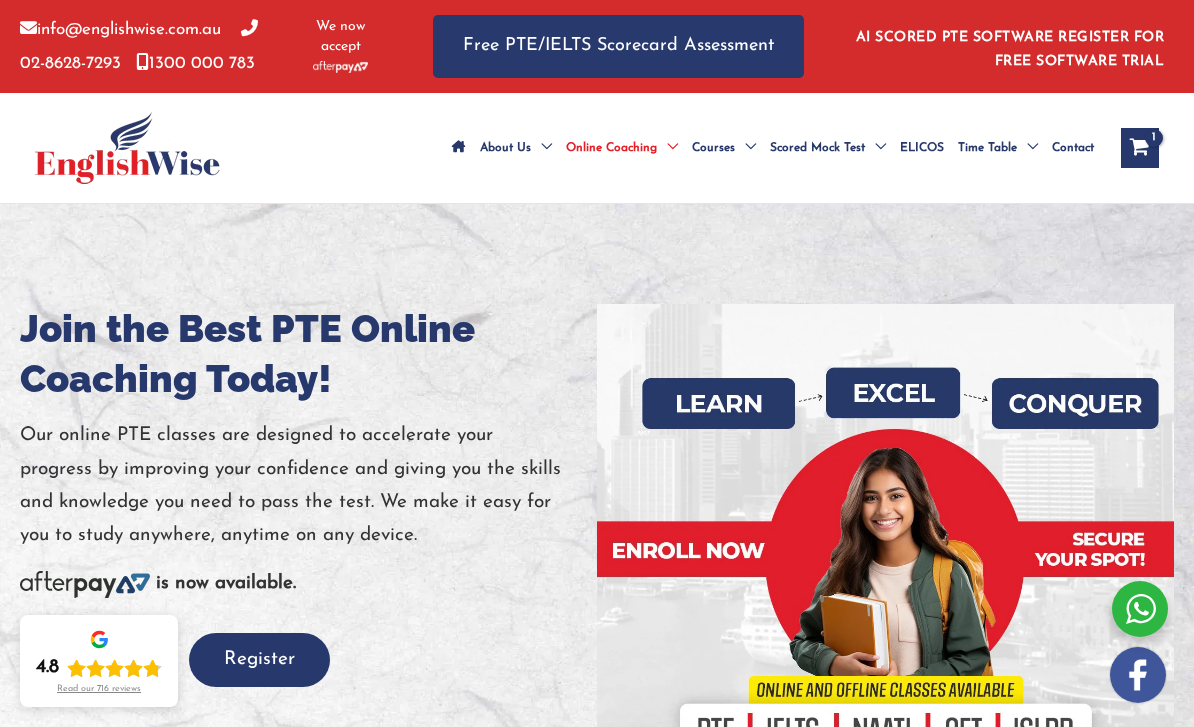 scroll, scrollTop: 189, scrollLeft: 0, axis: vertical 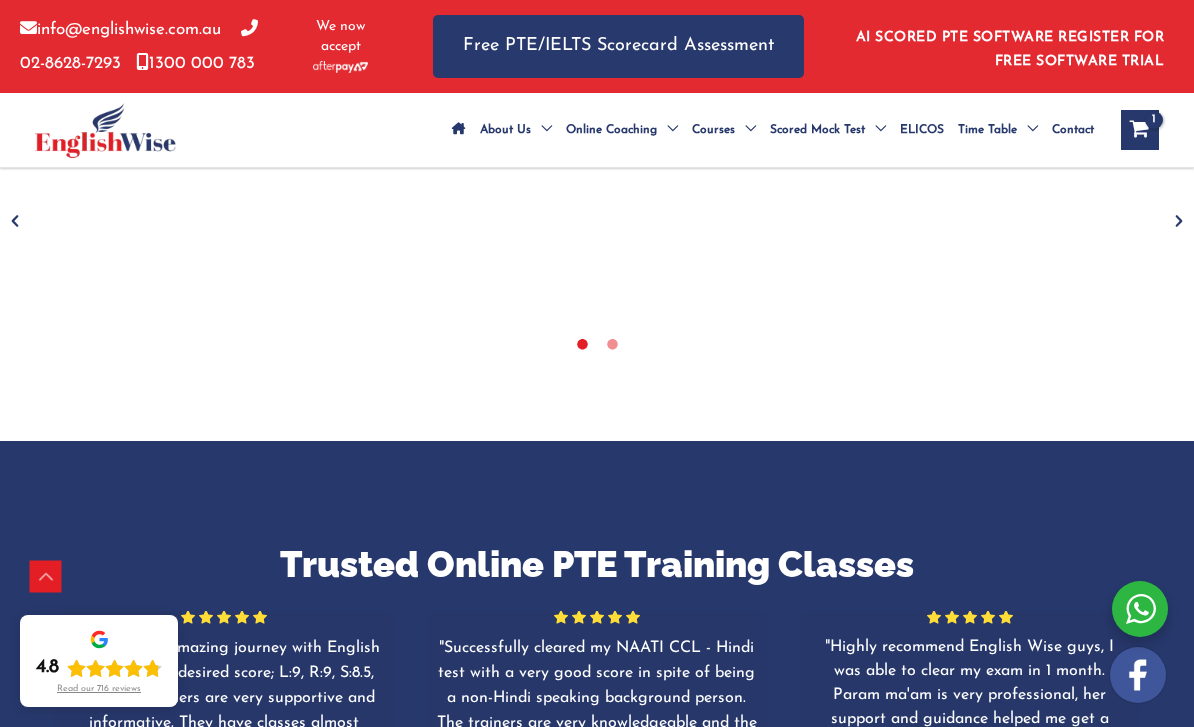 click at bounding box center (1179, 221) 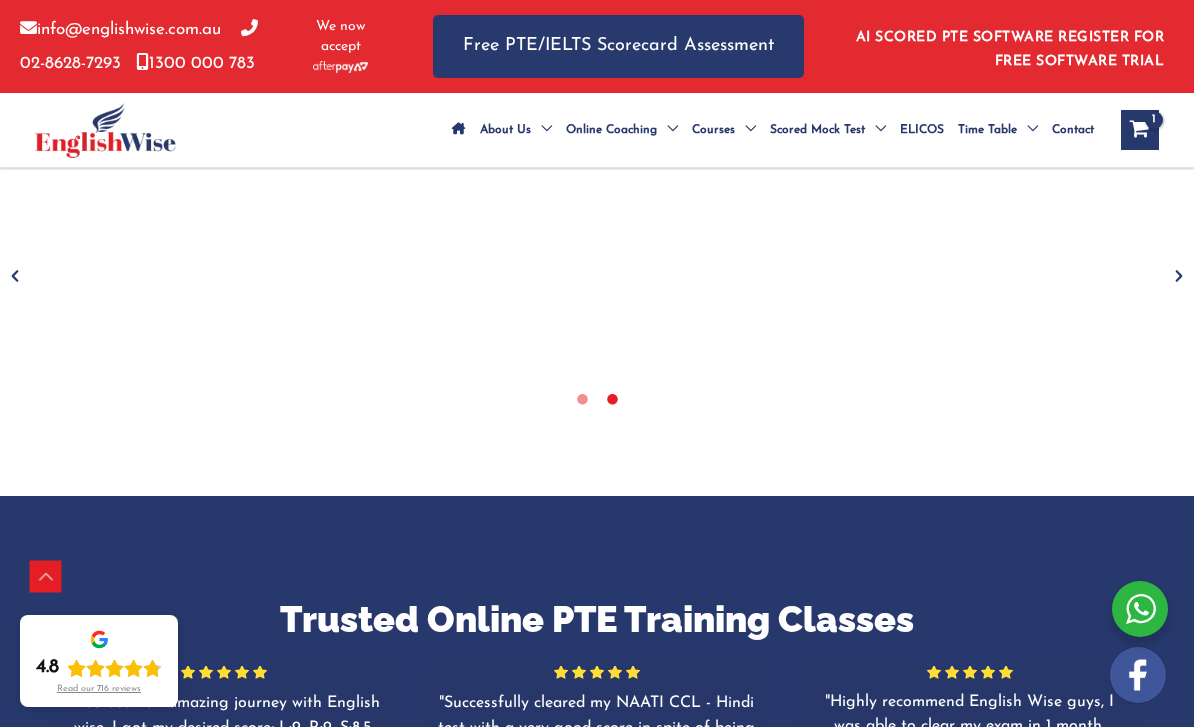 scroll, scrollTop: 796, scrollLeft: 0, axis: vertical 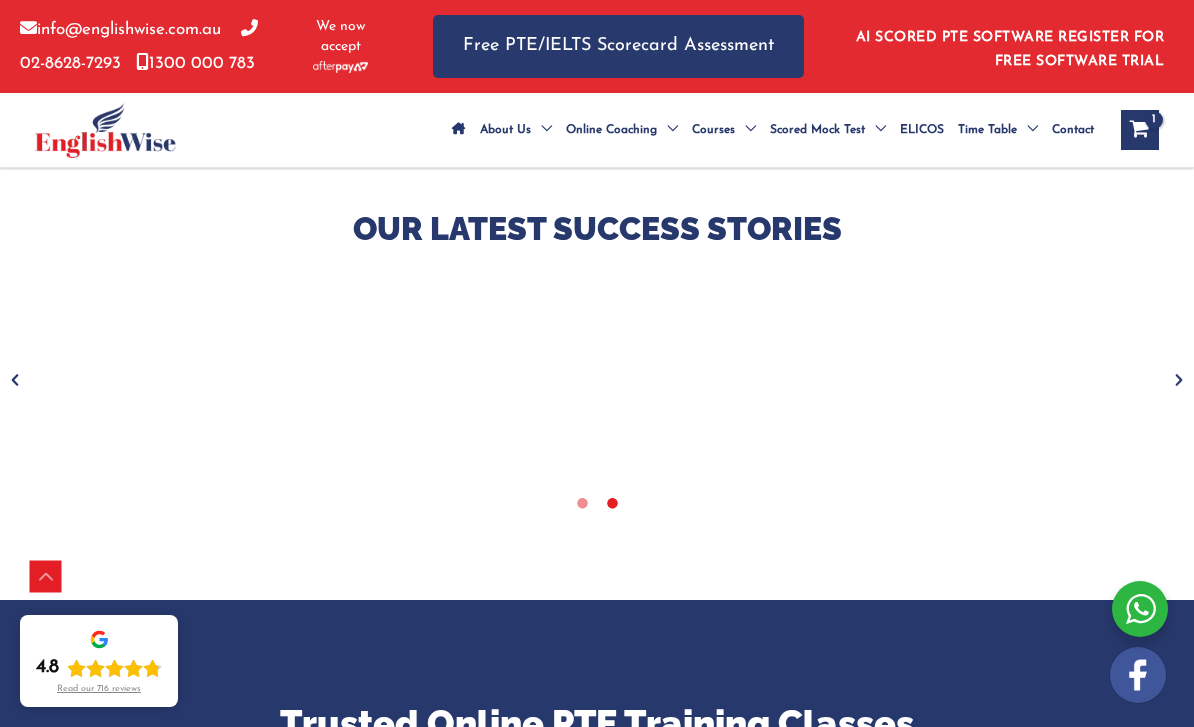 click at bounding box center [1179, 380] 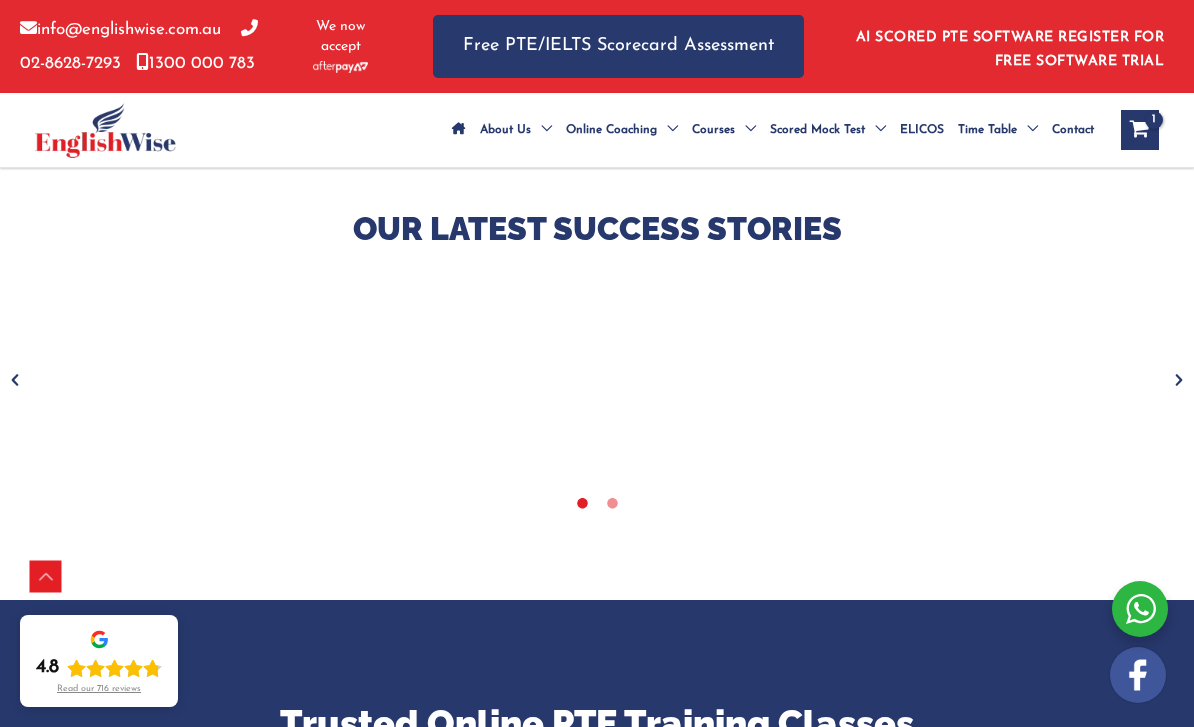 click at bounding box center [1179, 380] 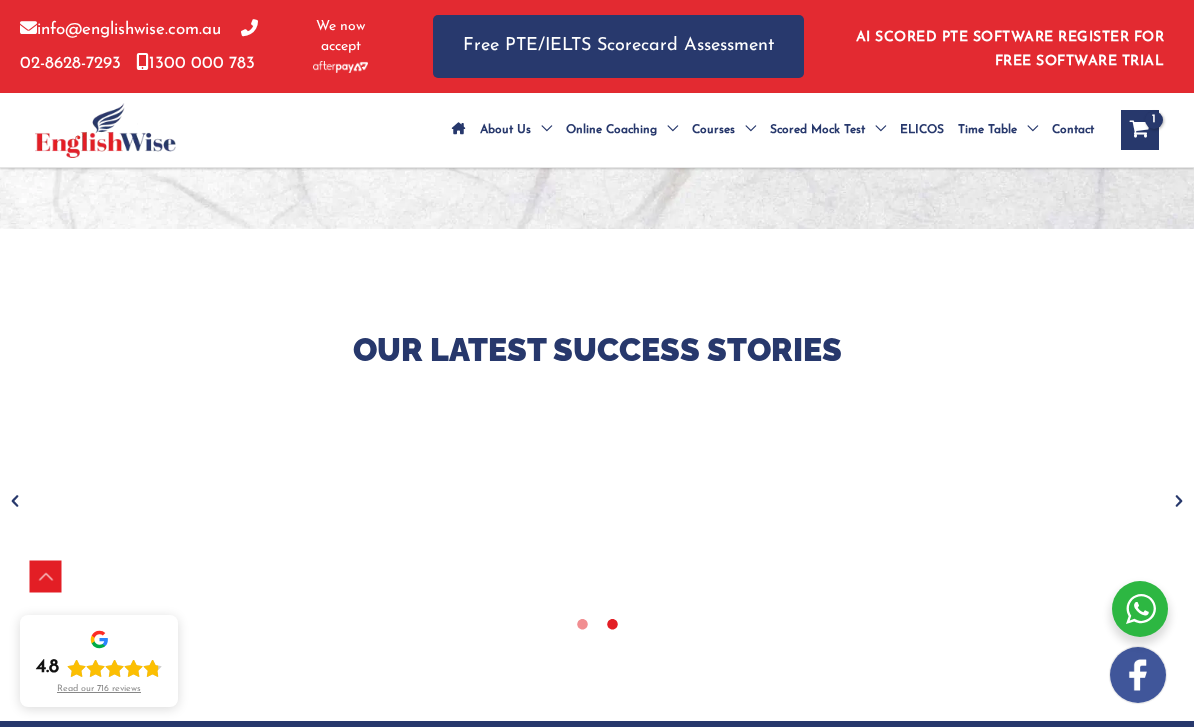 scroll, scrollTop: 610, scrollLeft: 0, axis: vertical 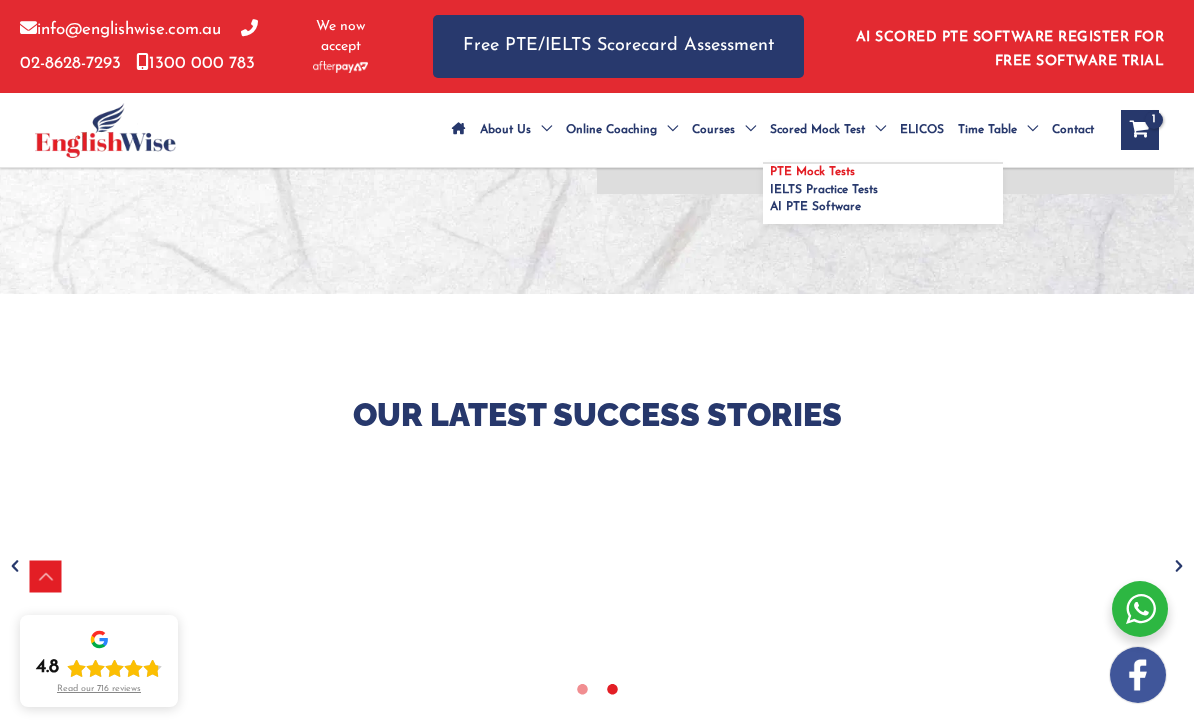 click on "PTE Mock Tests" at bounding box center [812, 172] 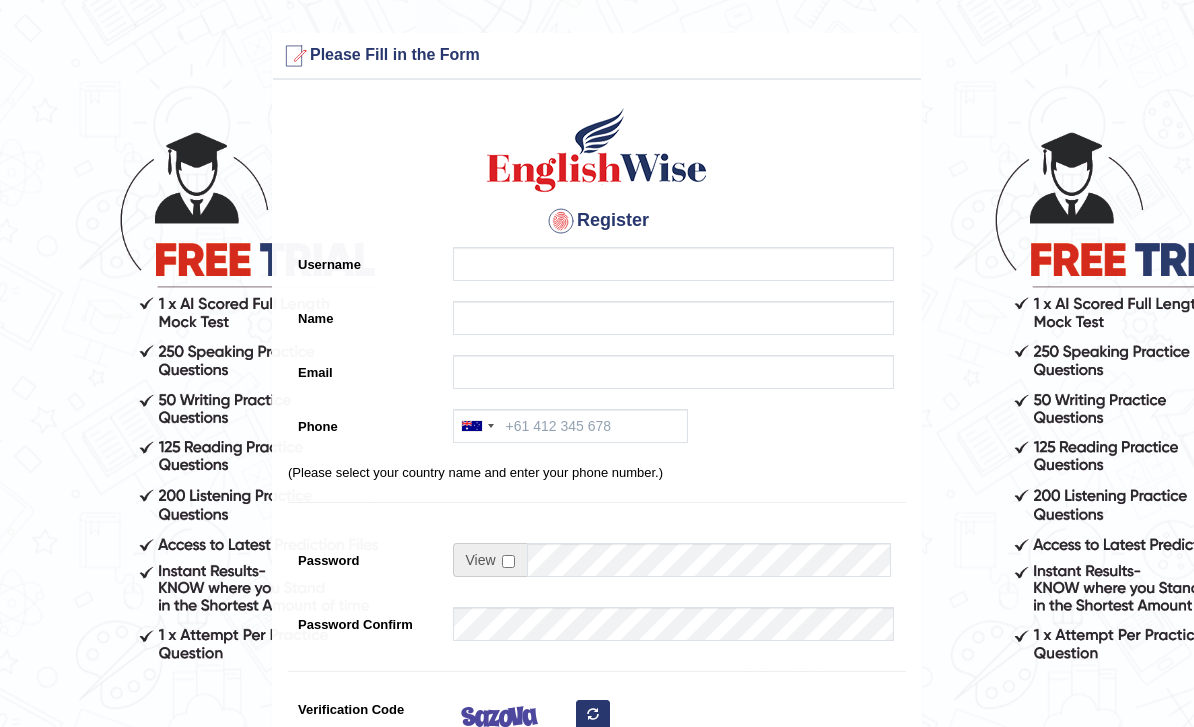 scroll, scrollTop: 0, scrollLeft: 0, axis: both 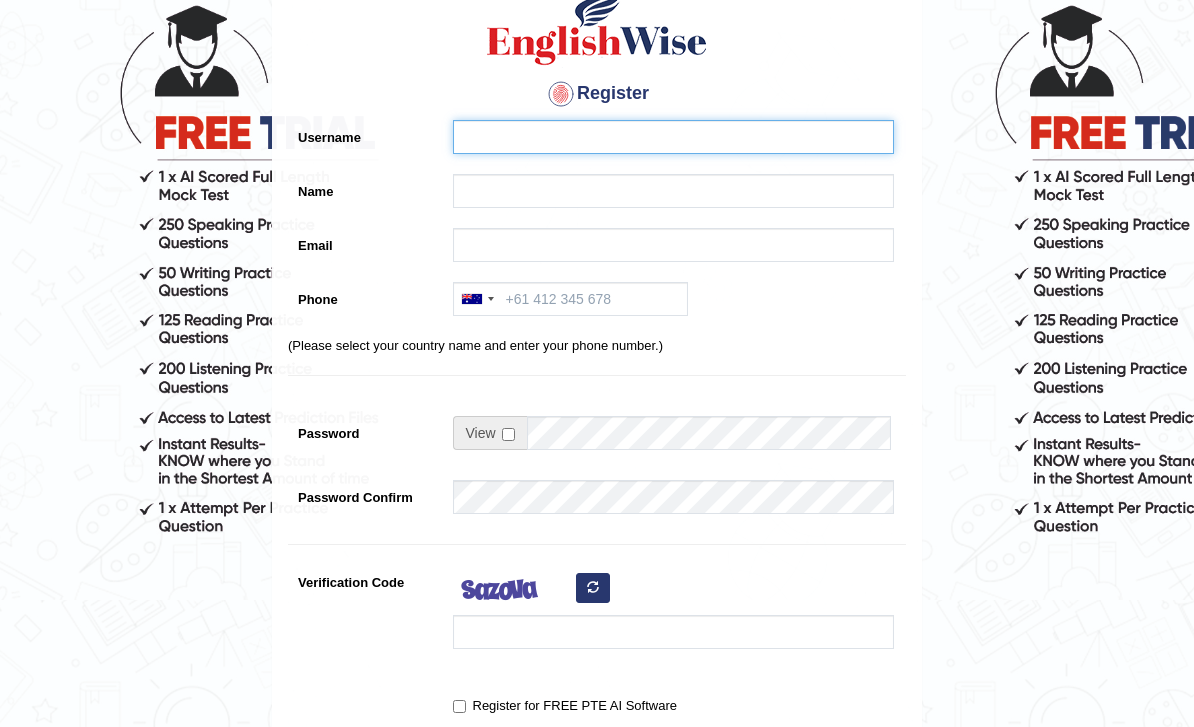 click on "Username" at bounding box center (673, 137) 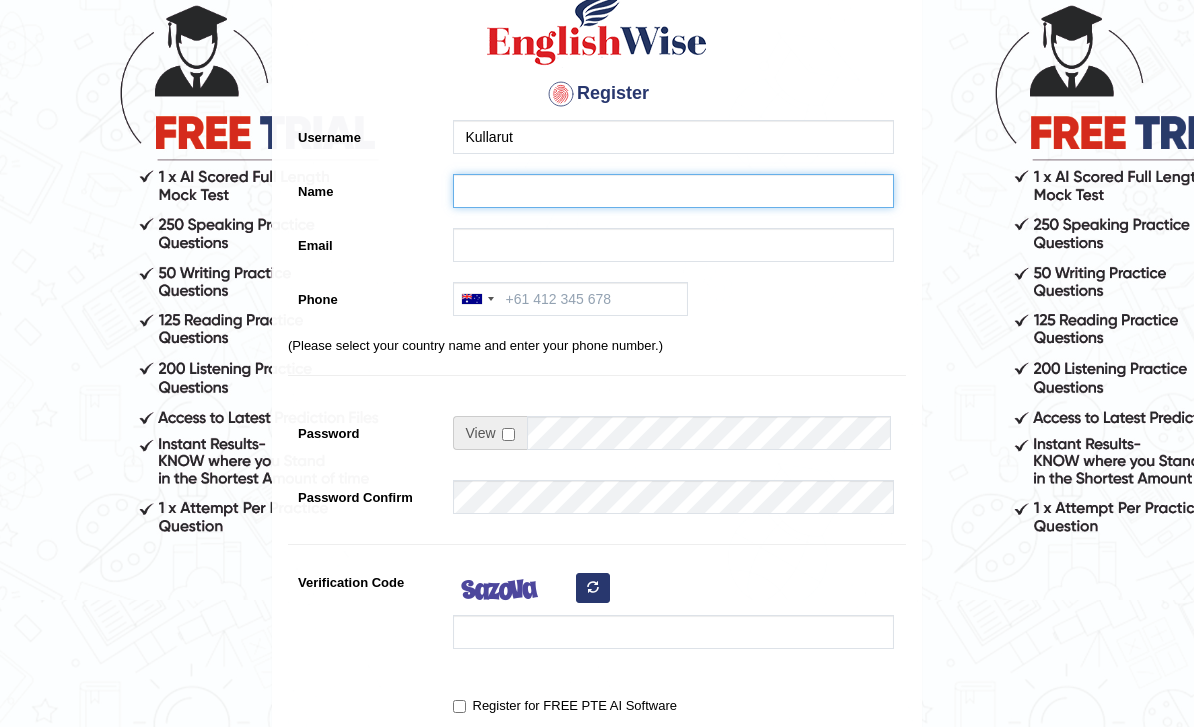 click on "Name" at bounding box center [673, 191] 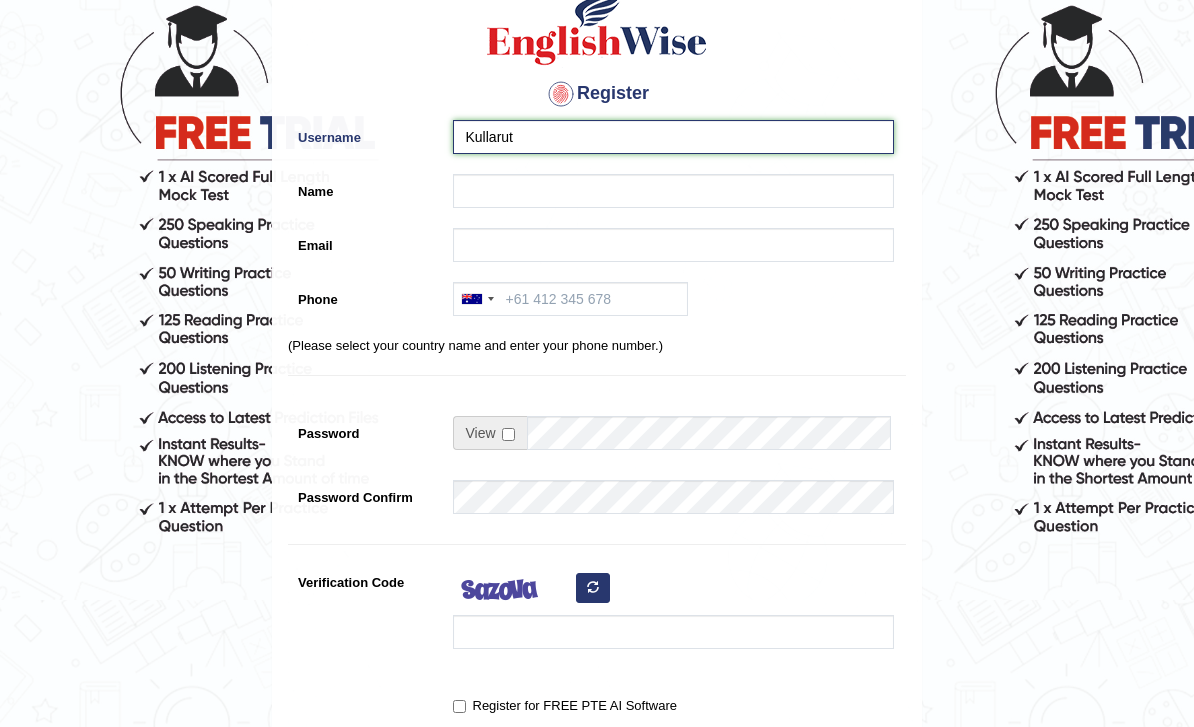 click on "Kullarut" at bounding box center [673, 137] 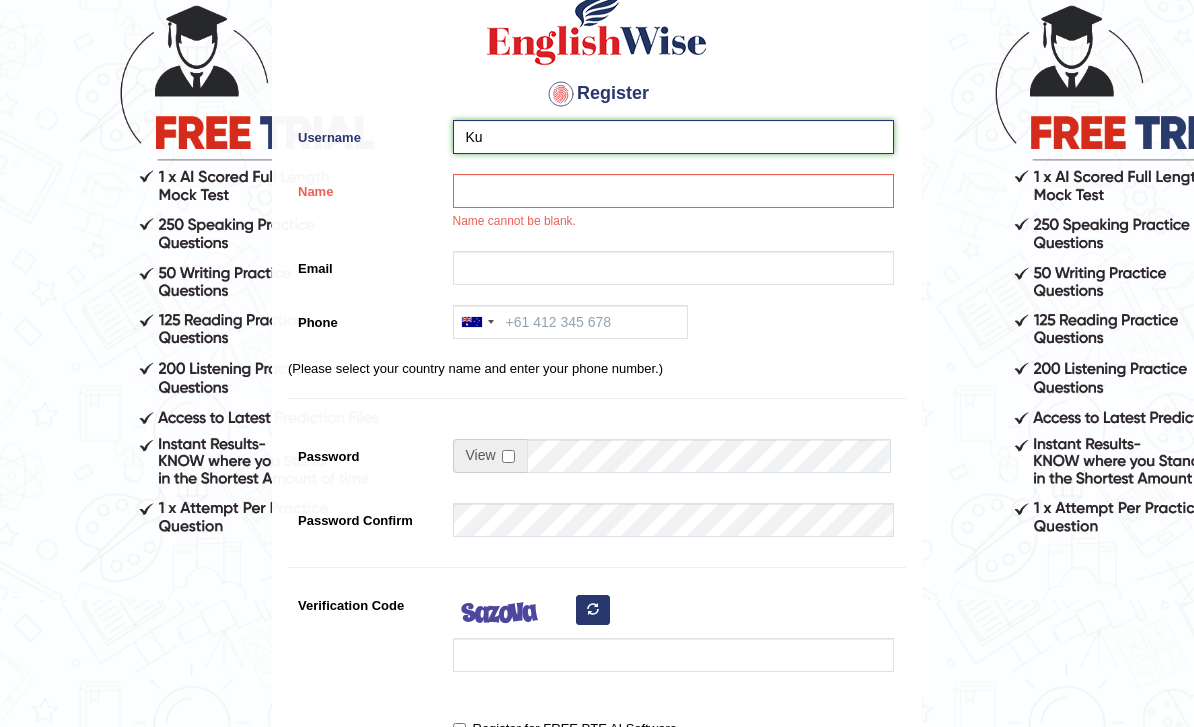 type on "K" 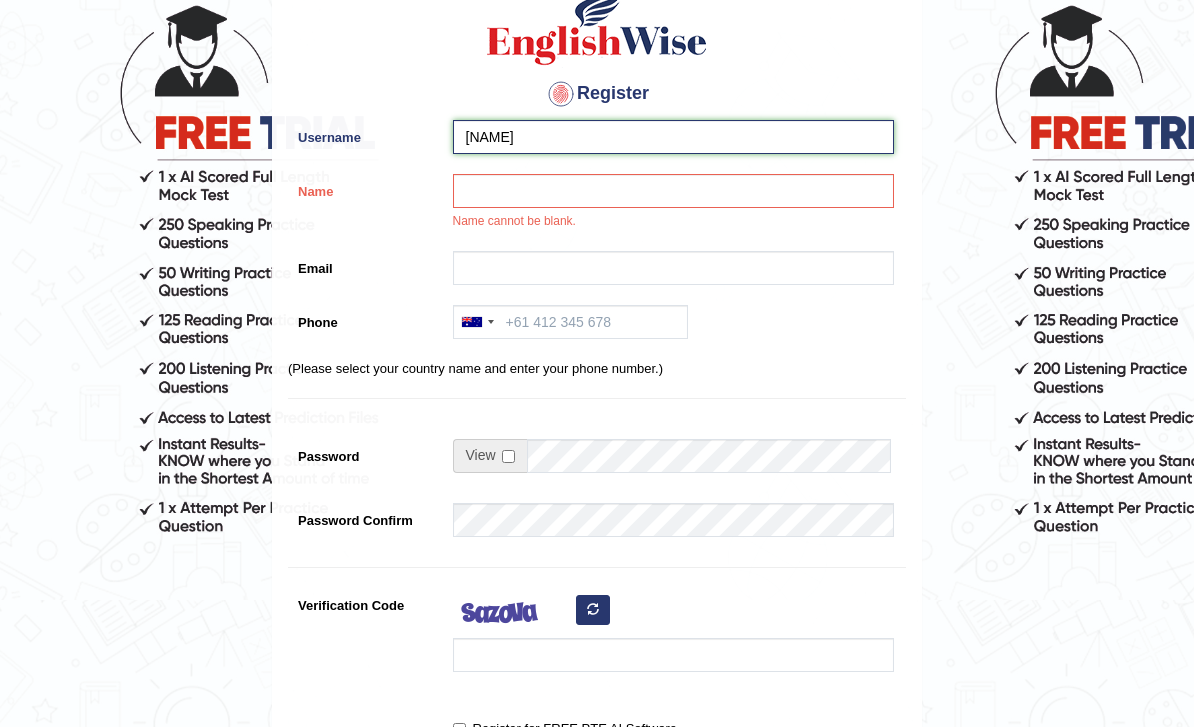 type on "Rodngern" 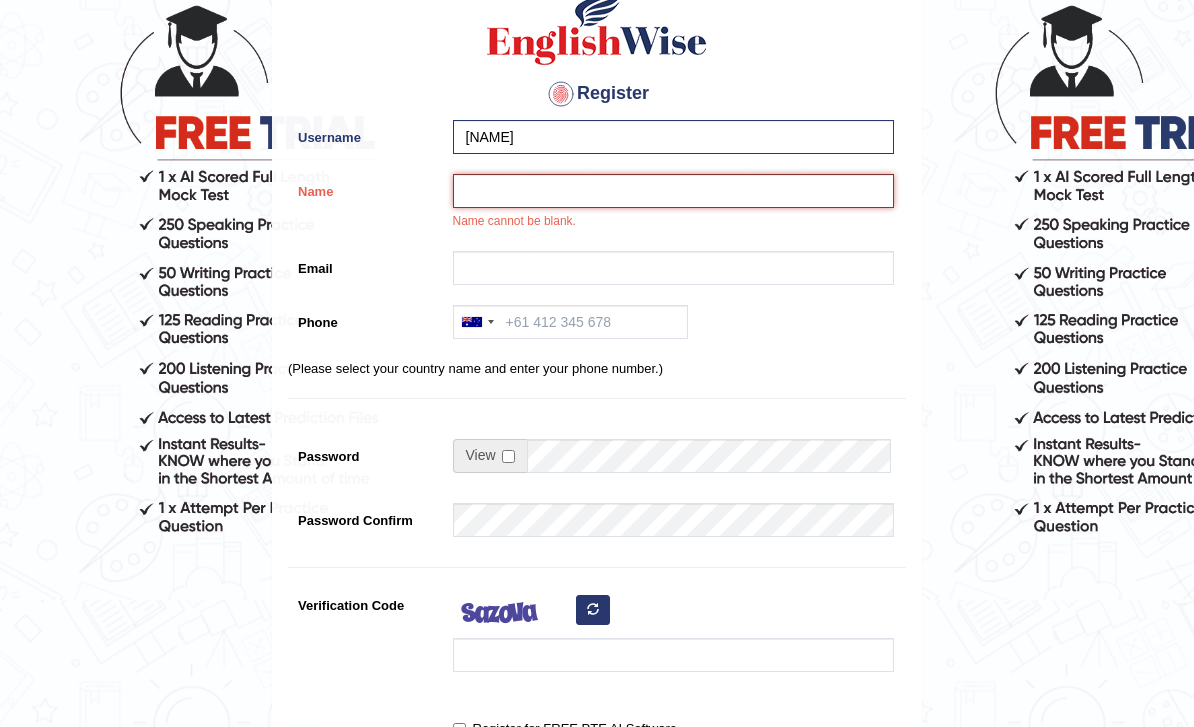 click on "Name" at bounding box center (673, 191) 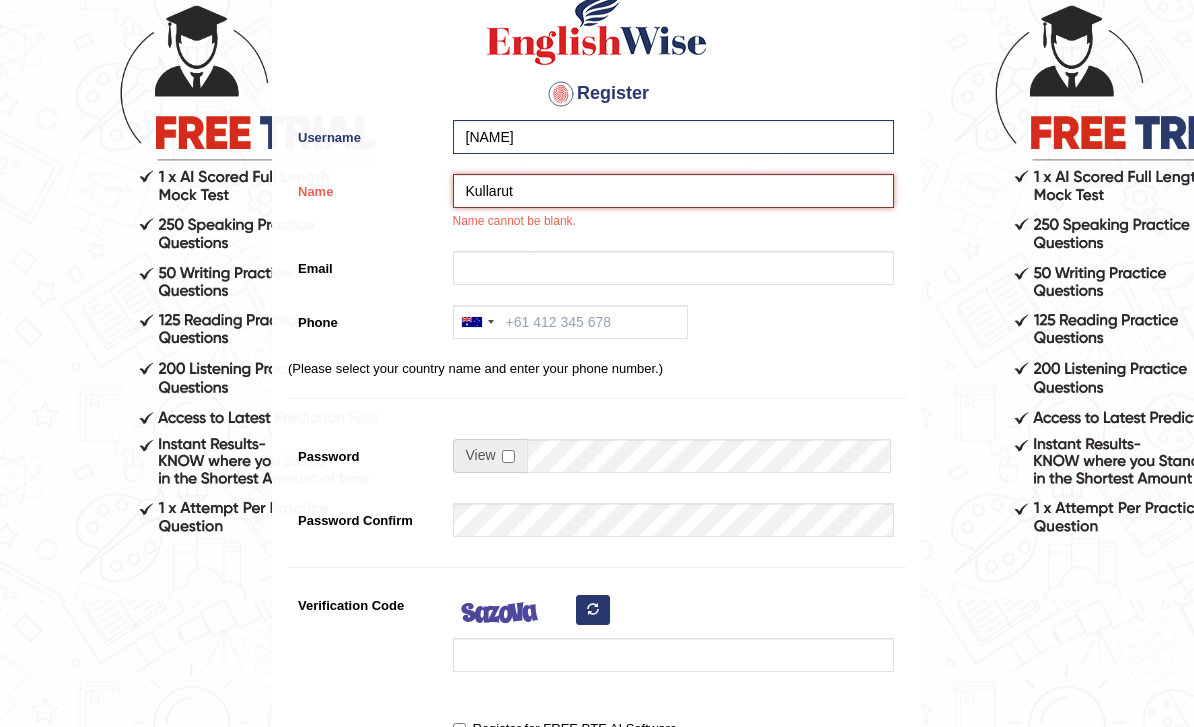 type on "Kullarut" 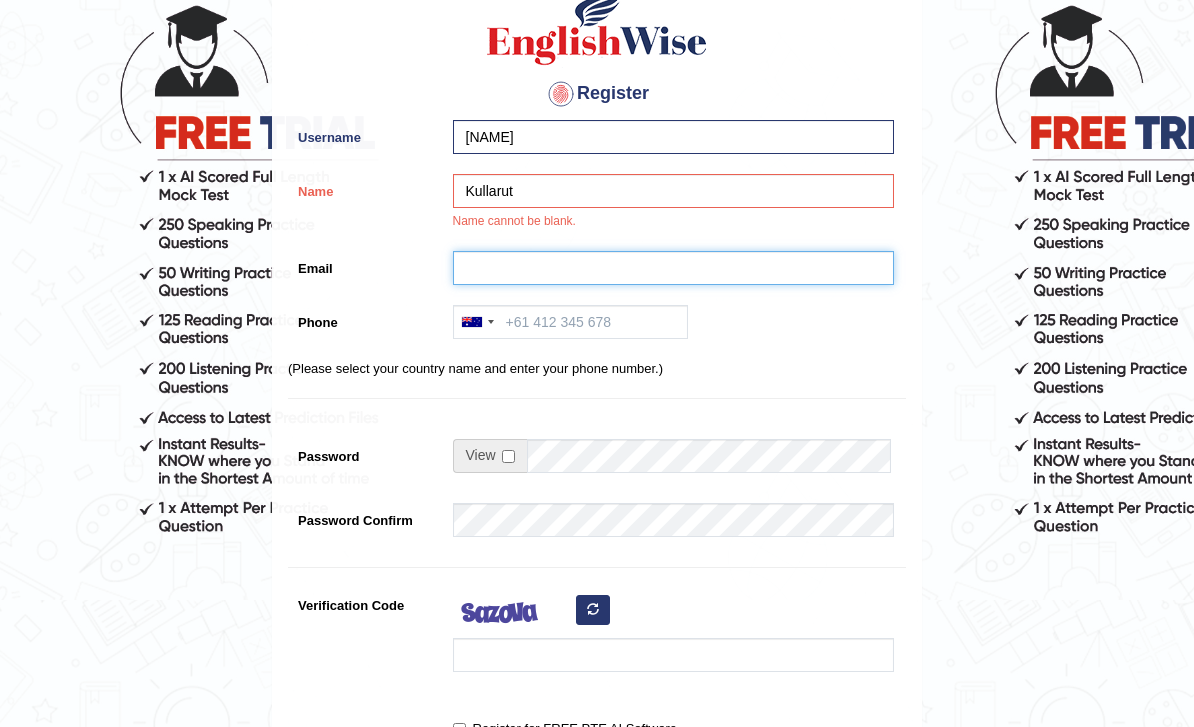 click on "Email" at bounding box center [673, 268] 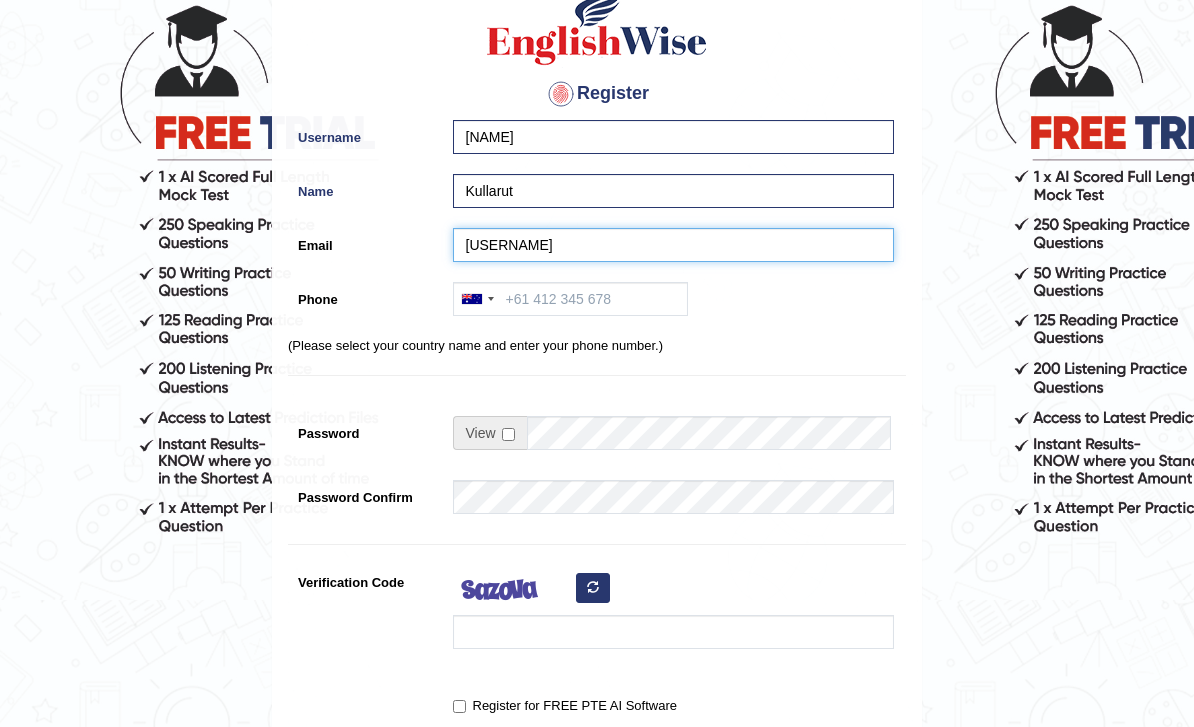 click on "Submit" at bounding box center [597, 826] 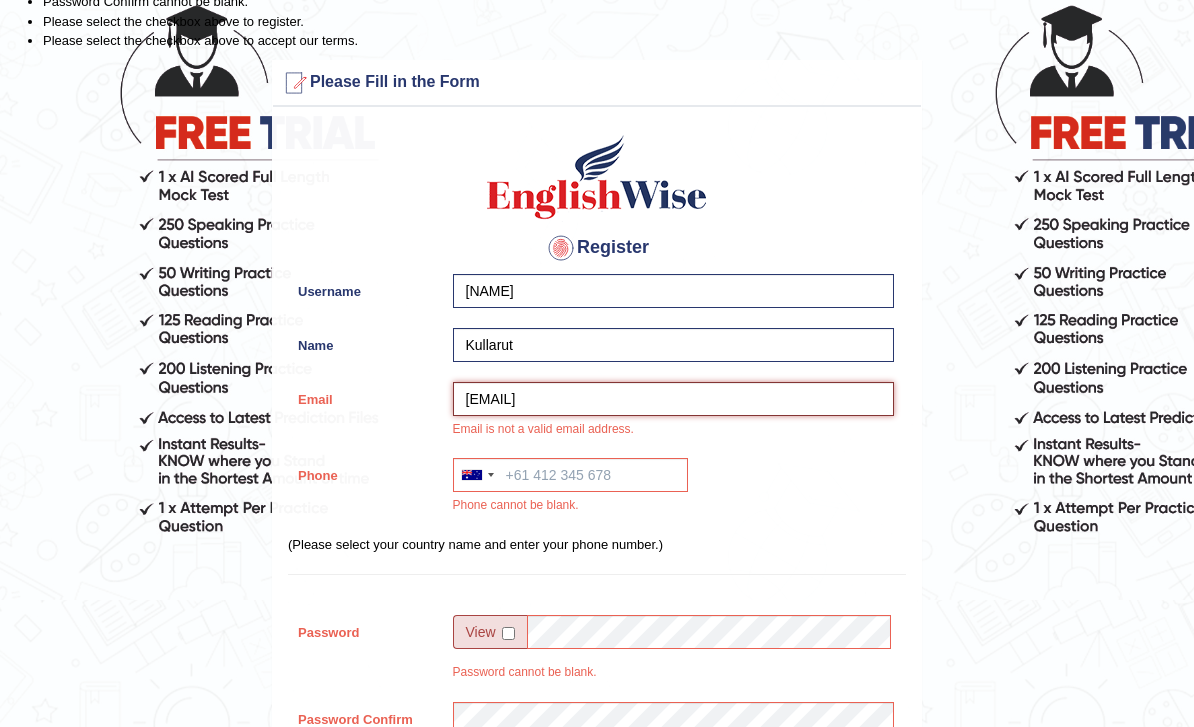type on "Kullarut4266@gmail.com" 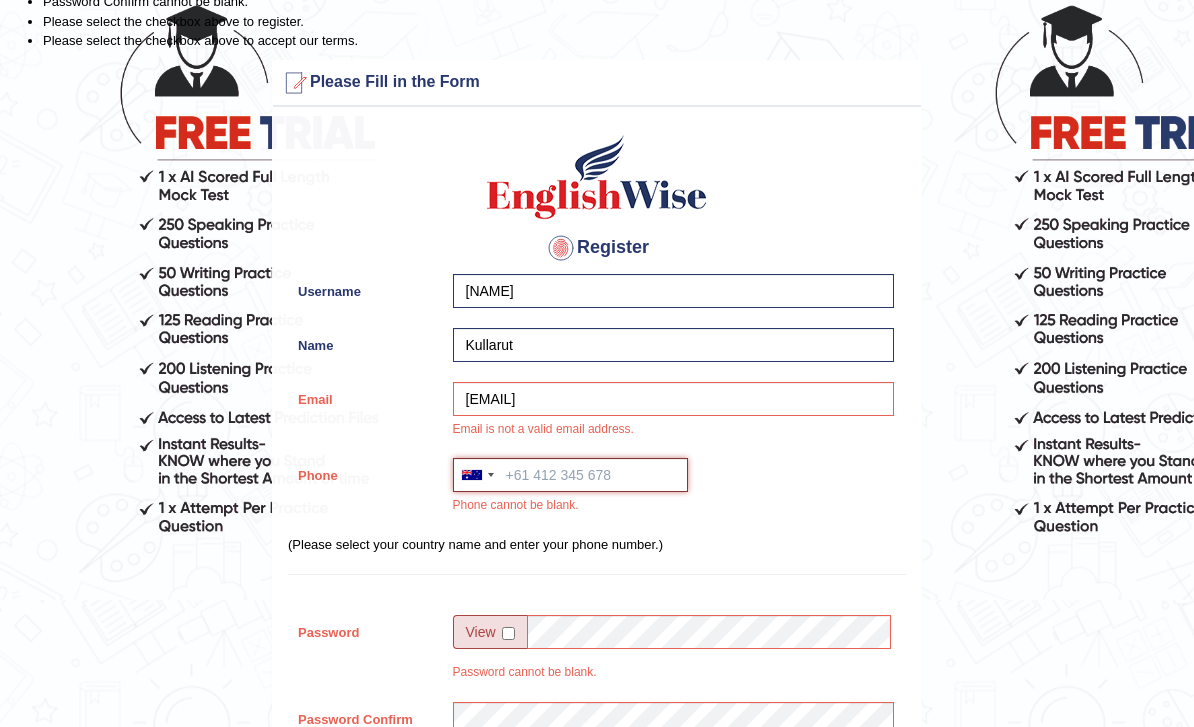 click on "Phone" at bounding box center (570, 475) 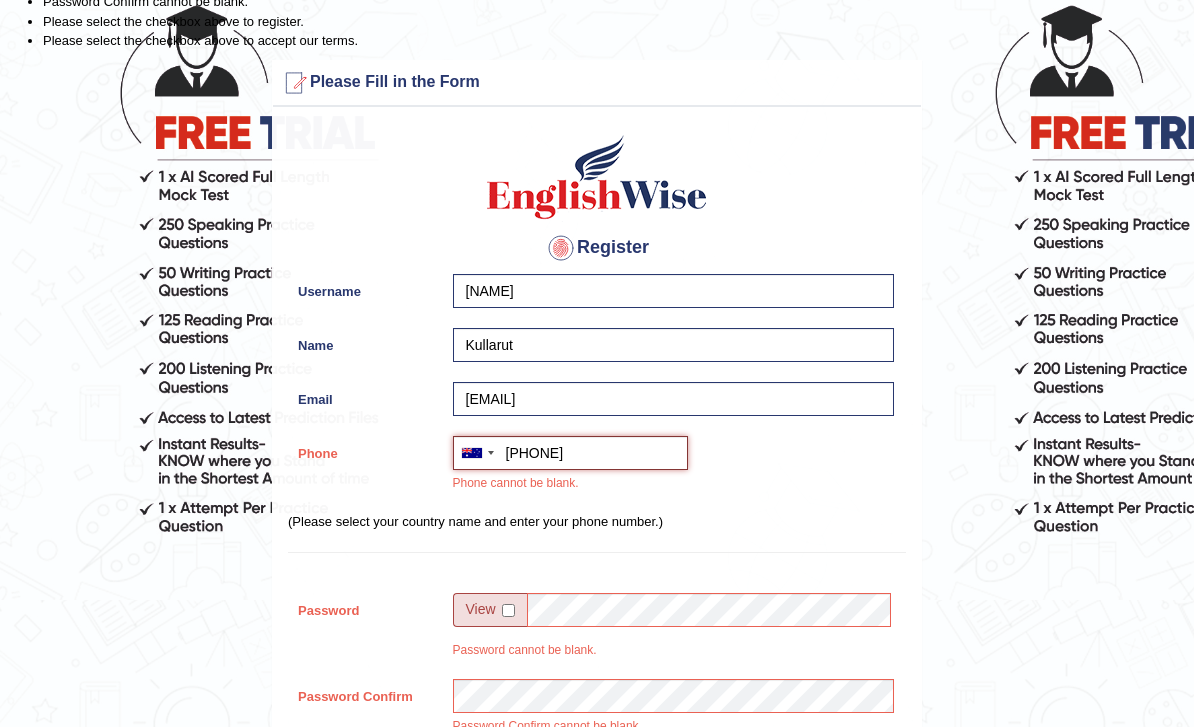 type on "0481141593" 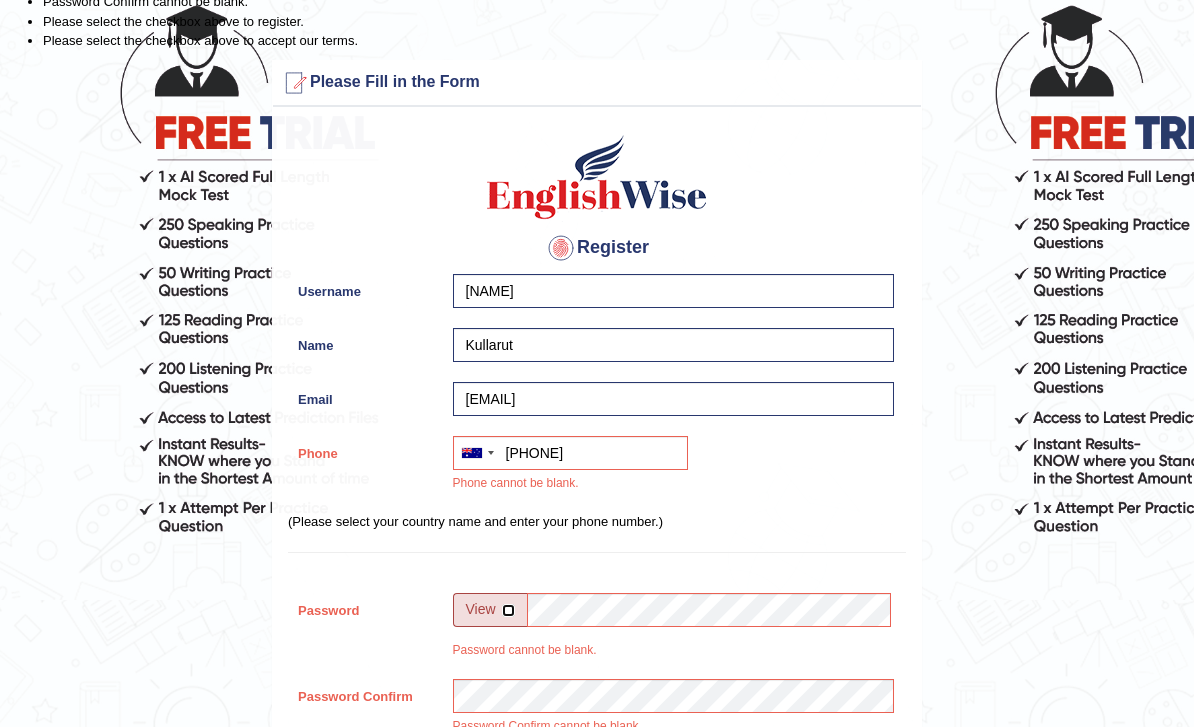 click at bounding box center (508, 610) 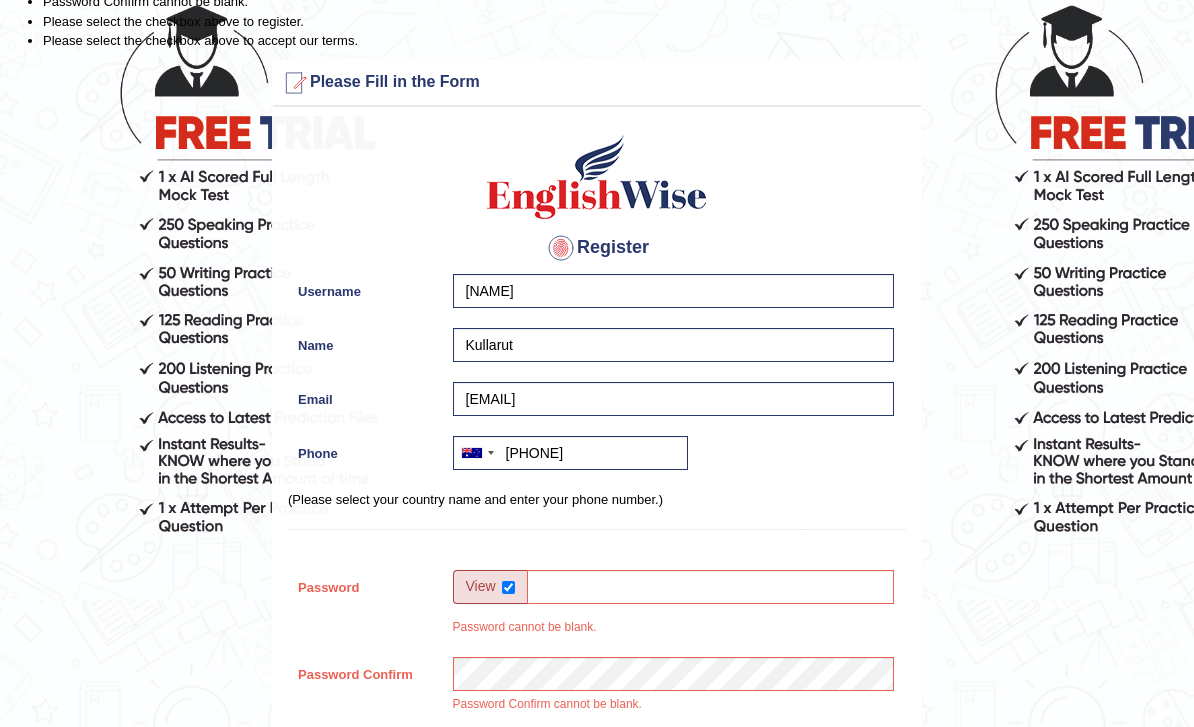 click at bounding box center (673, 592) 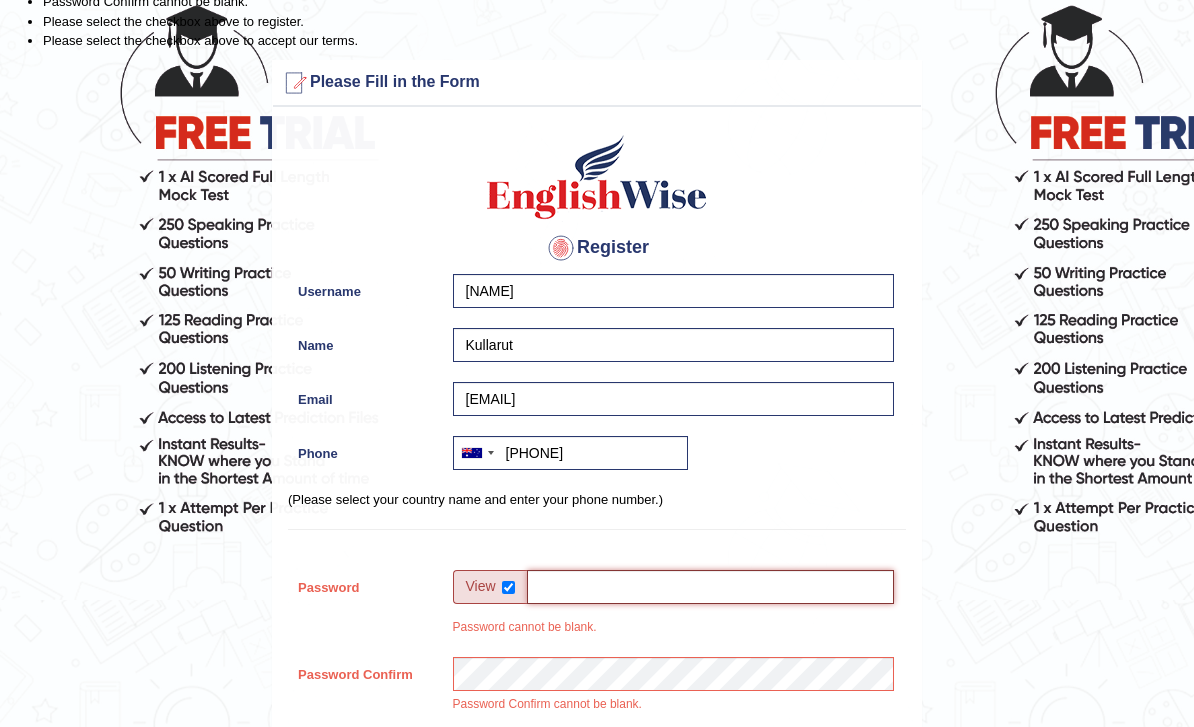 click on "Password" at bounding box center (710, 587) 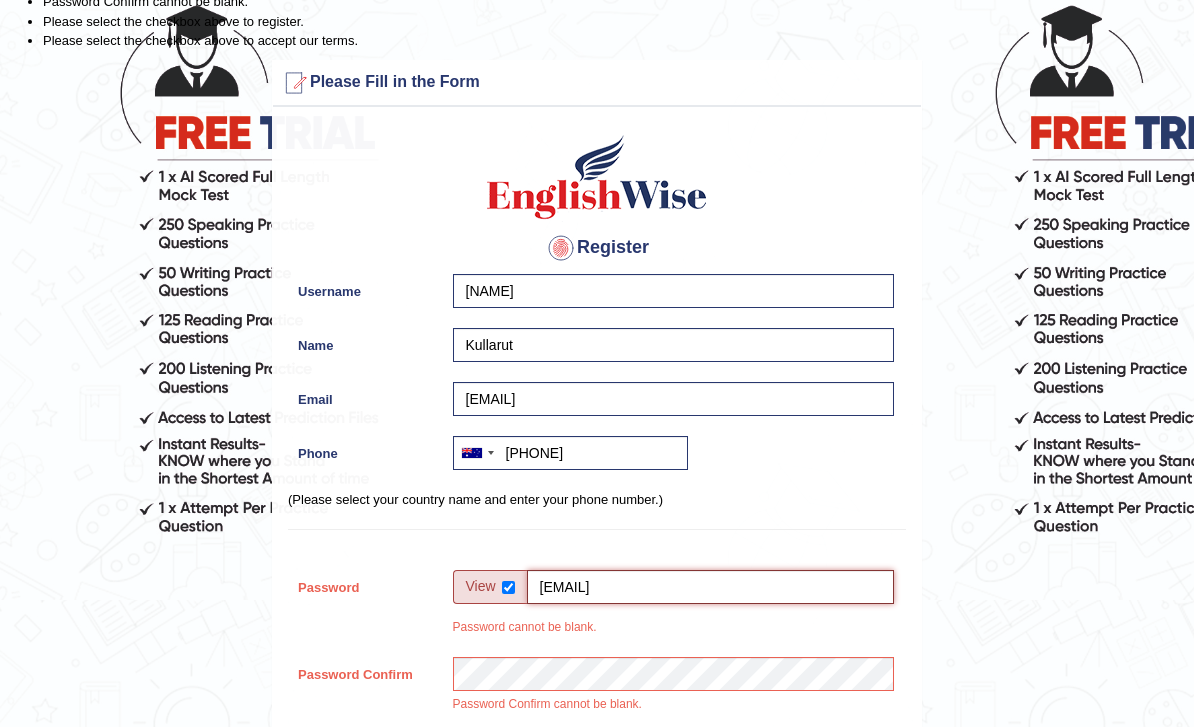 type on "@Fonn4266" 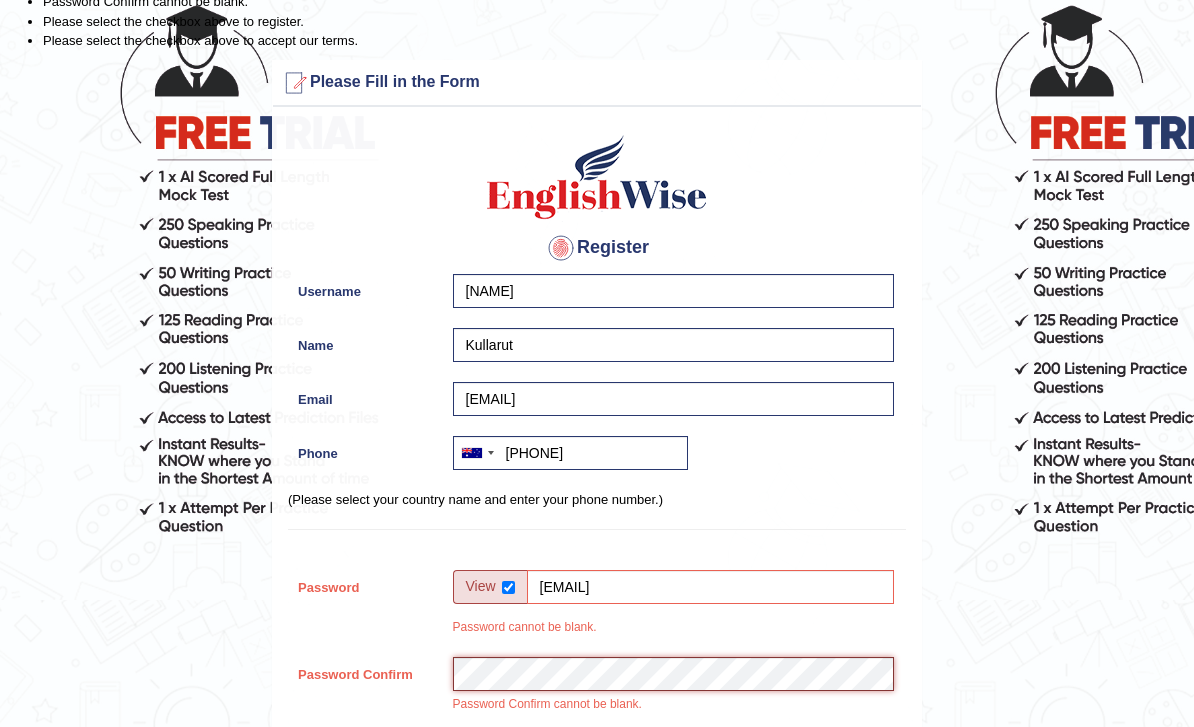 scroll, scrollTop: 244, scrollLeft: 0, axis: vertical 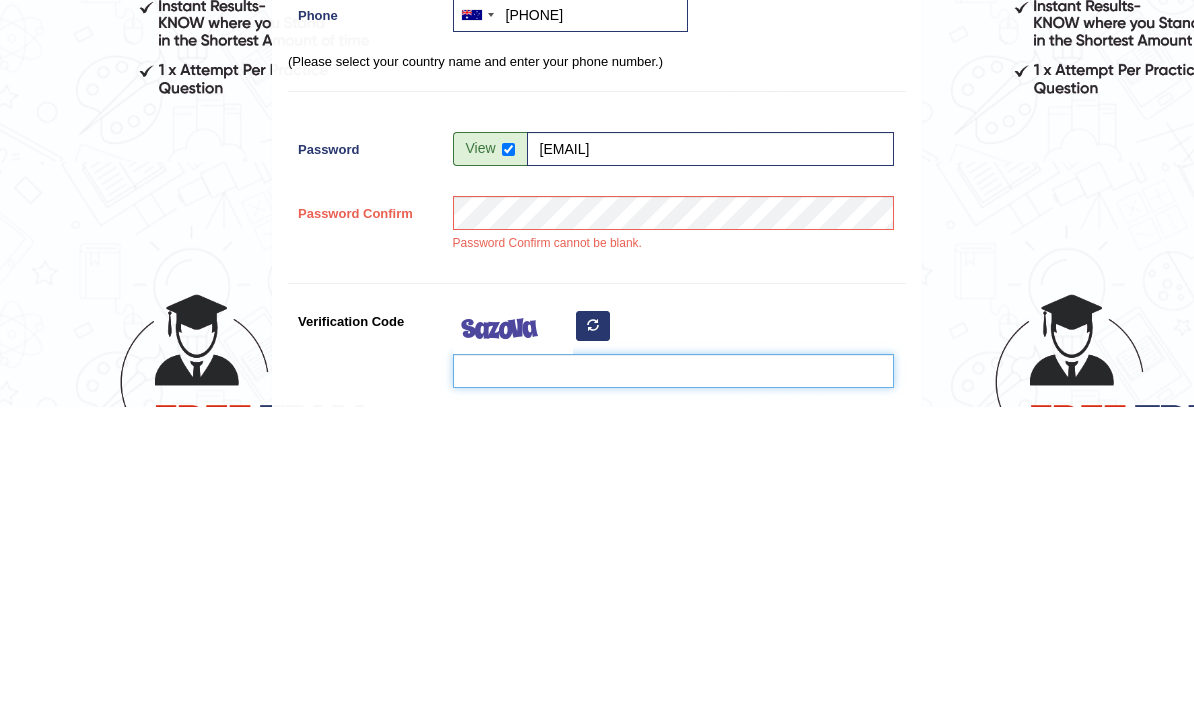 click on "Verification Code" at bounding box center (673, 692) 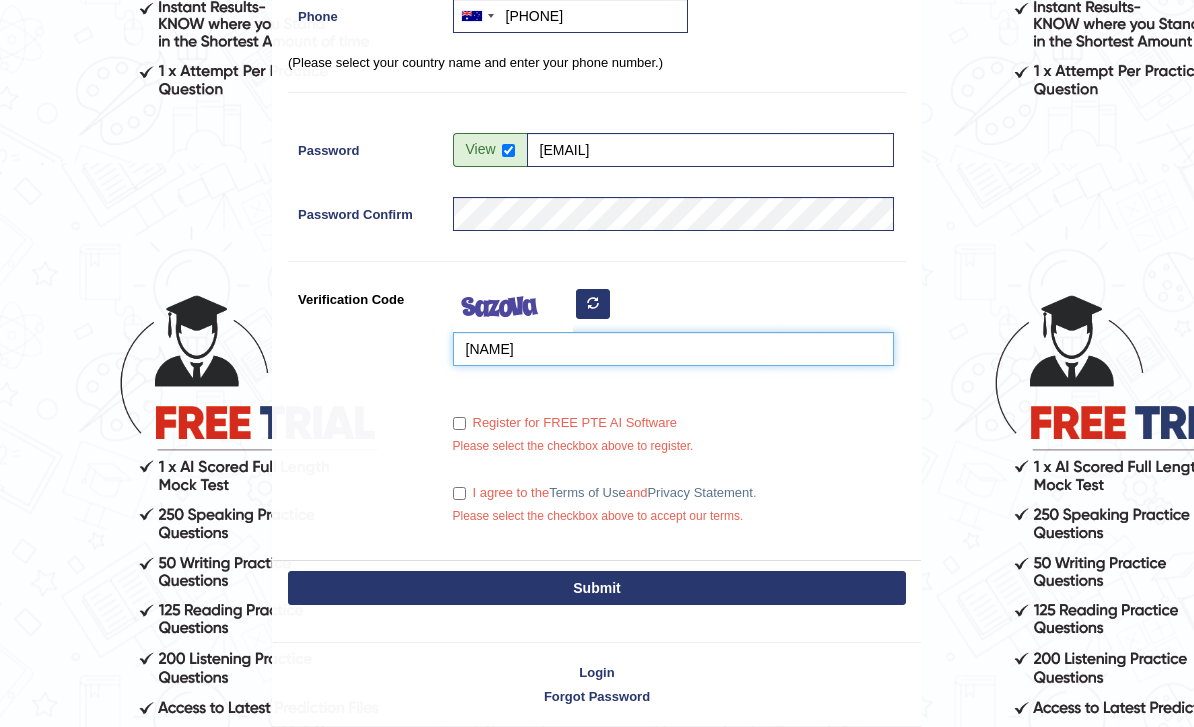 type on "mzhadsm" 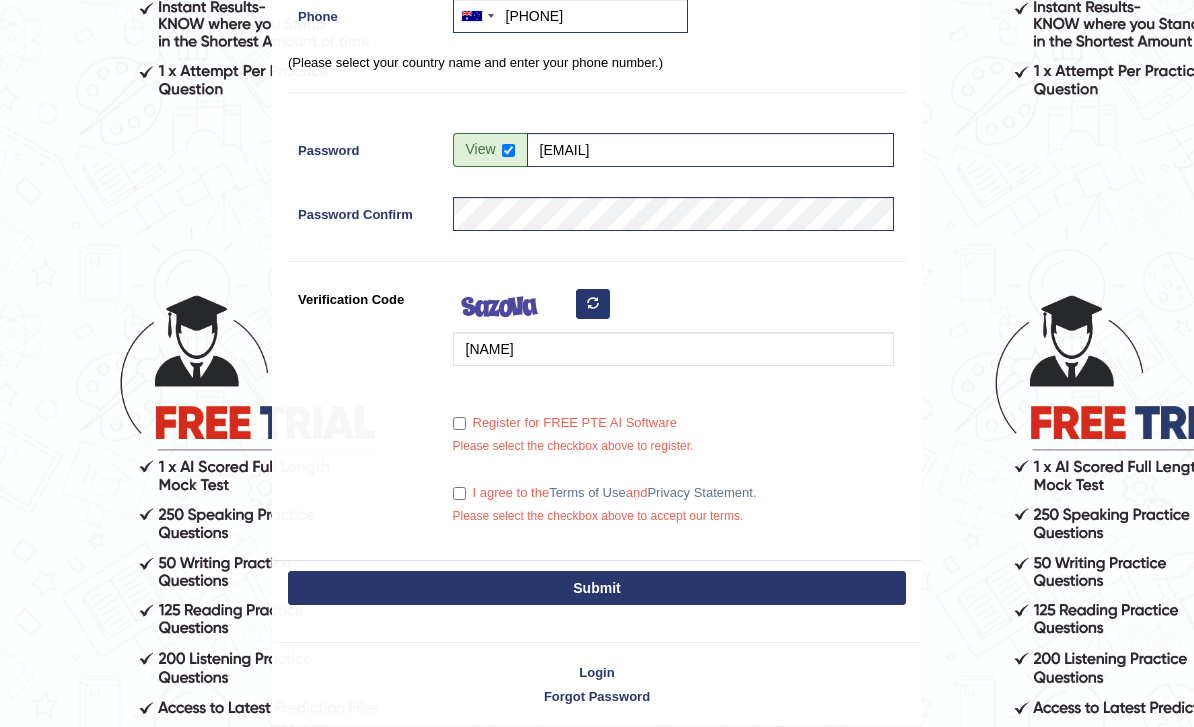 click on "Register for FREE PTE AI Software" at bounding box center [459, 423] 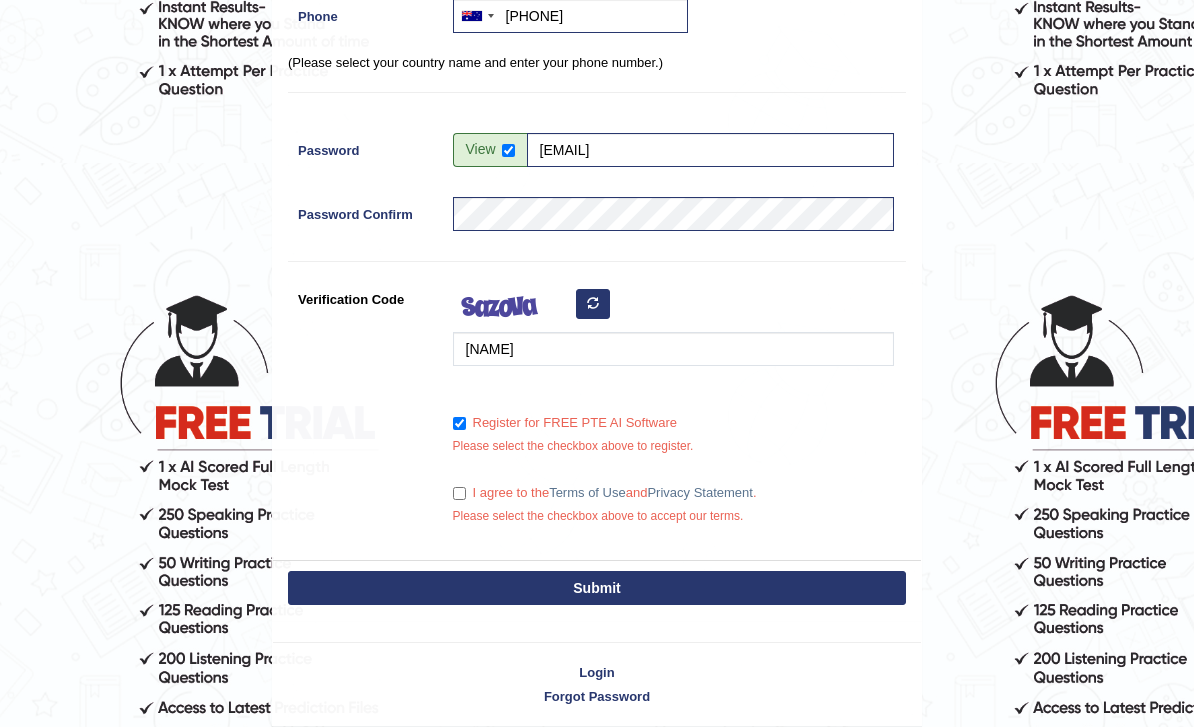 scroll, scrollTop: 557, scrollLeft: 0, axis: vertical 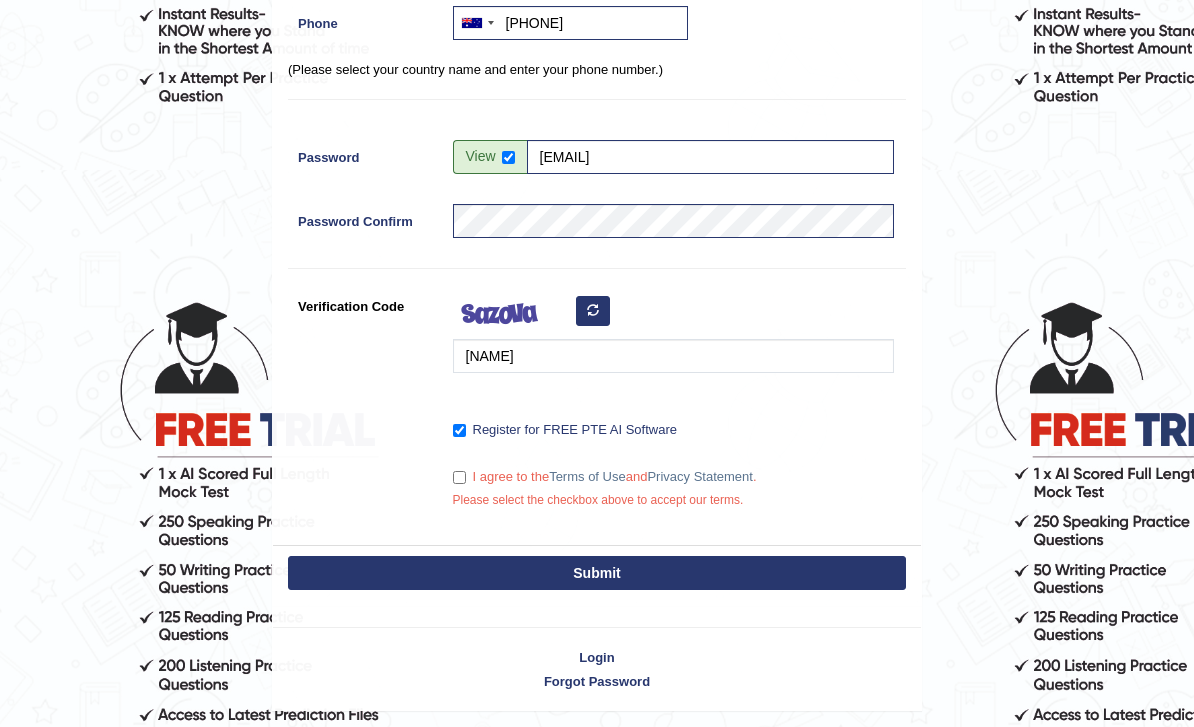 click on "I agree to the  Terms of Use  and  Privacy Statement ." at bounding box center [459, 477] 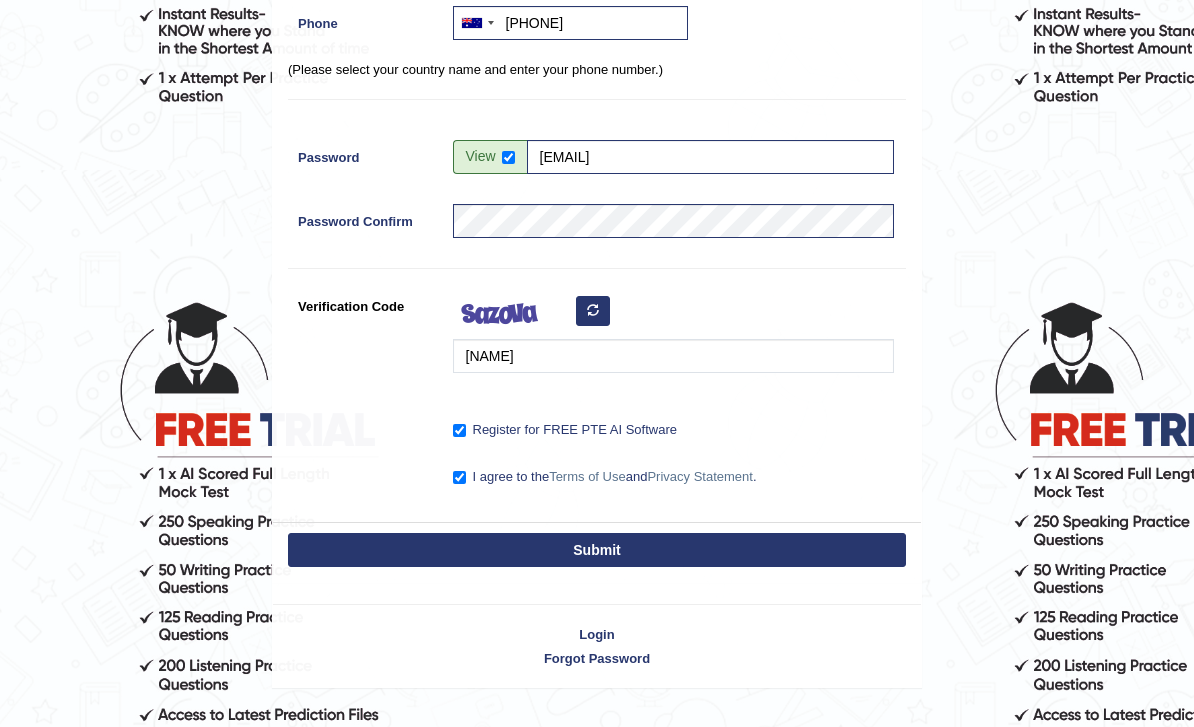 scroll, scrollTop: 535, scrollLeft: 0, axis: vertical 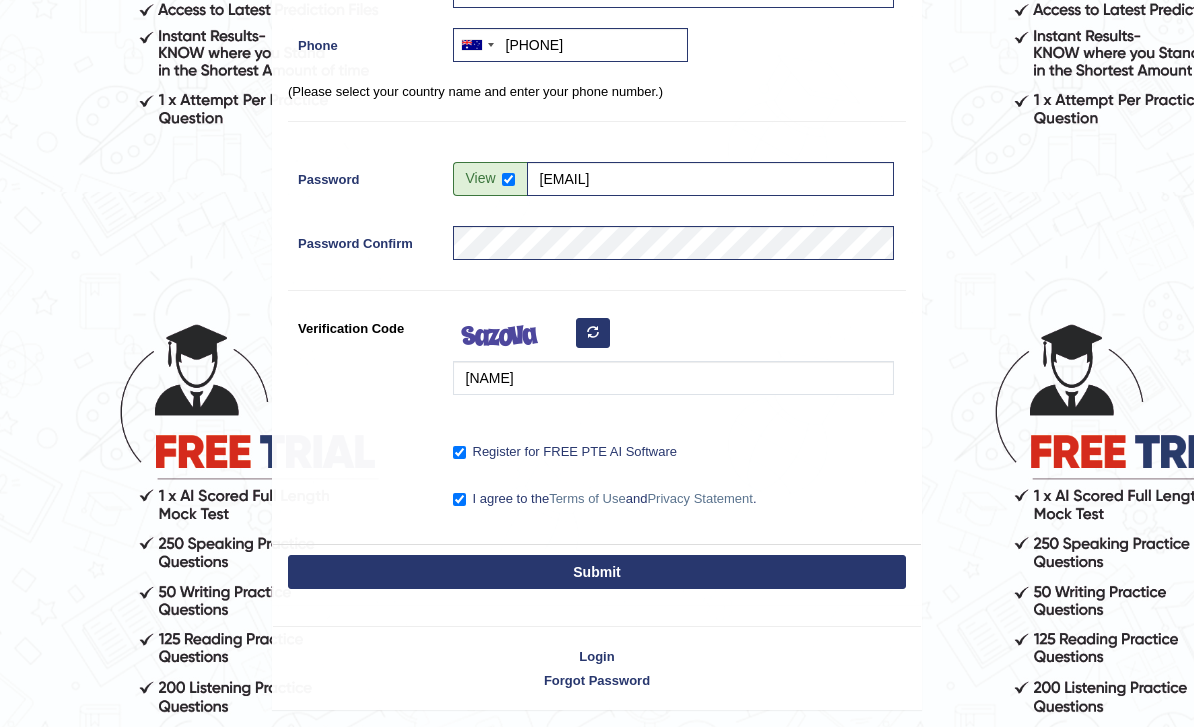 click on "Submit" at bounding box center (597, 572) 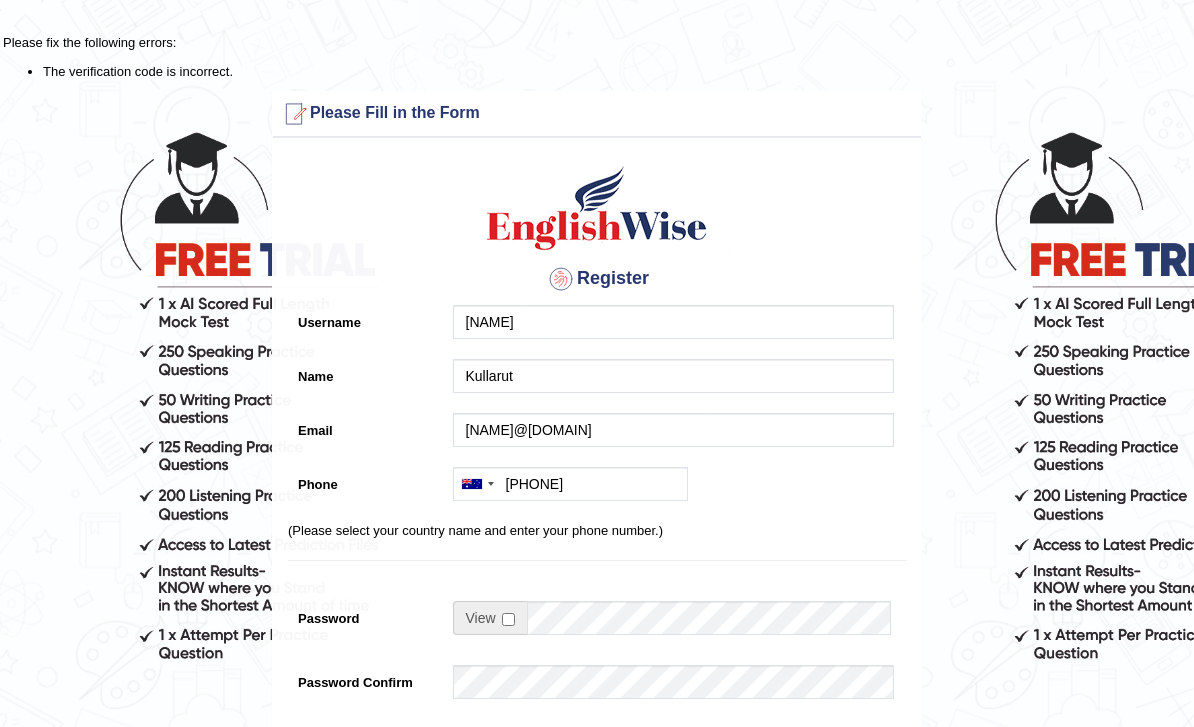 scroll, scrollTop: 0, scrollLeft: 0, axis: both 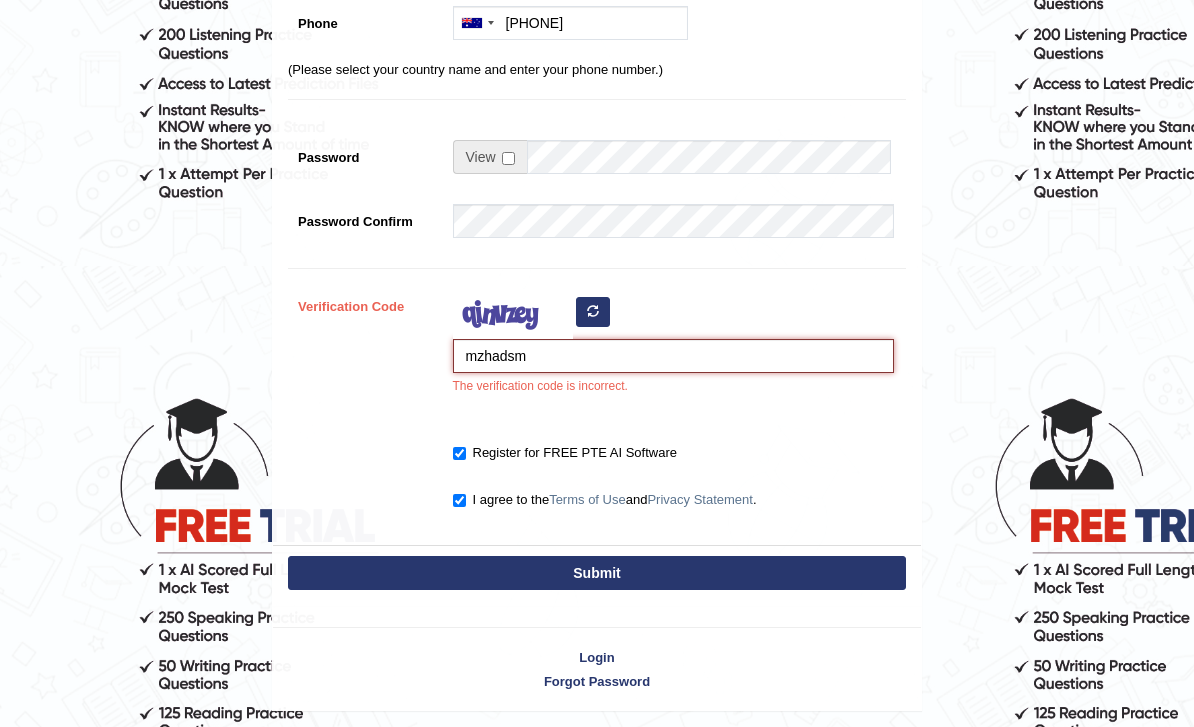 click on "mzhadsm" at bounding box center [673, 356] 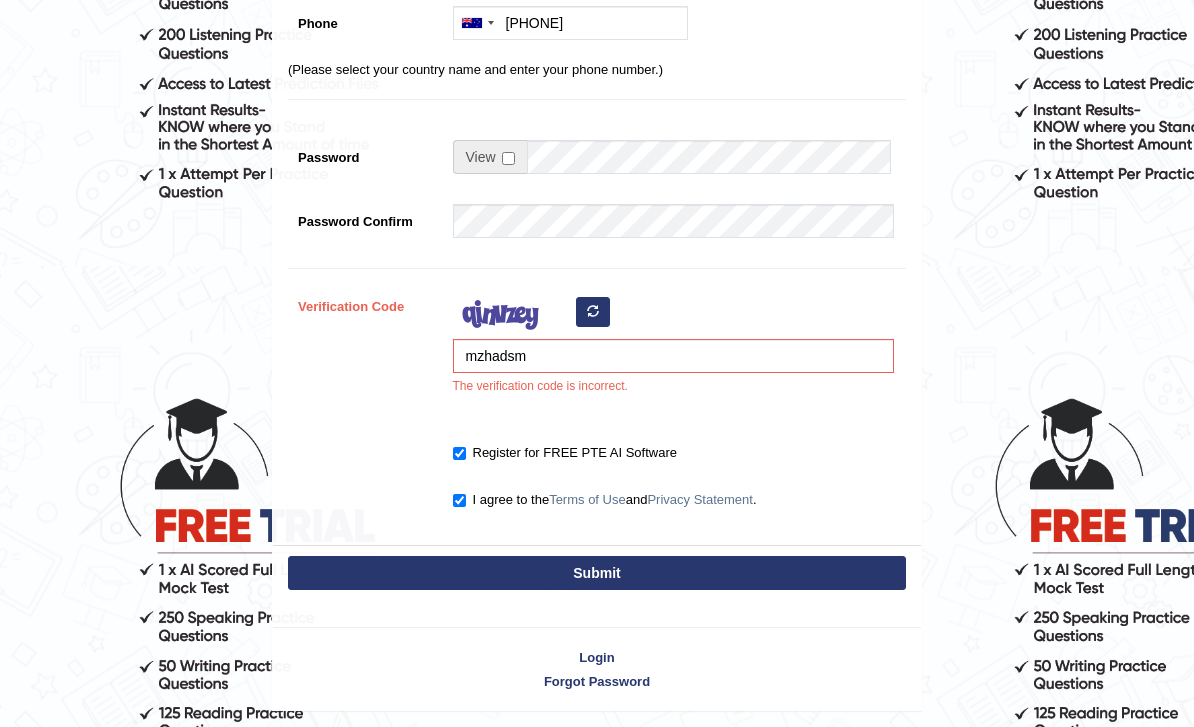 click at bounding box center (593, 311) 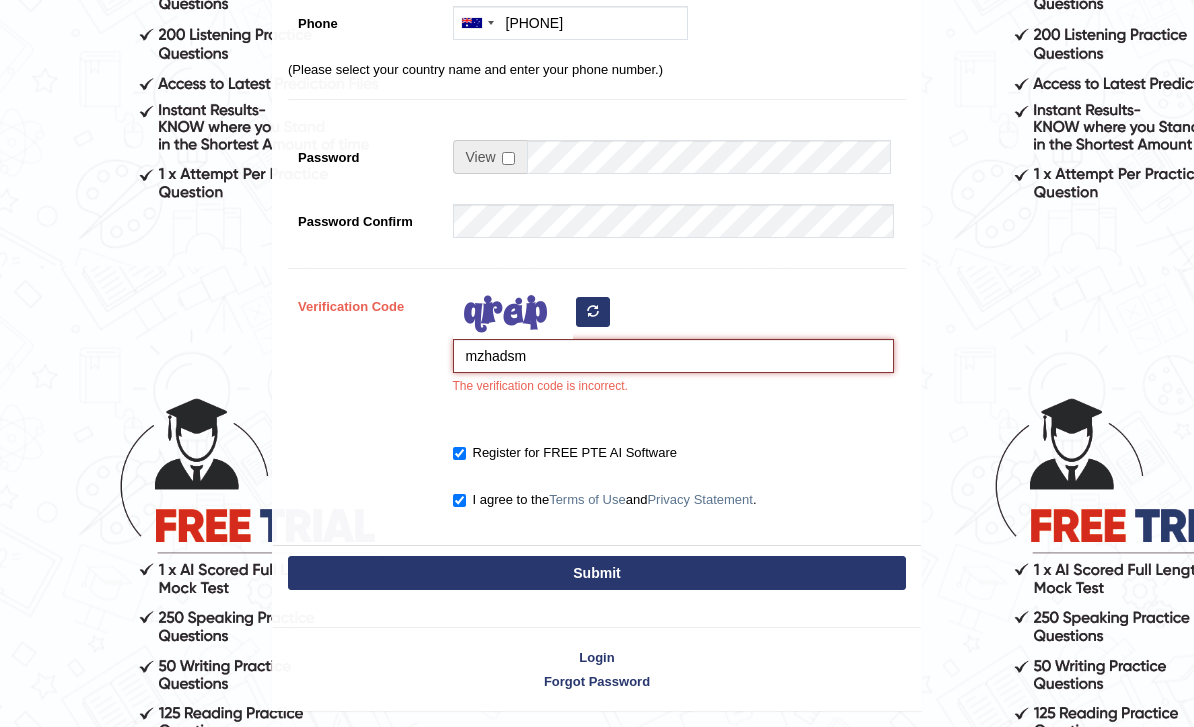 click on "mzhadsm" at bounding box center (673, 356) 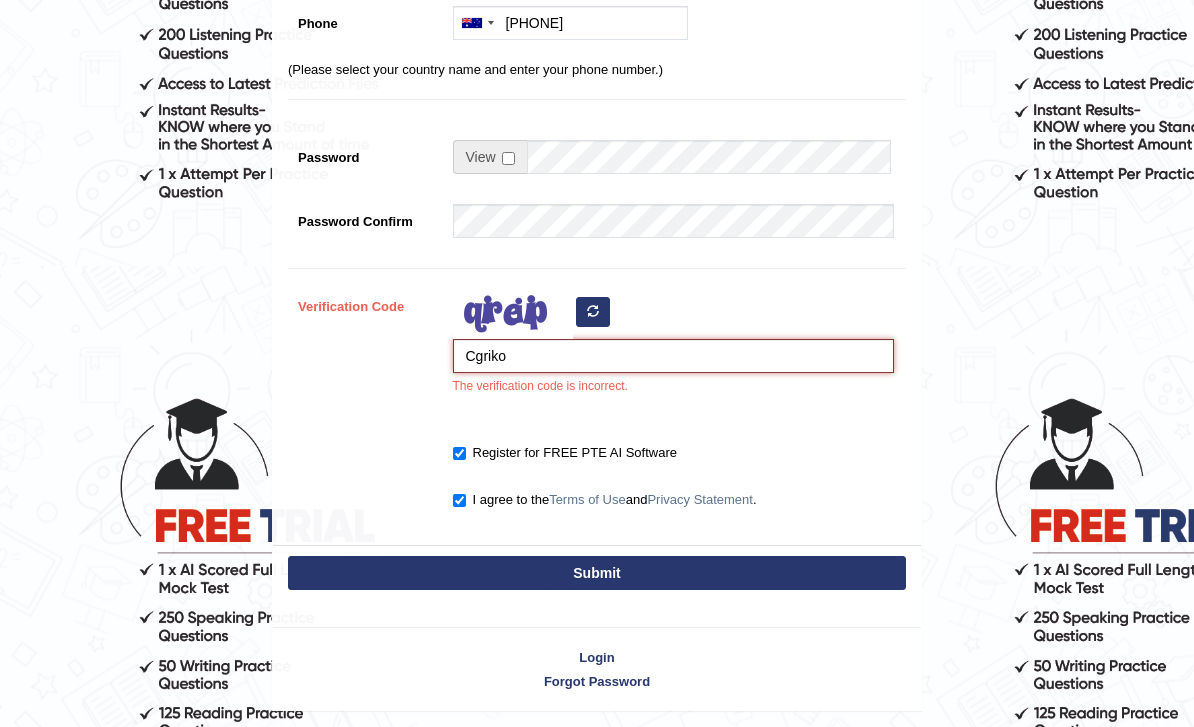 click on "Cgriko" at bounding box center (673, 356) 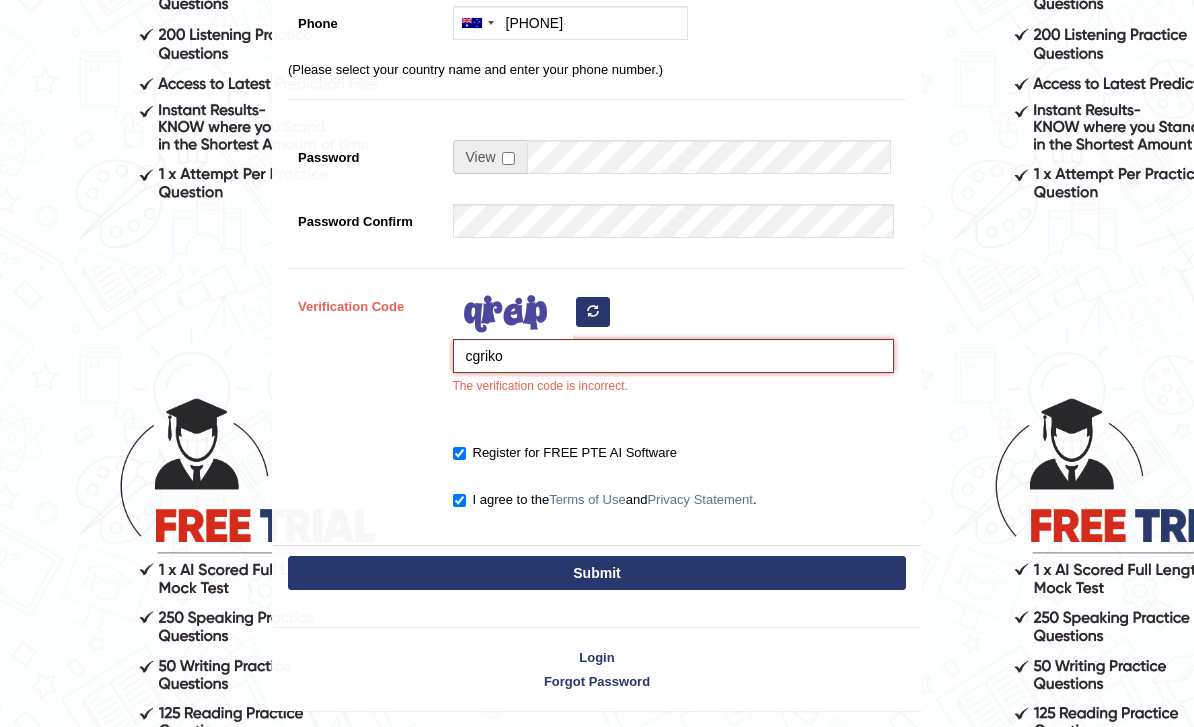 type on "cgriko" 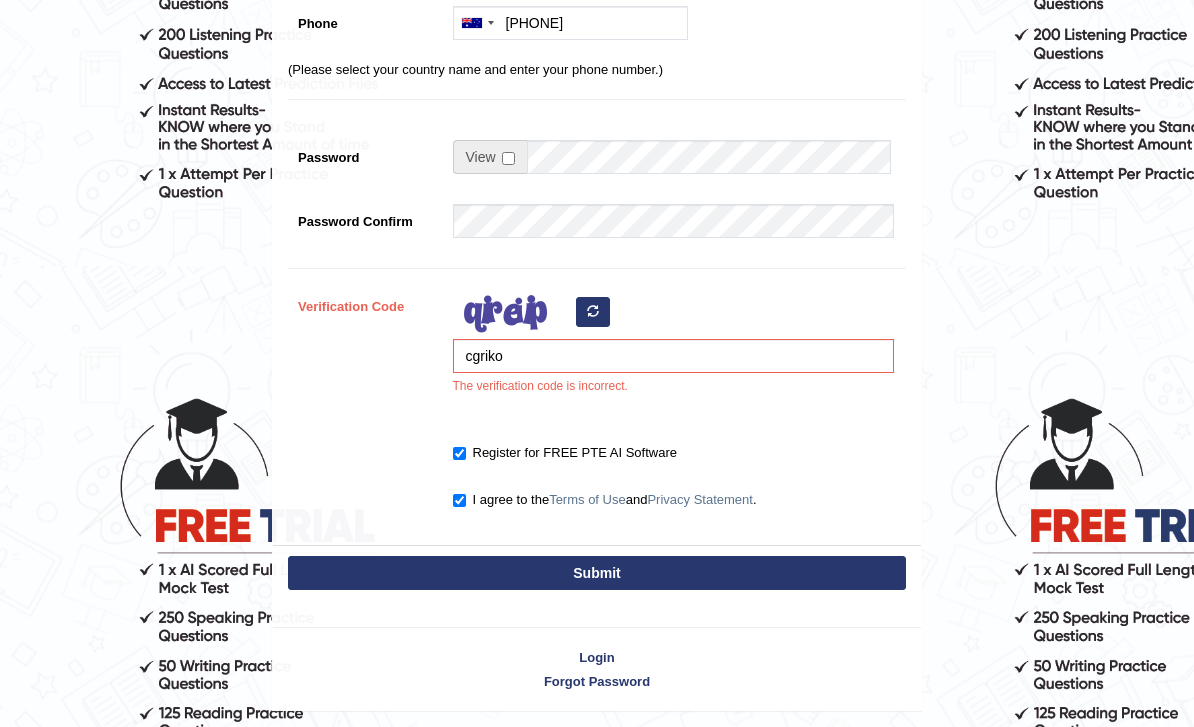 click on "Submit" at bounding box center [597, 573] 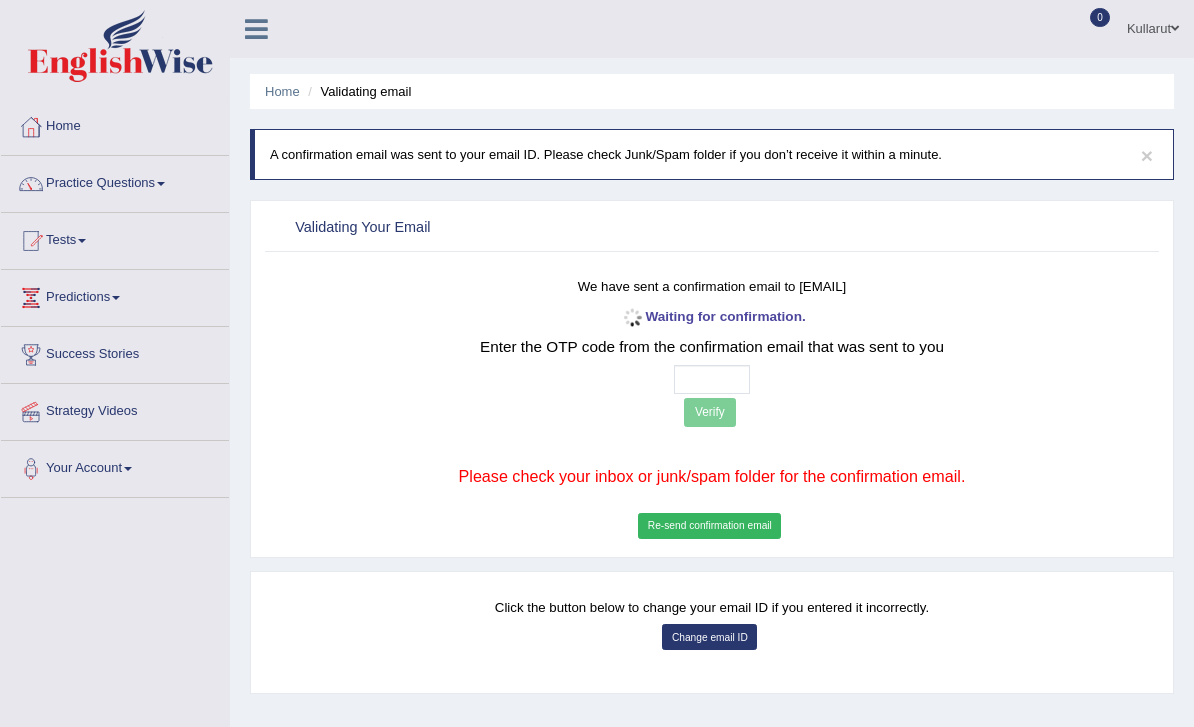 scroll, scrollTop: 0, scrollLeft: 0, axis: both 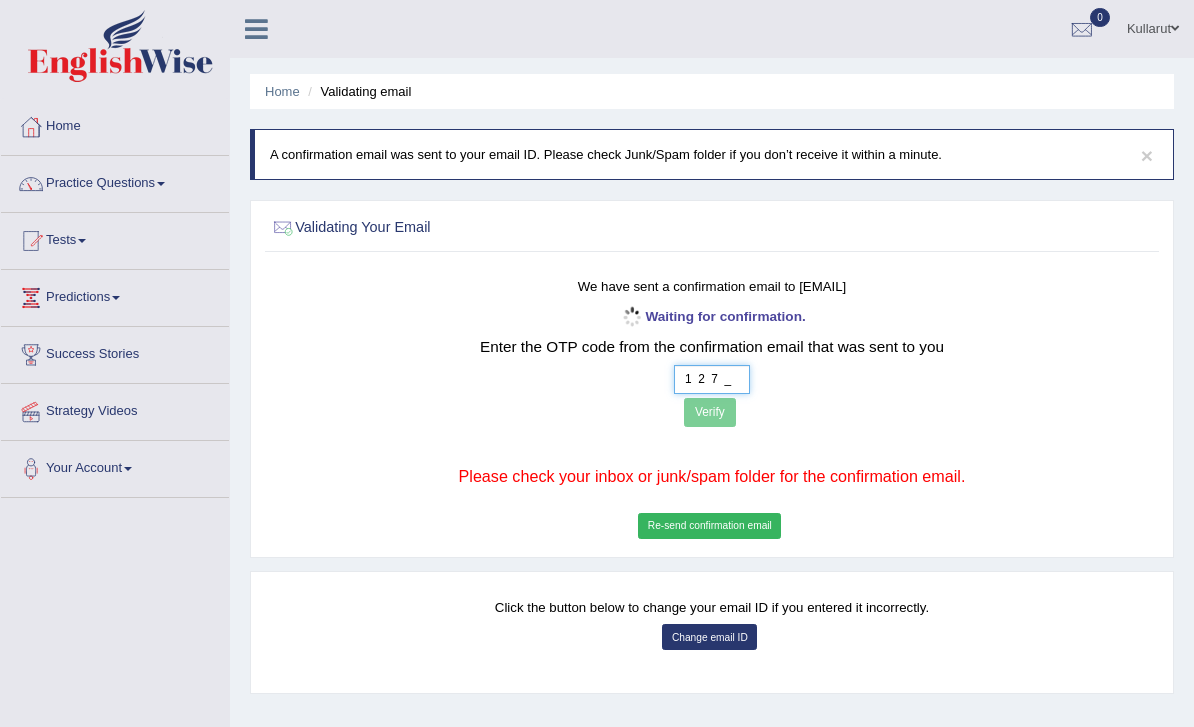 type on "1  2  7  6" 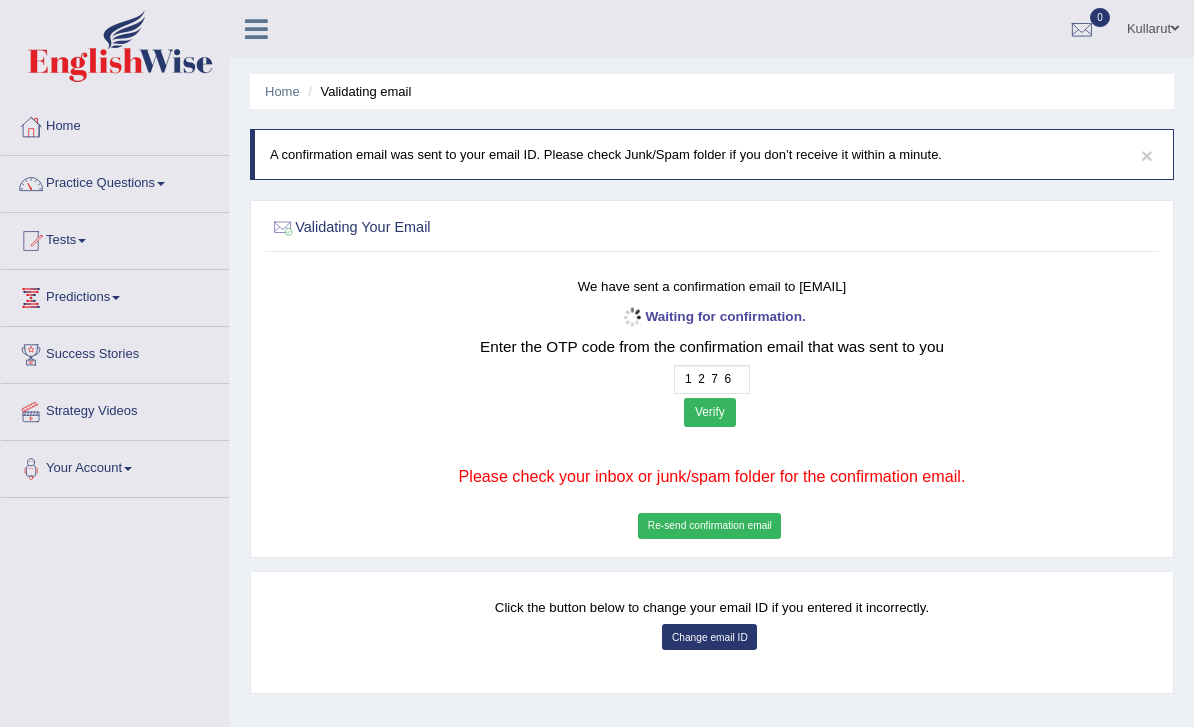 click on "Verify" at bounding box center [710, 412] 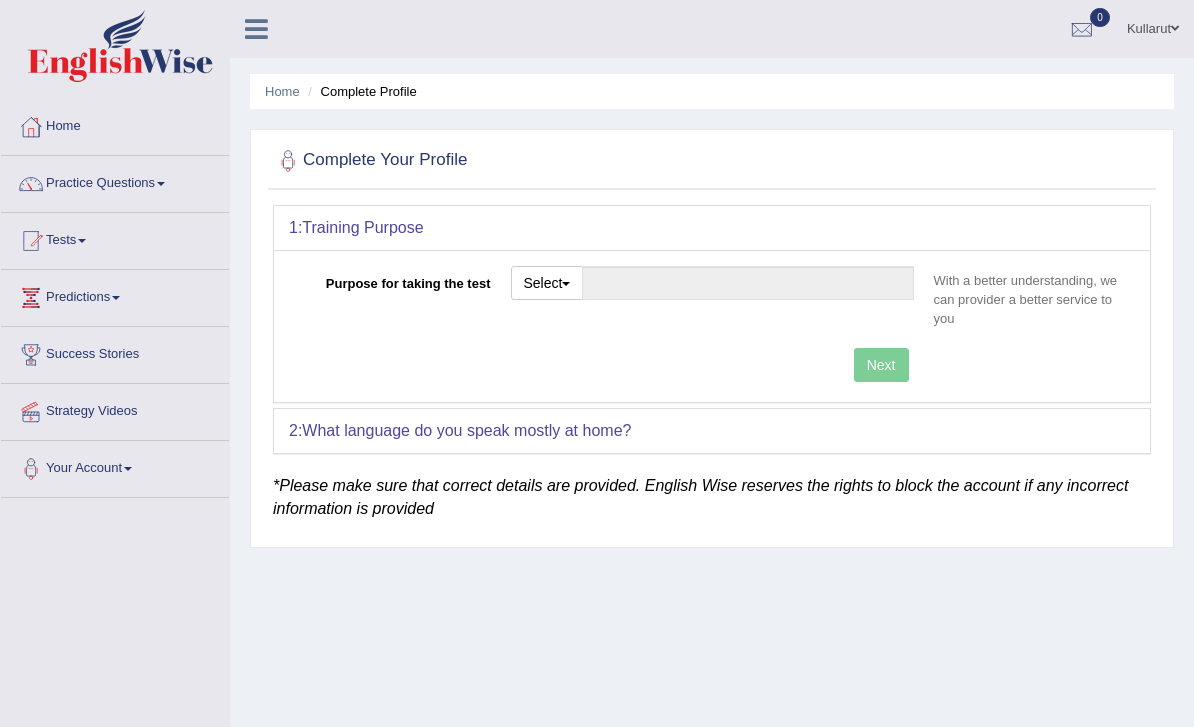 scroll, scrollTop: 0, scrollLeft: 0, axis: both 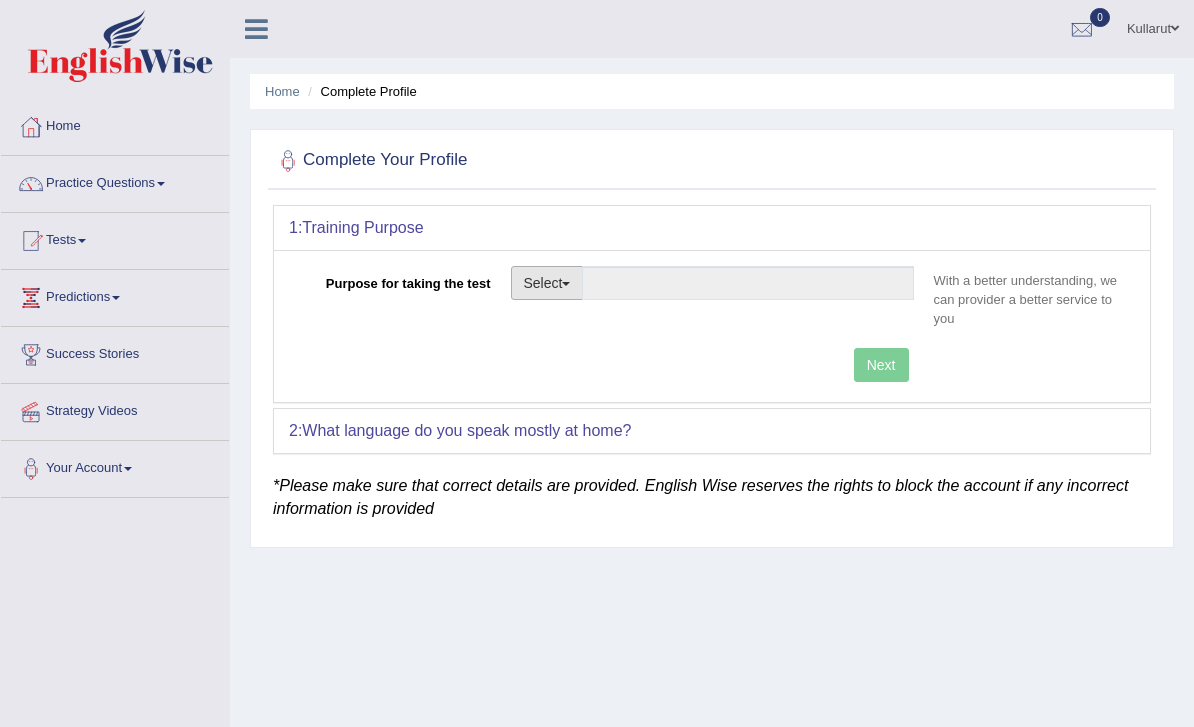 click on "Select" at bounding box center [547, 283] 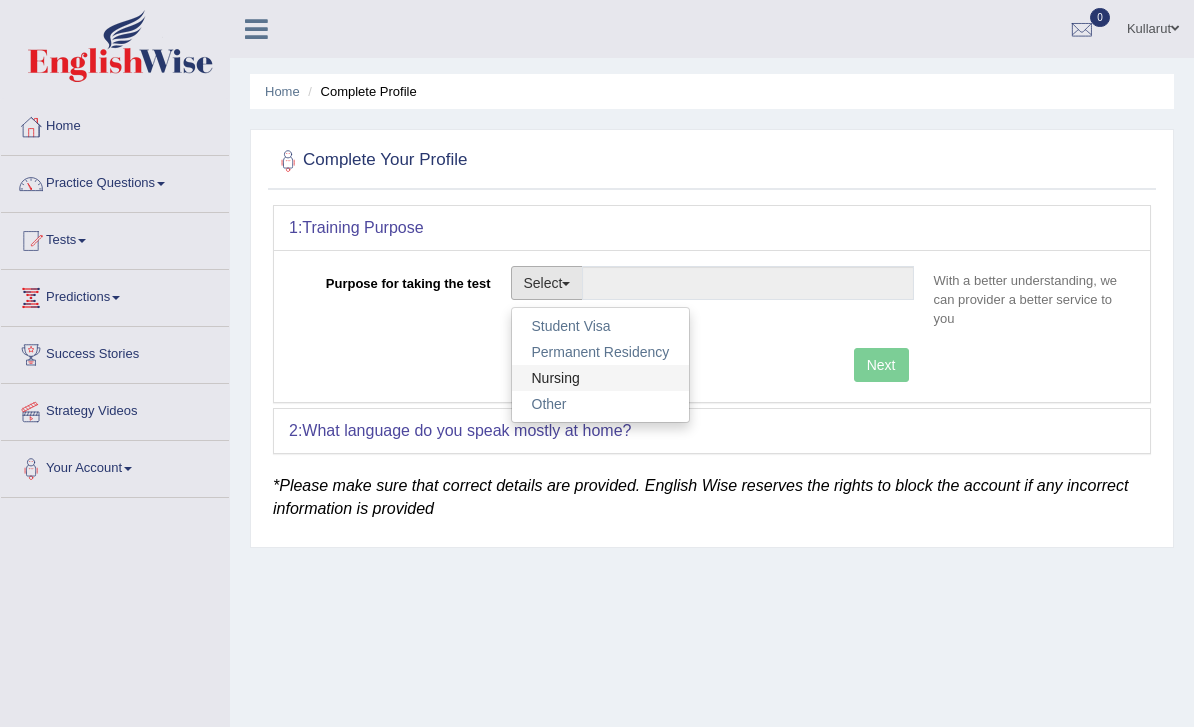 click on "Nursing" at bounding box center [601, 378] 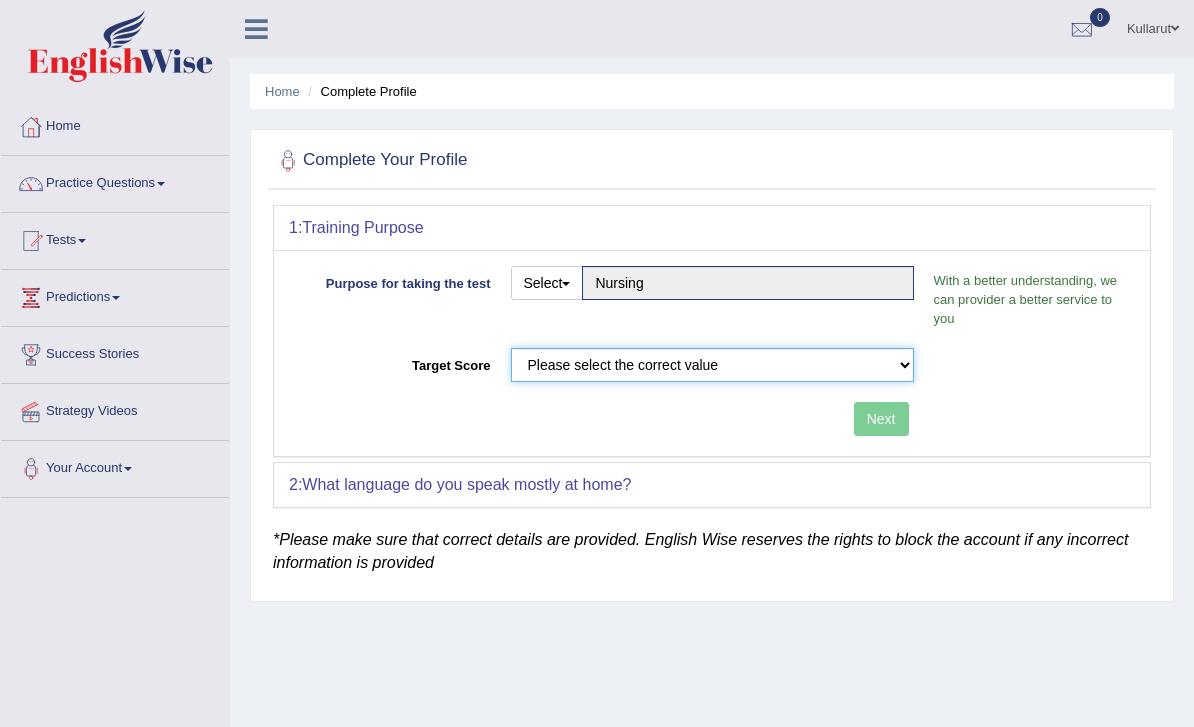 click on "Please select the correct value
50 (6 bands)
58 (6.5 bands)
65 (7 bands)
79 (8 bands)" at bounding box center (712, 365) 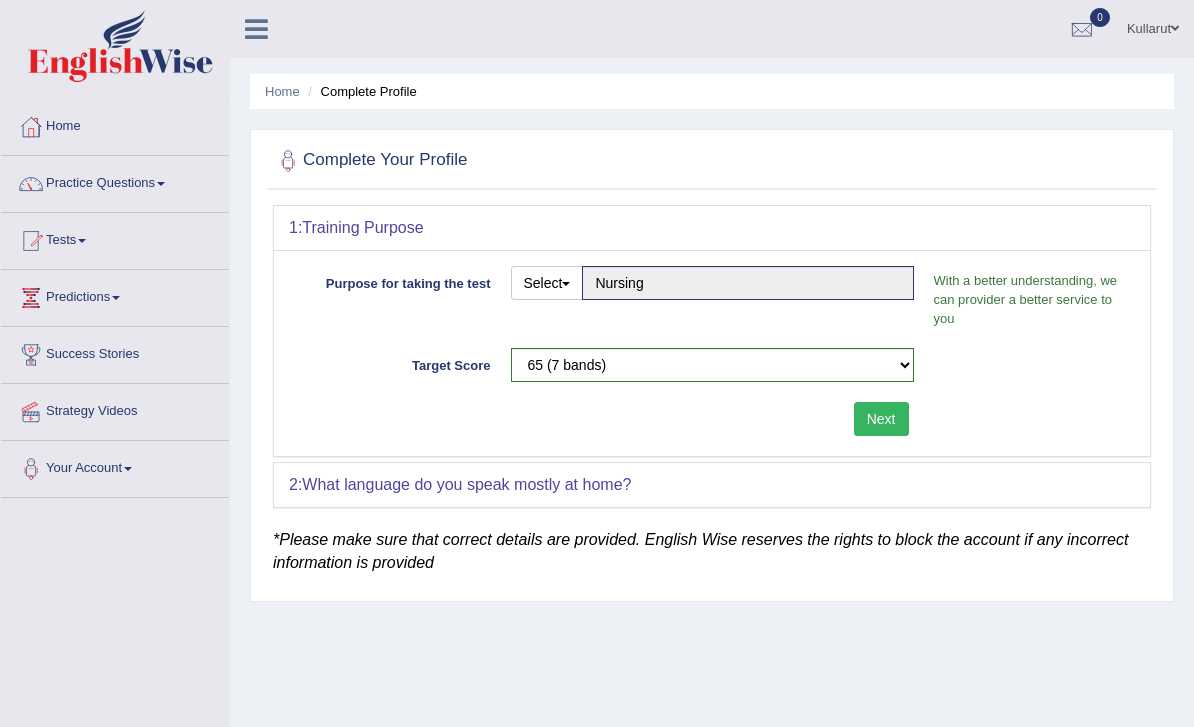 click on "Next" at bounding box center (881, 419) 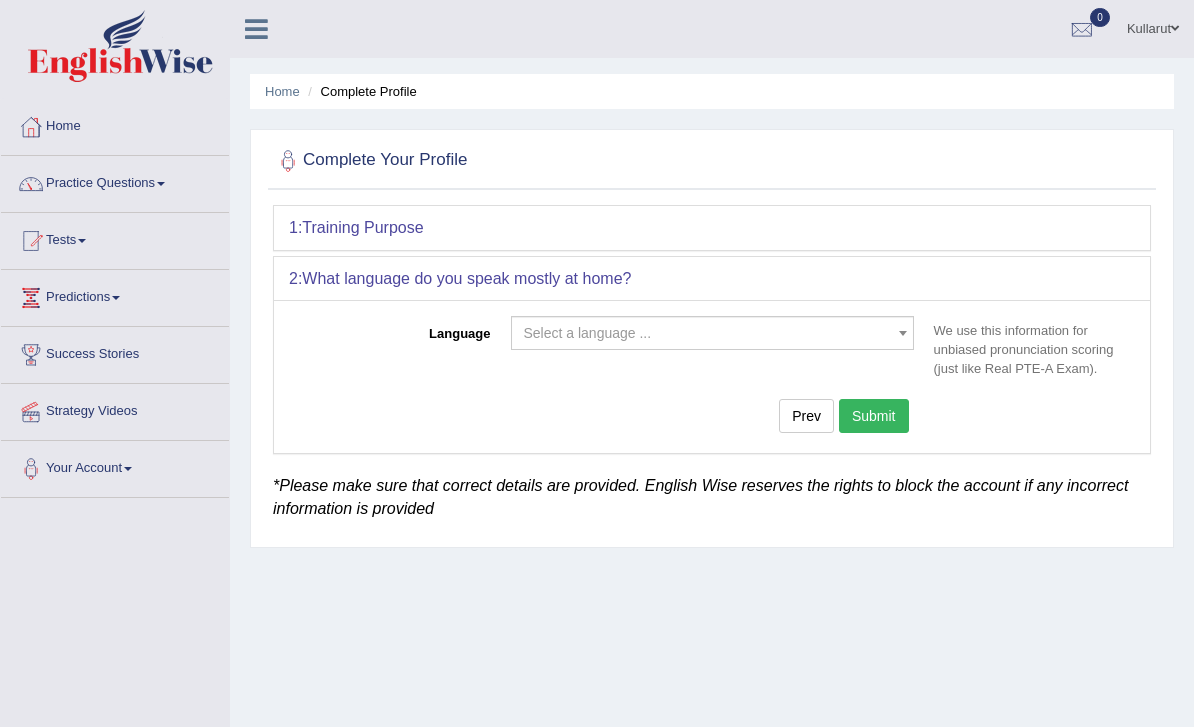 click on "Select a language ..." at bounding box center [588, 333] 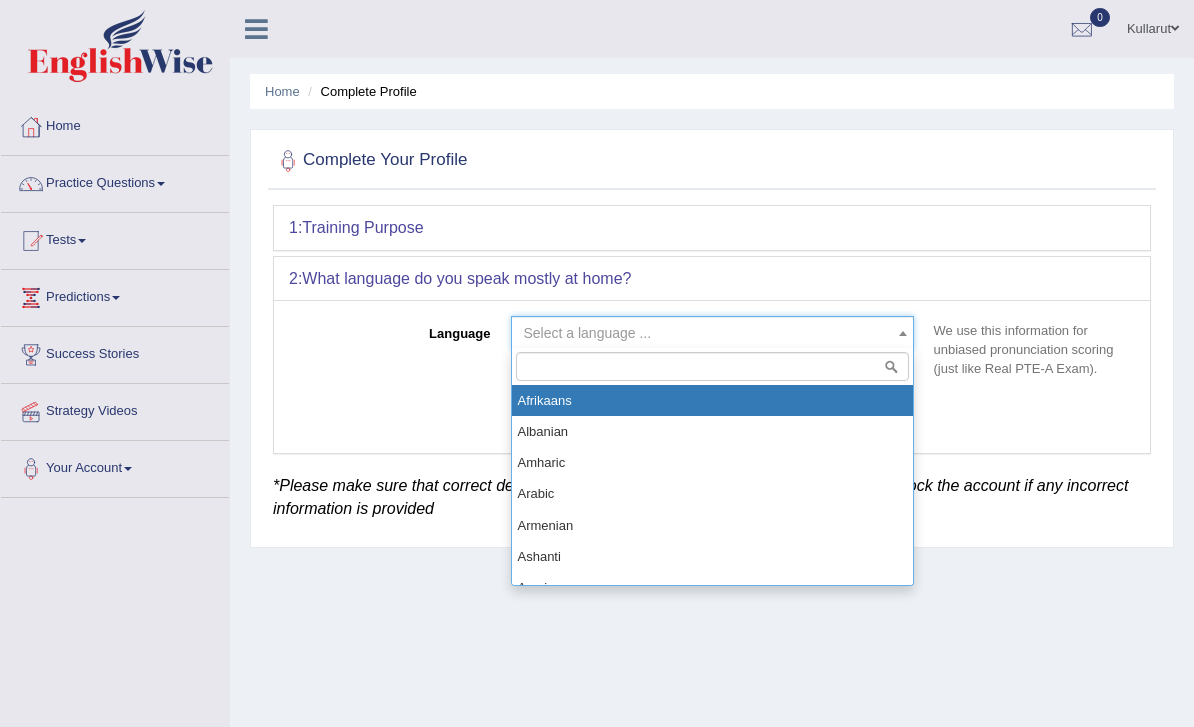 click at bounding box center (712, 366) 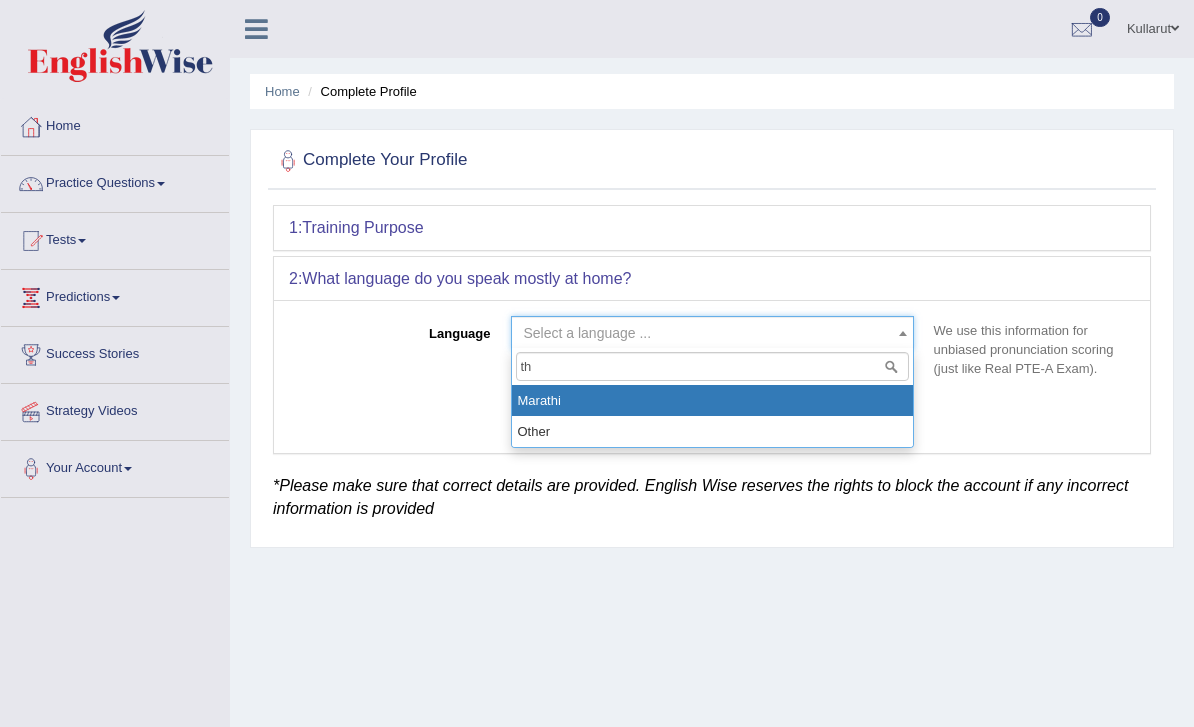 type on "t" 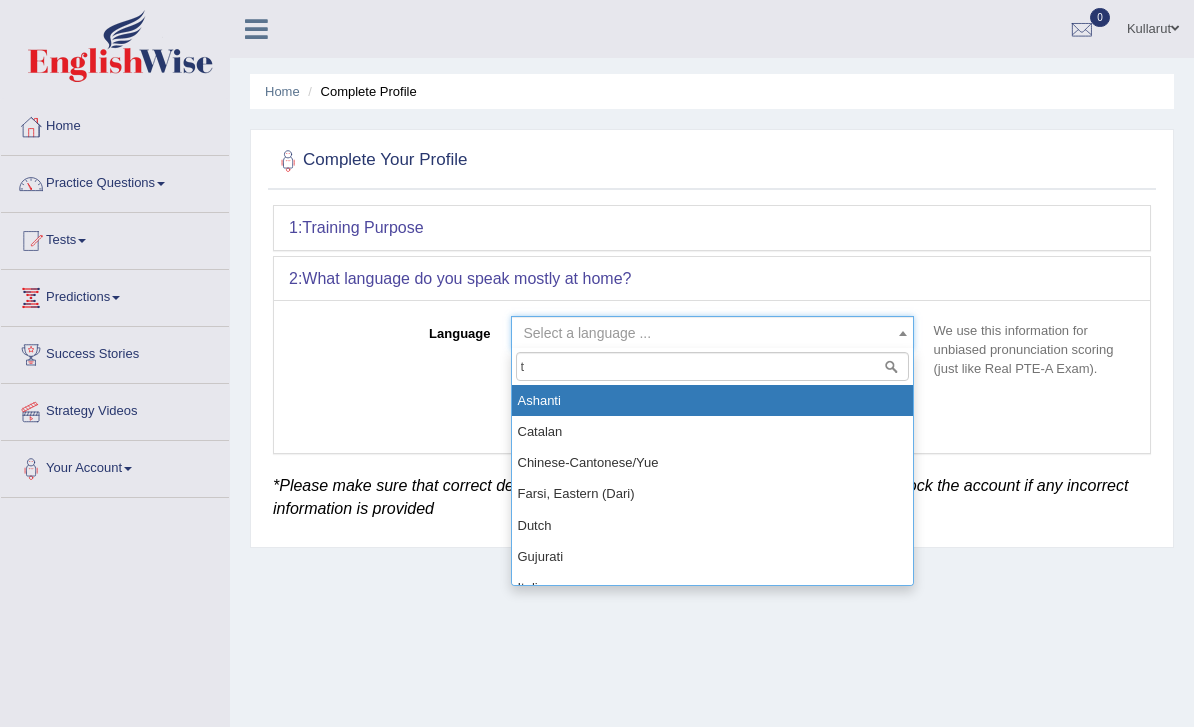type on "th" 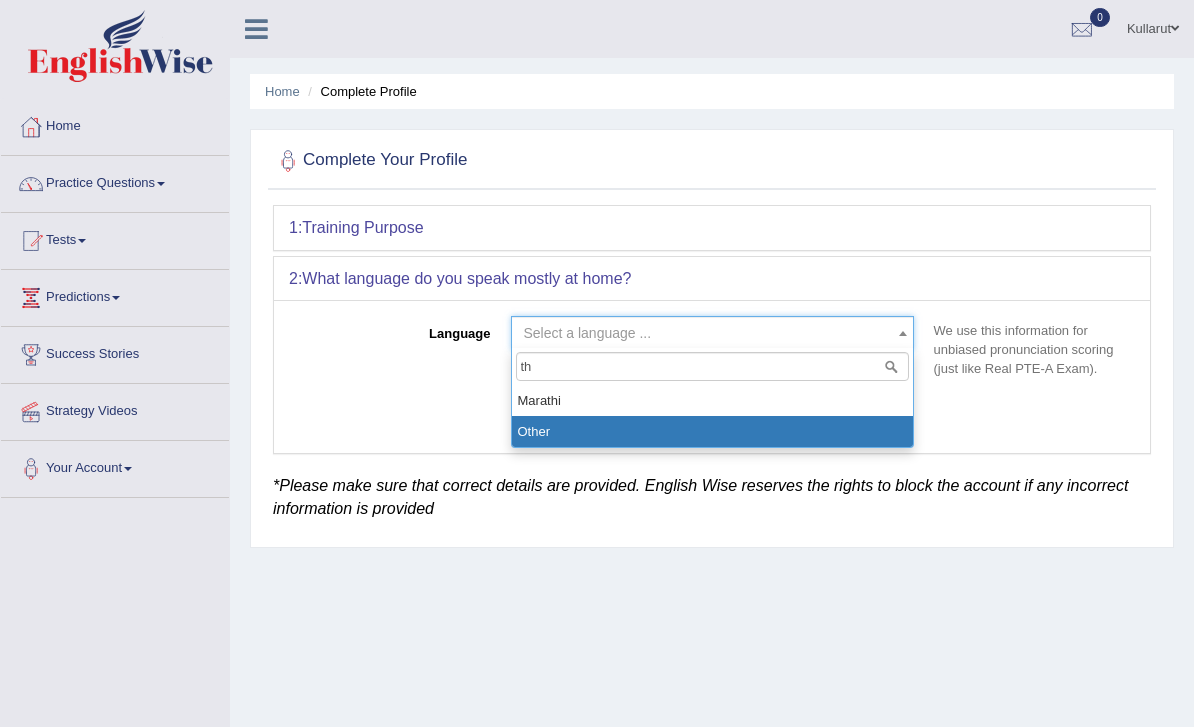 select on "Other" 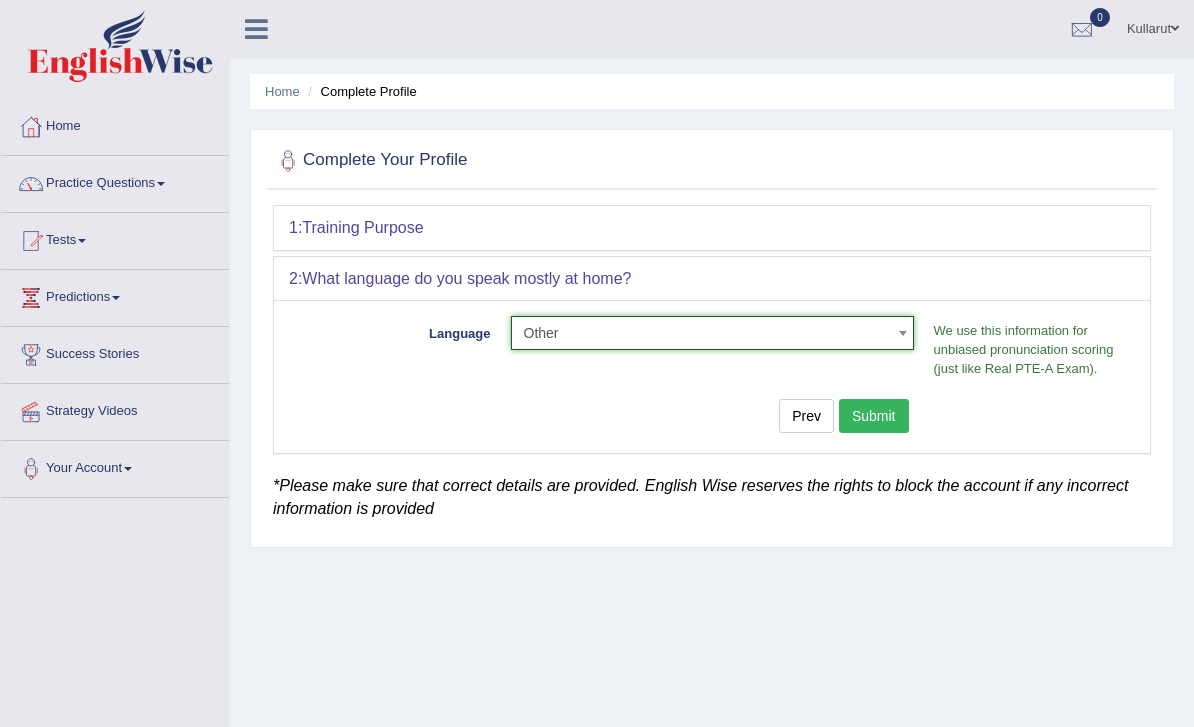 click on "Submit" at bounding box center [874, 416] 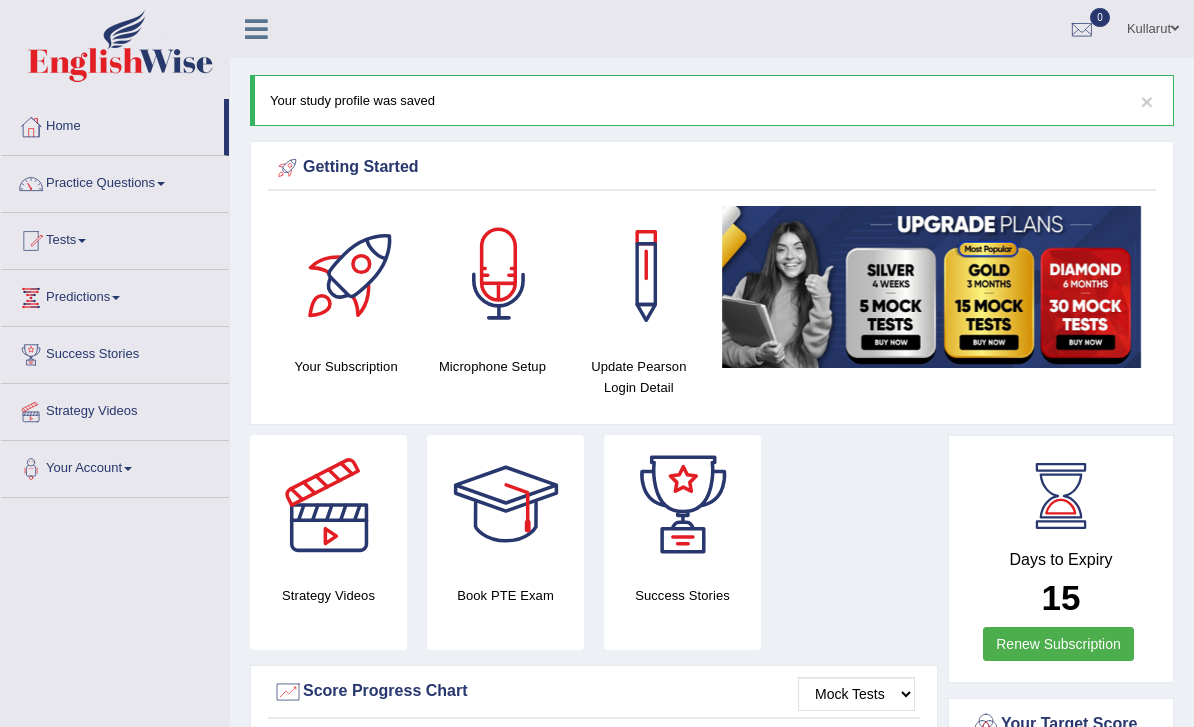 scroll, scrollTop: 0, scrollLeft: 0, axis: both 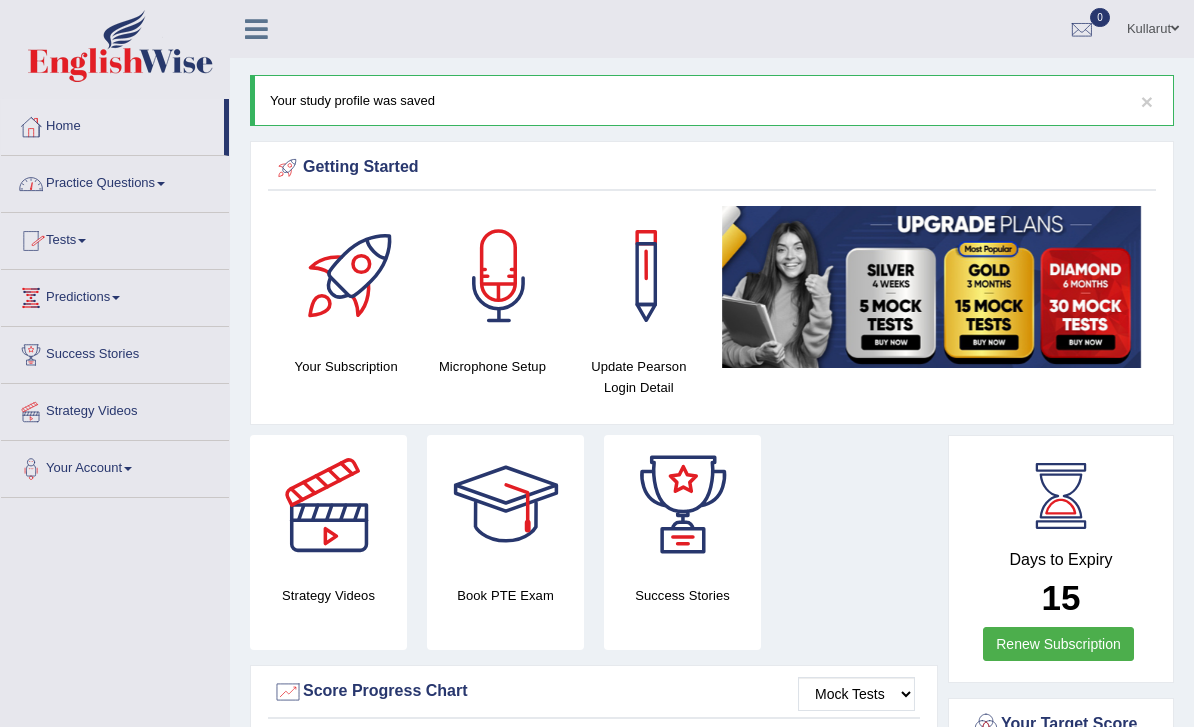 click on "Practice Questions" at bounding box center [115, 181] 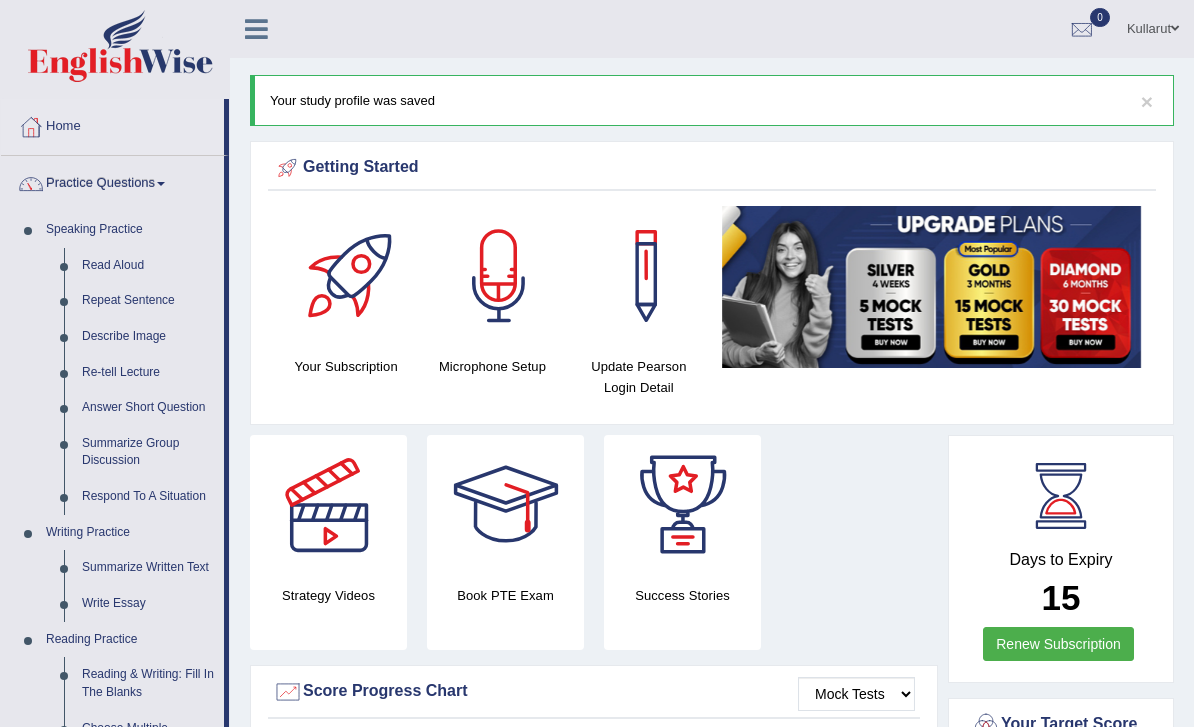 click at bounding box center [597, 363] 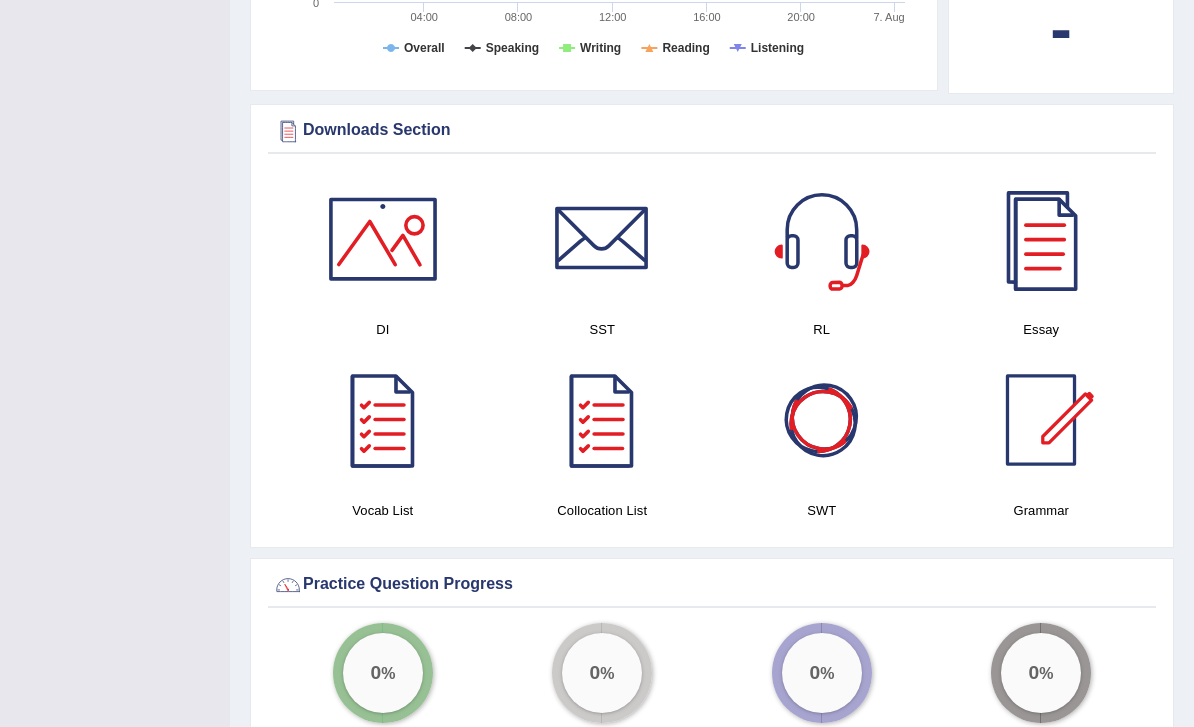 scroll, scrollTop: 1105, scrollLeft: 0, axis: vertical 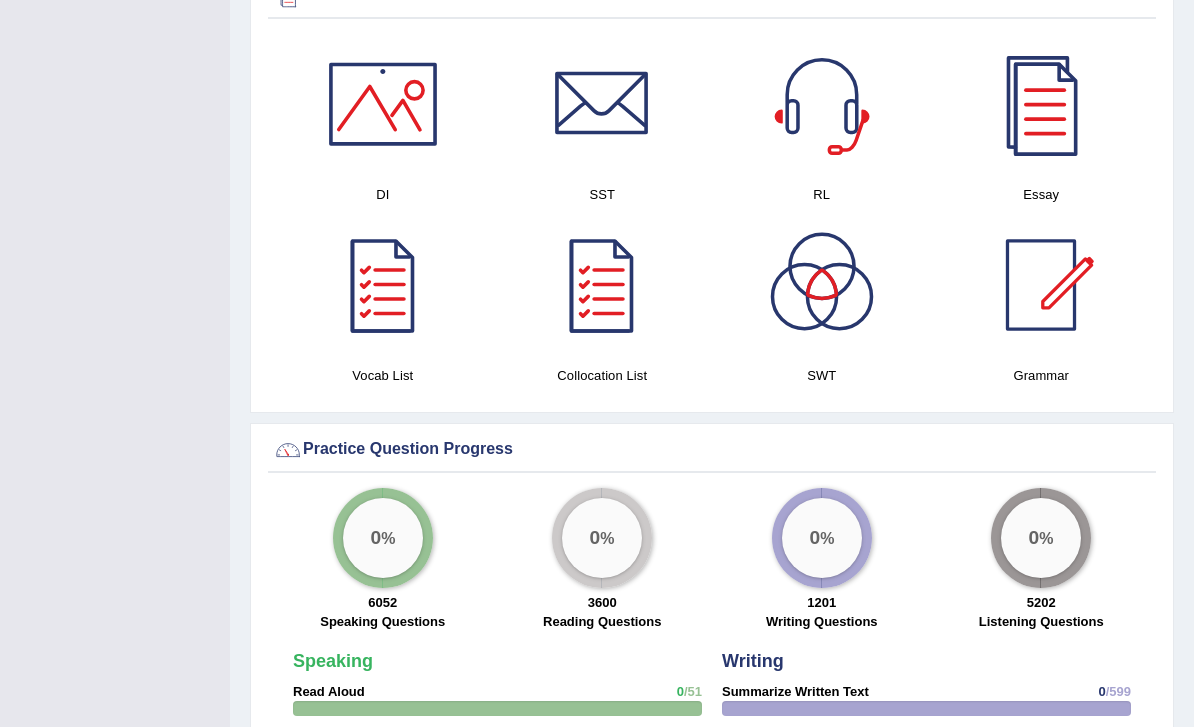 click on "Read Aloud" at bounding box center [329, 691] 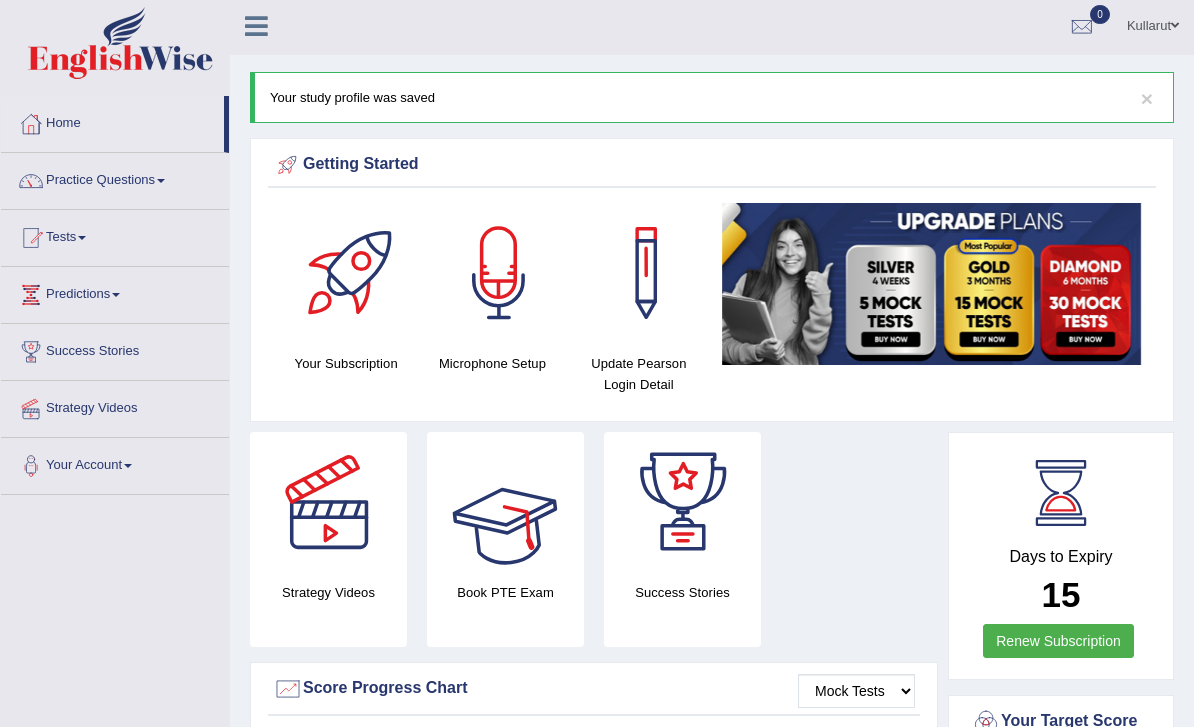 scroll, scrollTop: 0, scrollLeft: 0, axis: both 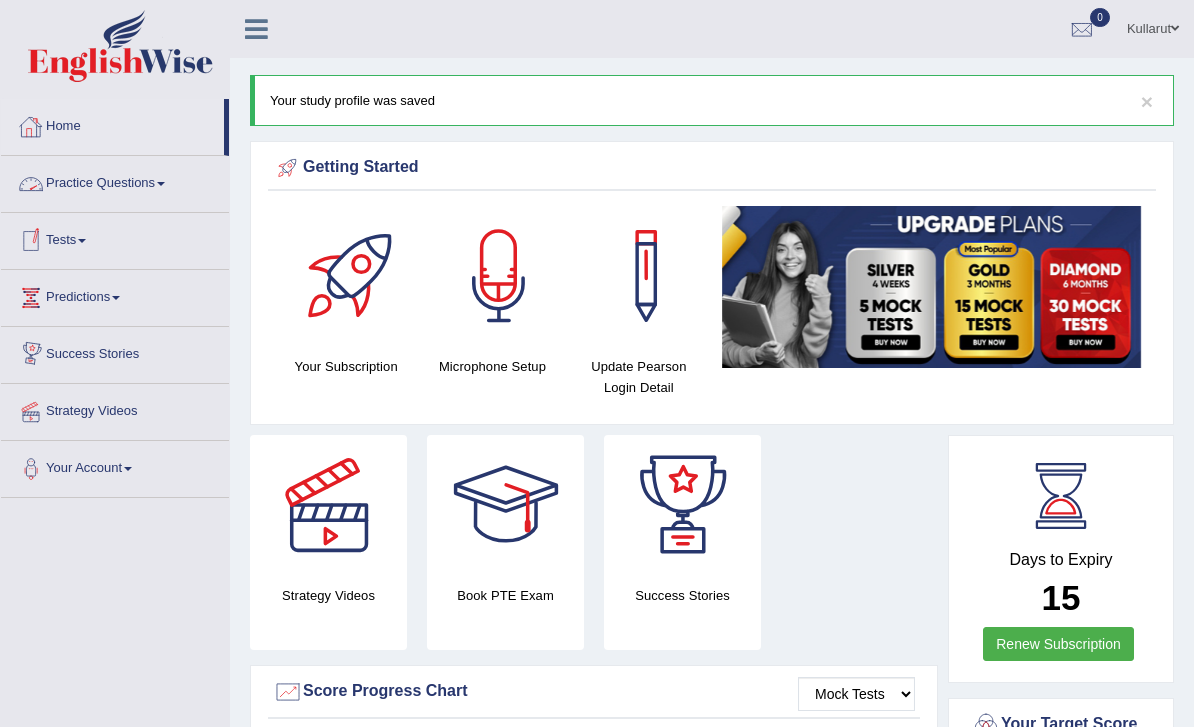 click on "Practice Questions" at bounding box center (115, 181) 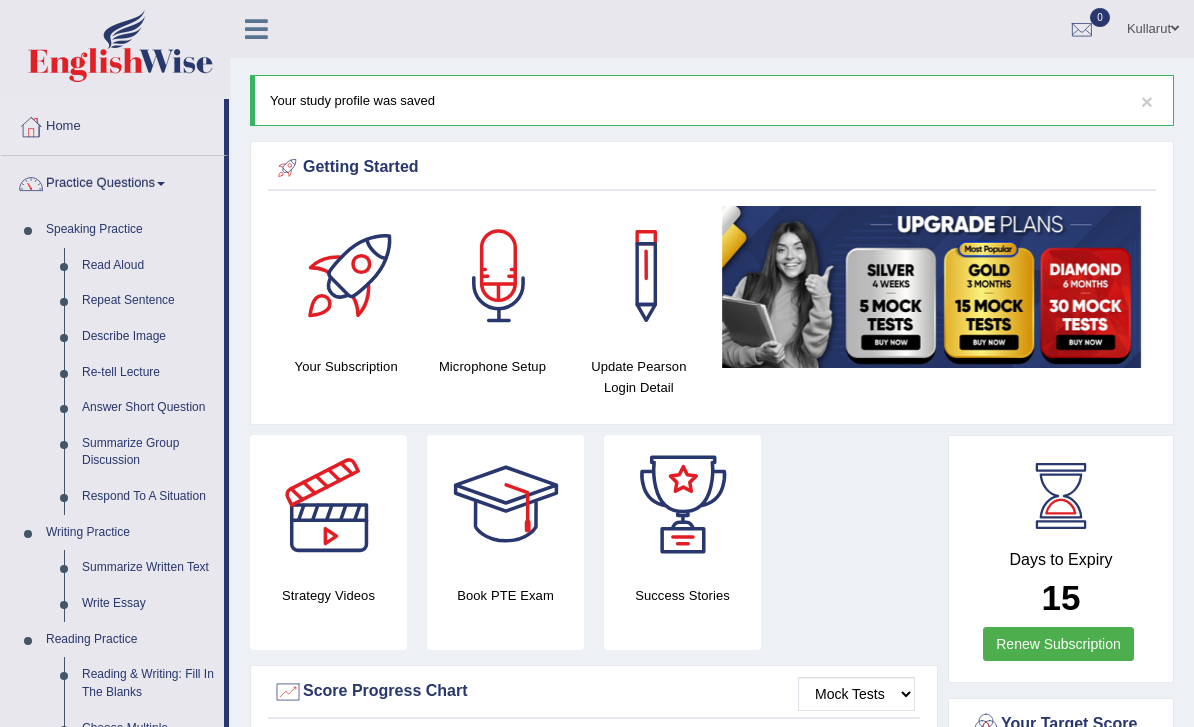 click at bounding box center (597, 363) 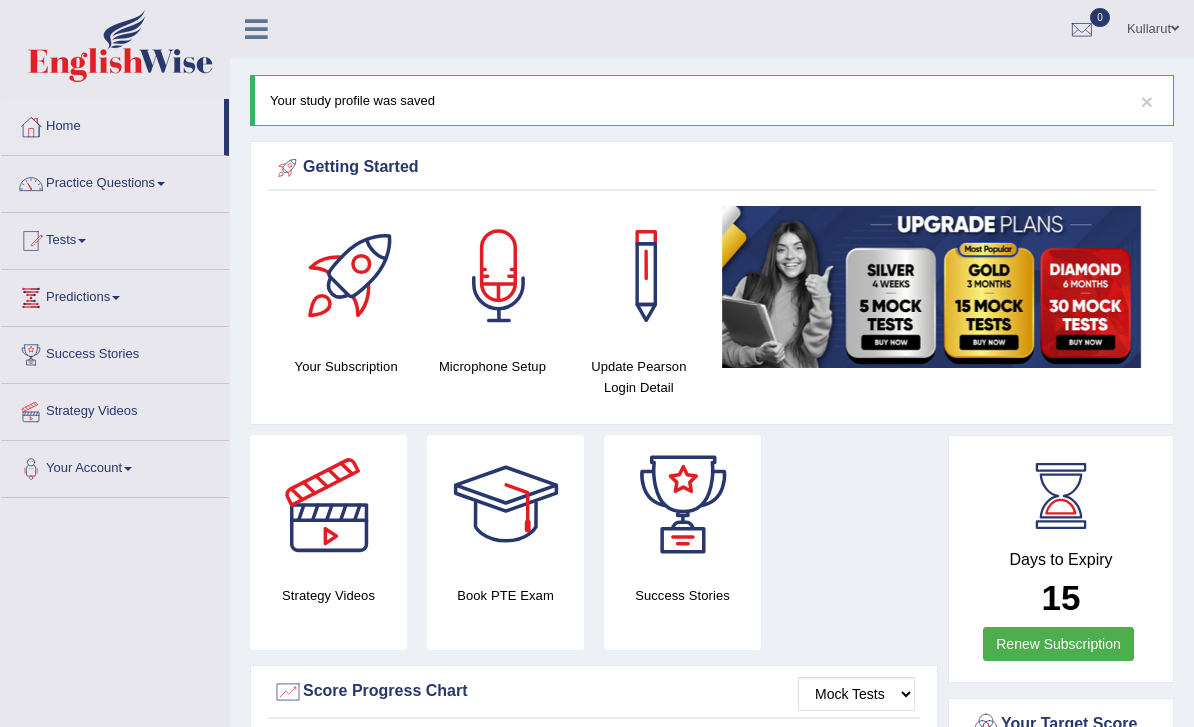 click at bounding box center [256, 29] 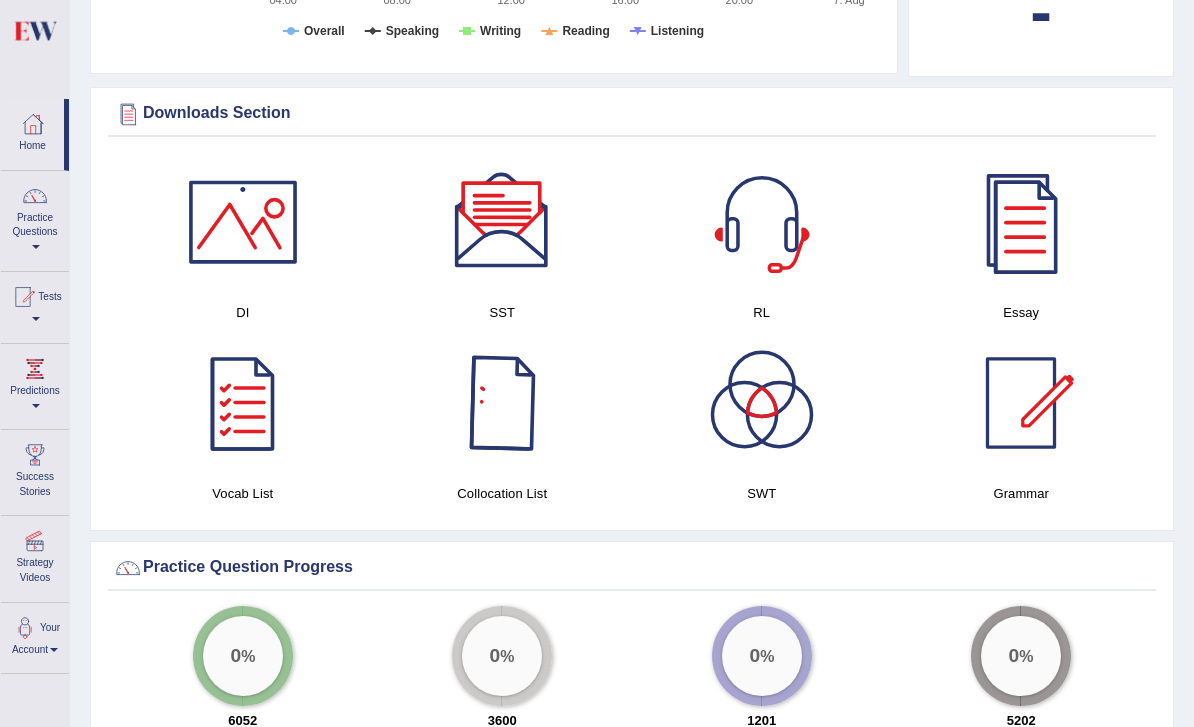scroll, scrollTop: 988, scrollLeft: 0, axis: vertical 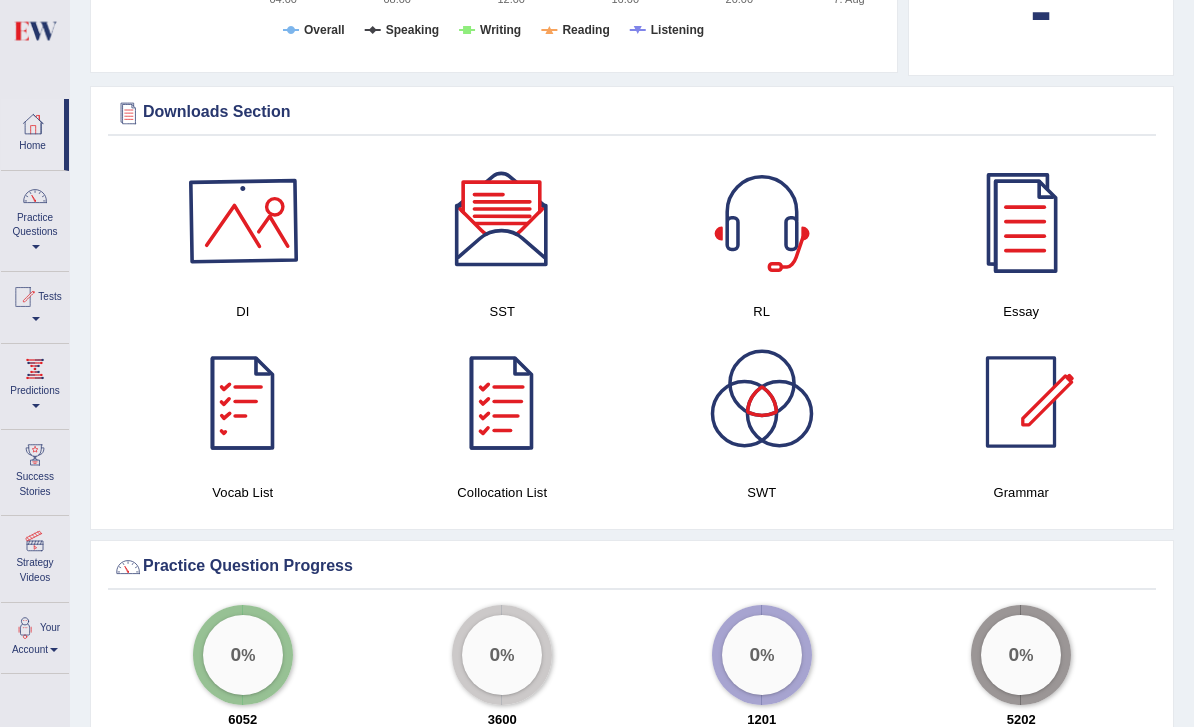 click at bounding box center [243, 221] 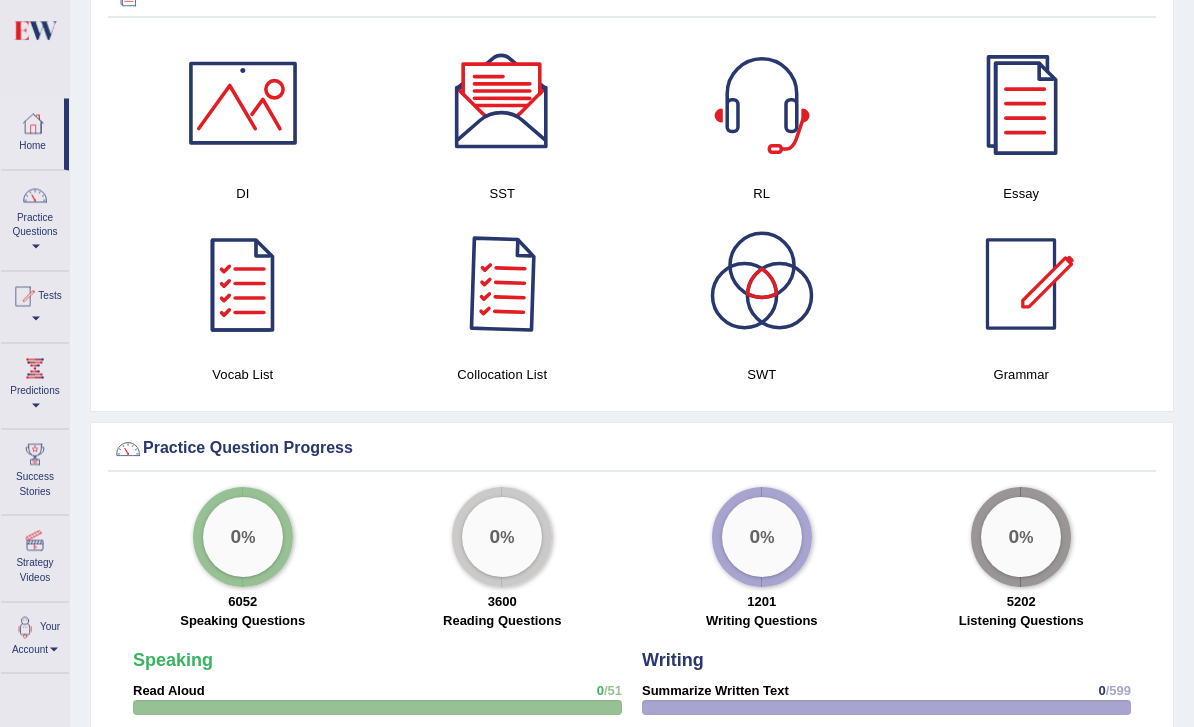 scroll, scrollTop: 1106, scrollLeft: 0, axis: vertical 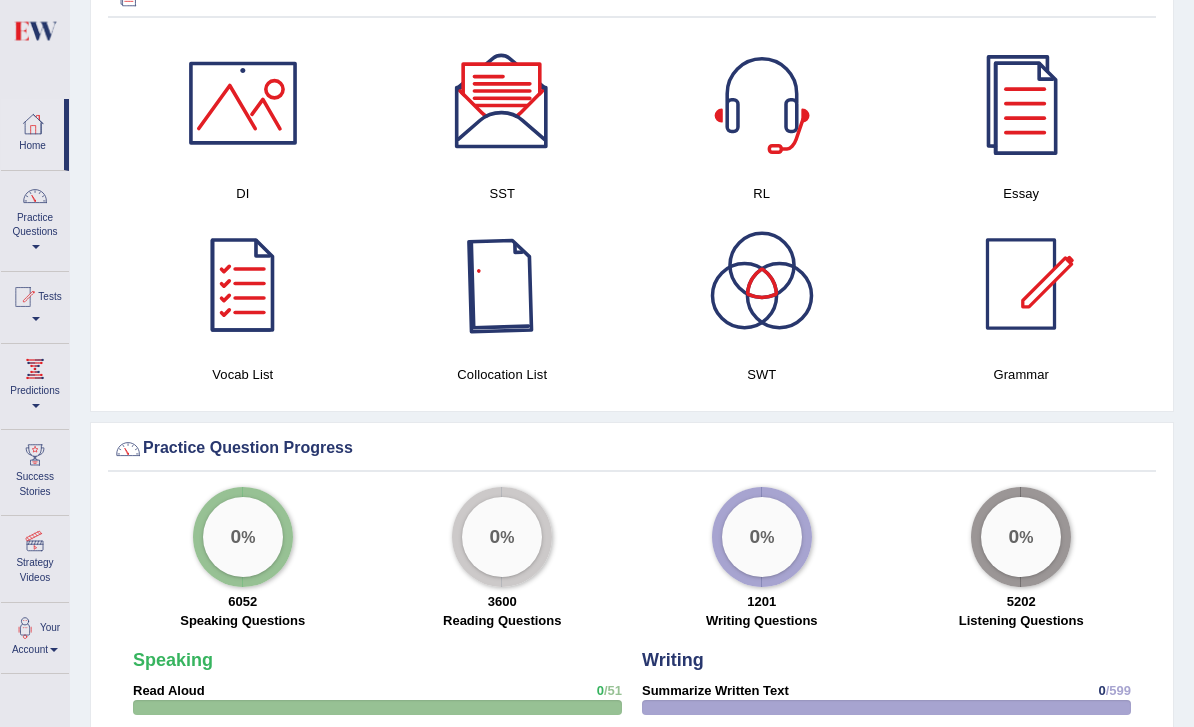 click at bounding box center [502, 284] 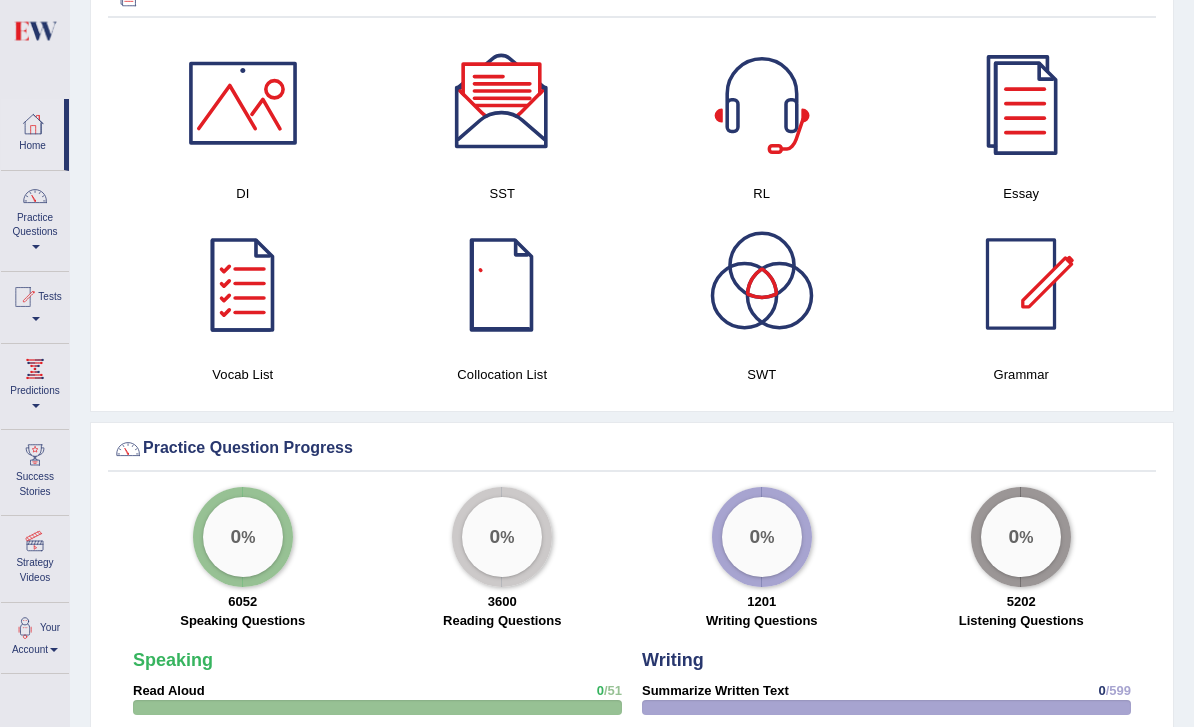 scroll, scrollTop: 1138, scrollLeft: 0, axis: vertical 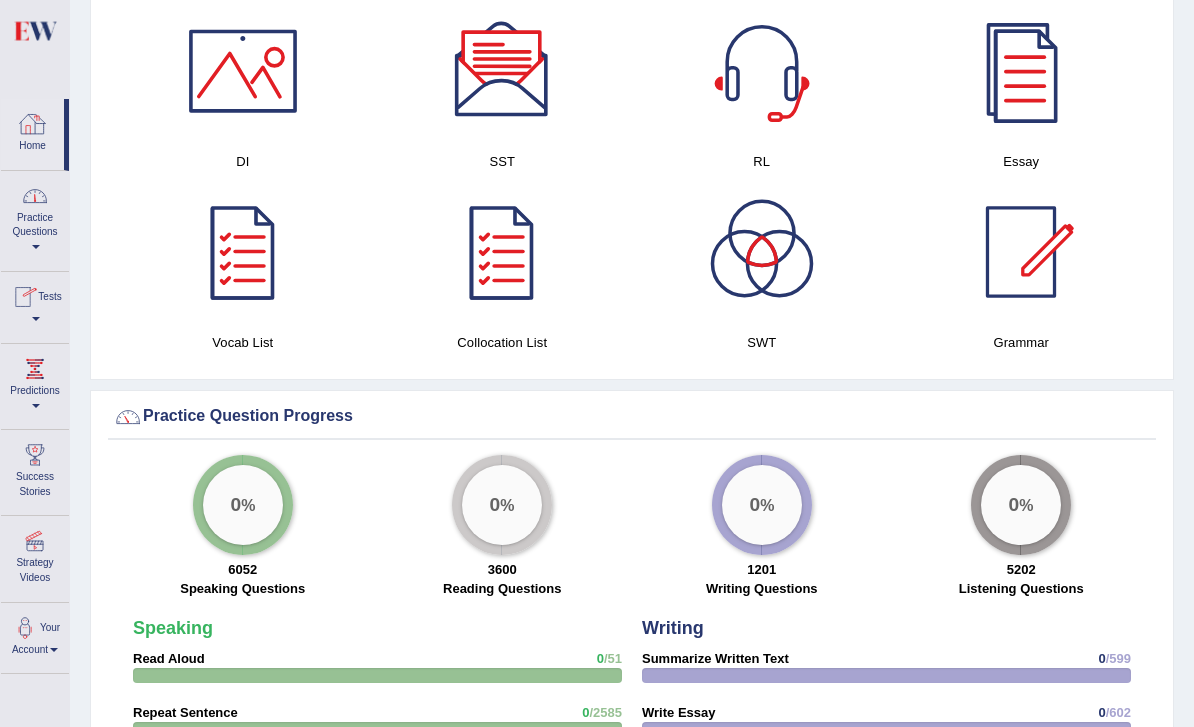 click at bounding box center (33, 124) 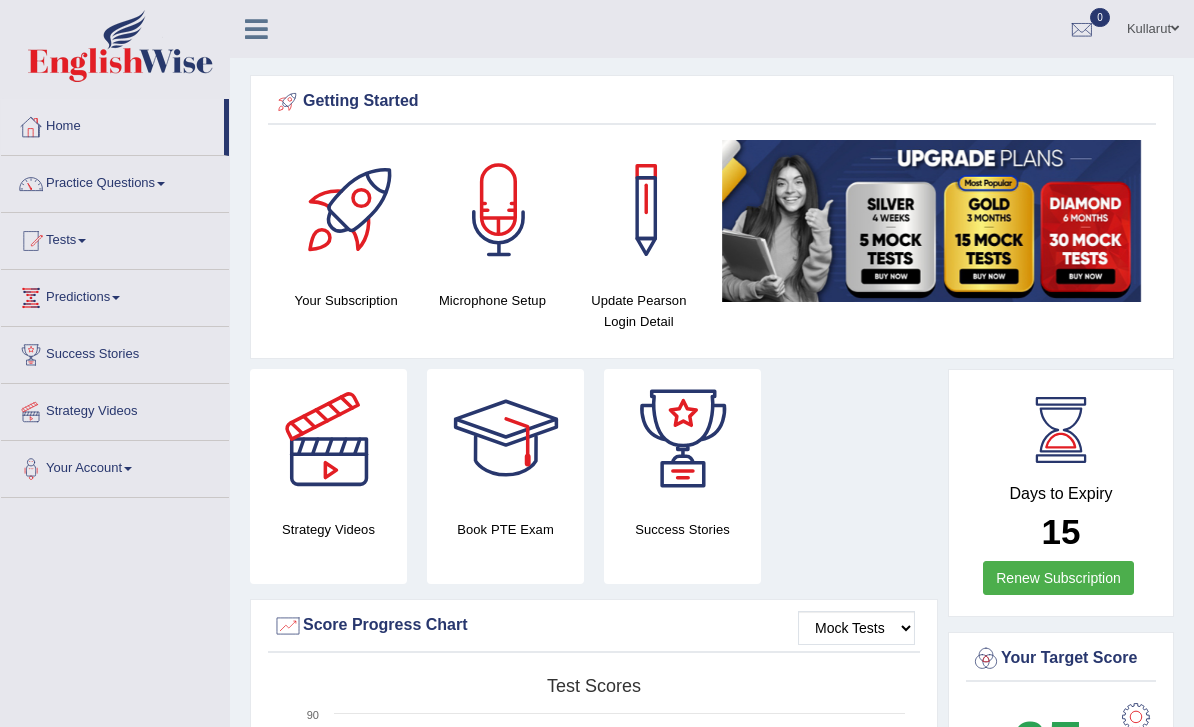 scroll, scrollTop: 0, scrollLeft: 0, axis: both 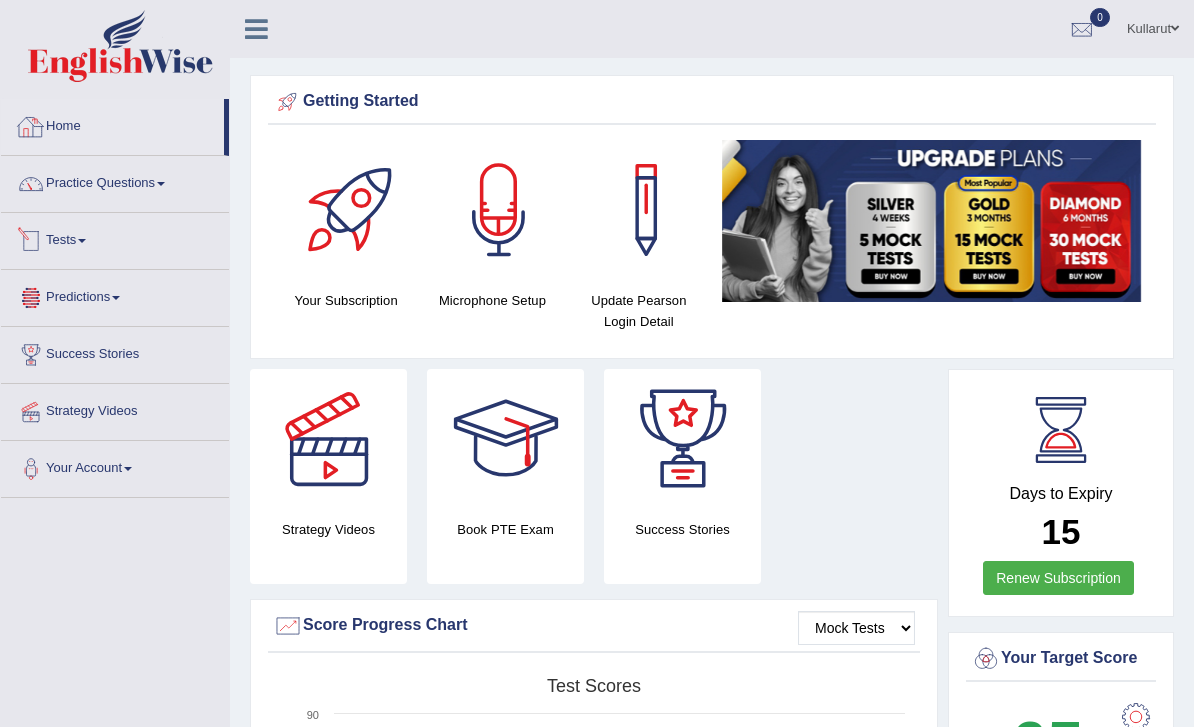 click on "Tests" at bounding box center [115, 238] 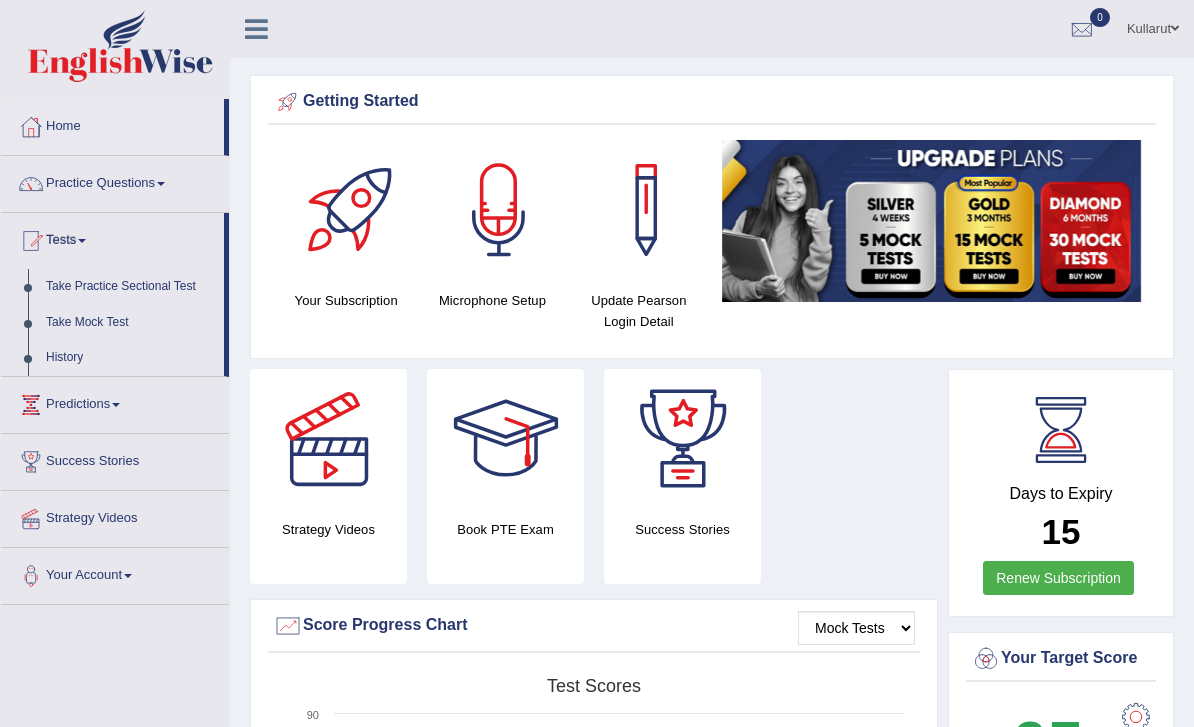 click at bounding box center (597, 363) 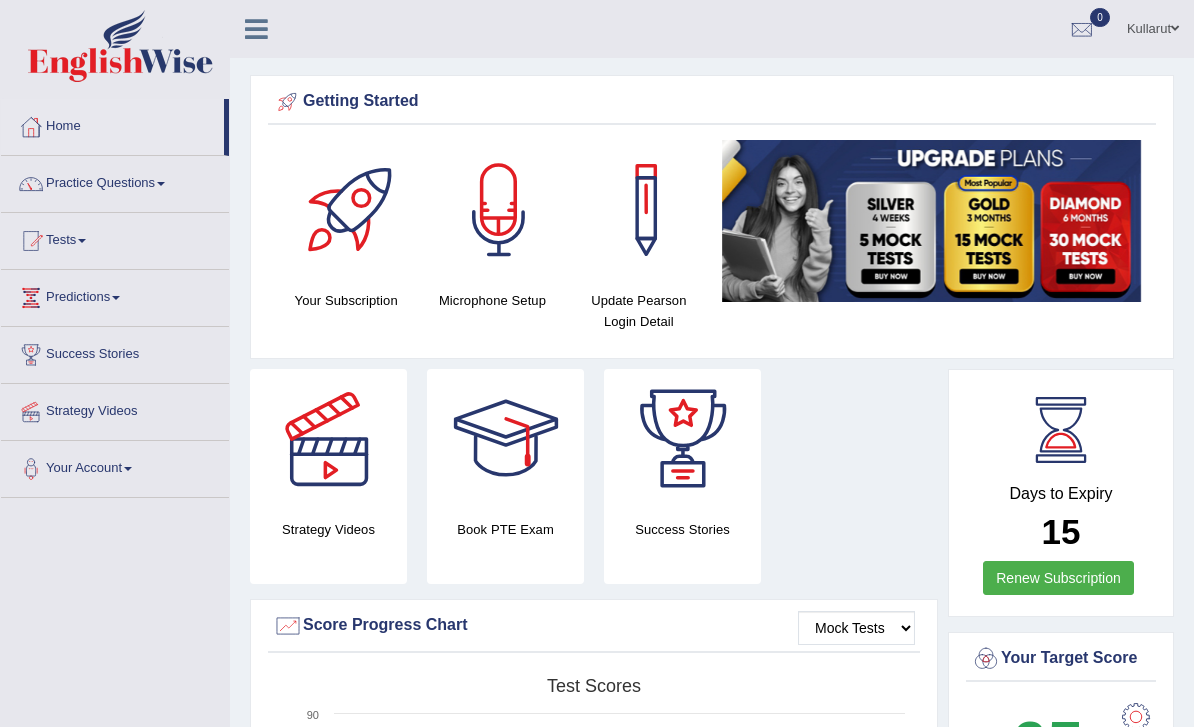 click on "Renew Subscription" at bounding box center [1058, 578] 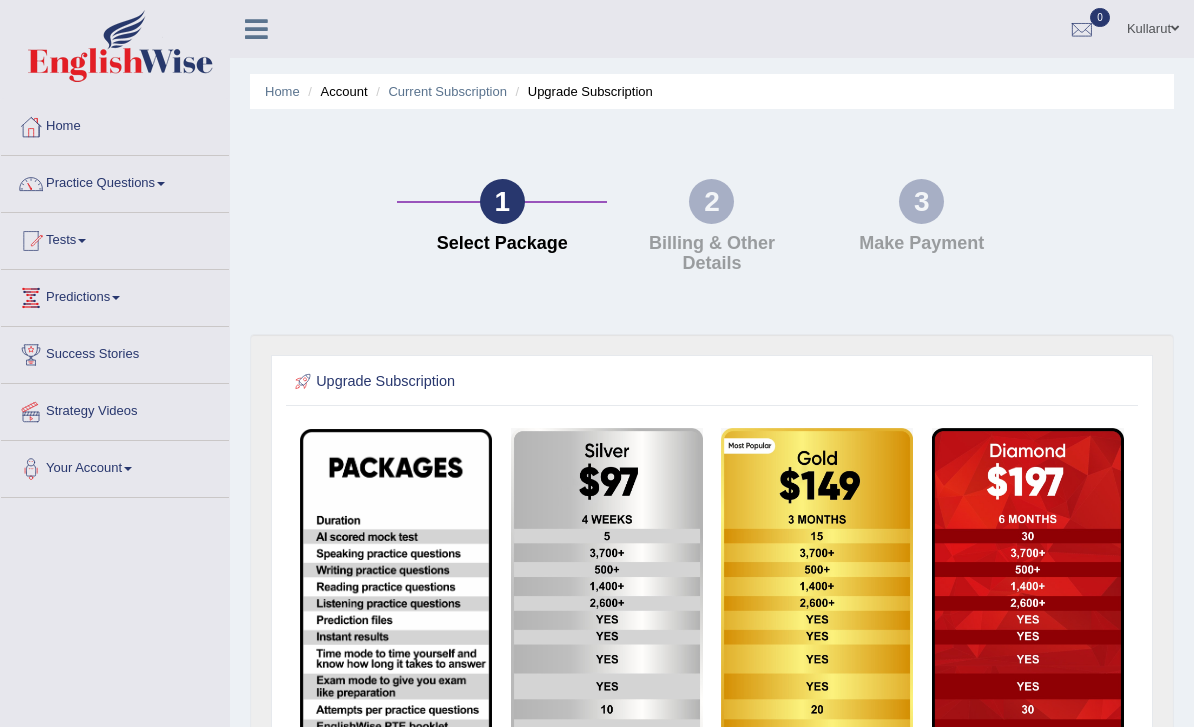 scroll, scrollTop: 0, scrollLeft: 0, axis: both 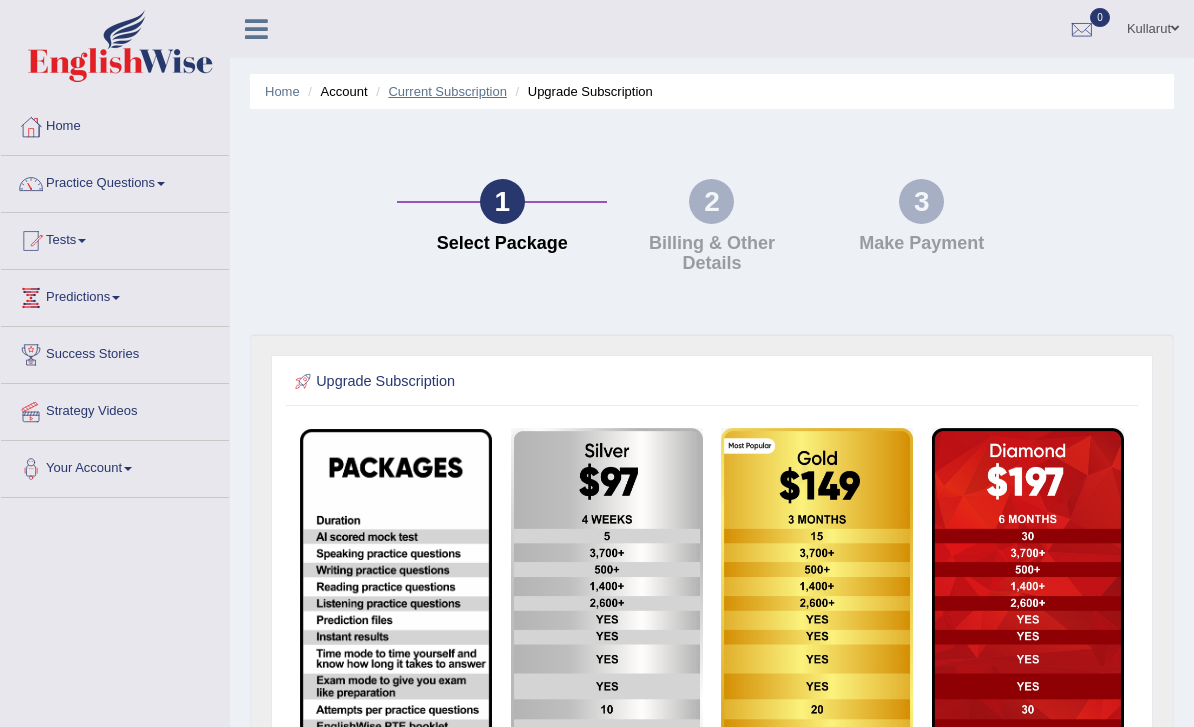 click on "Current Subscription" at bounding box center [447, 91] 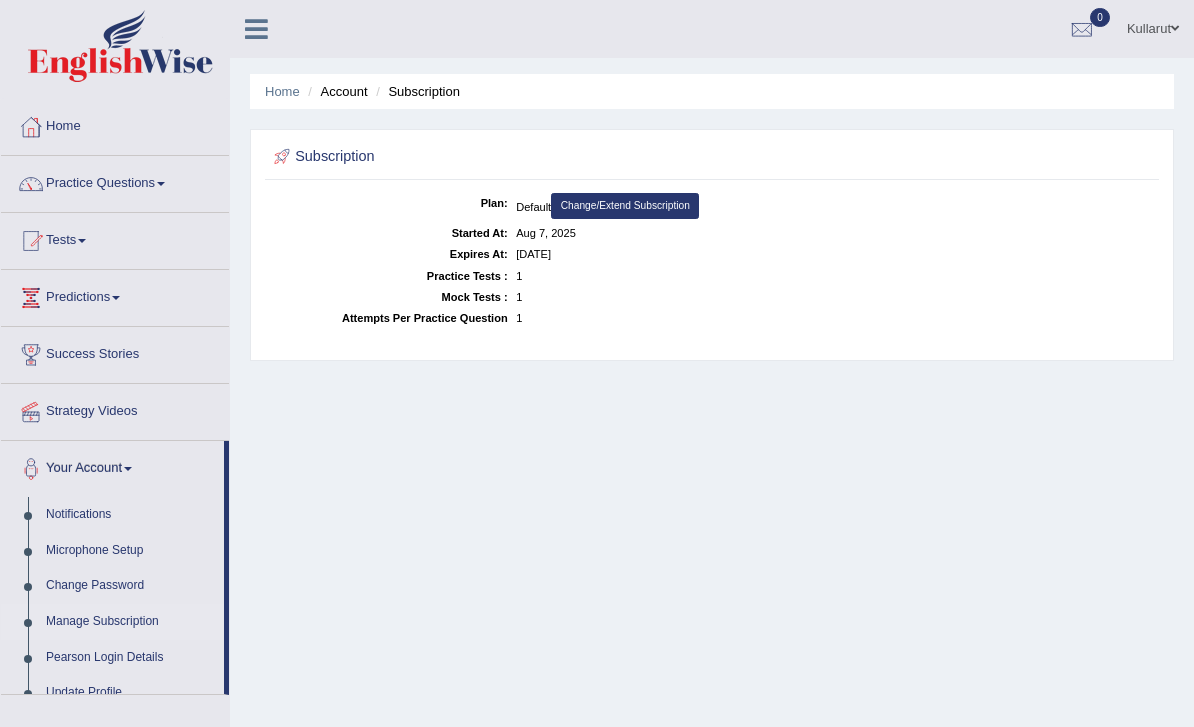 scroll, scrollTop: 0, scrollLeft: 0, axis: both 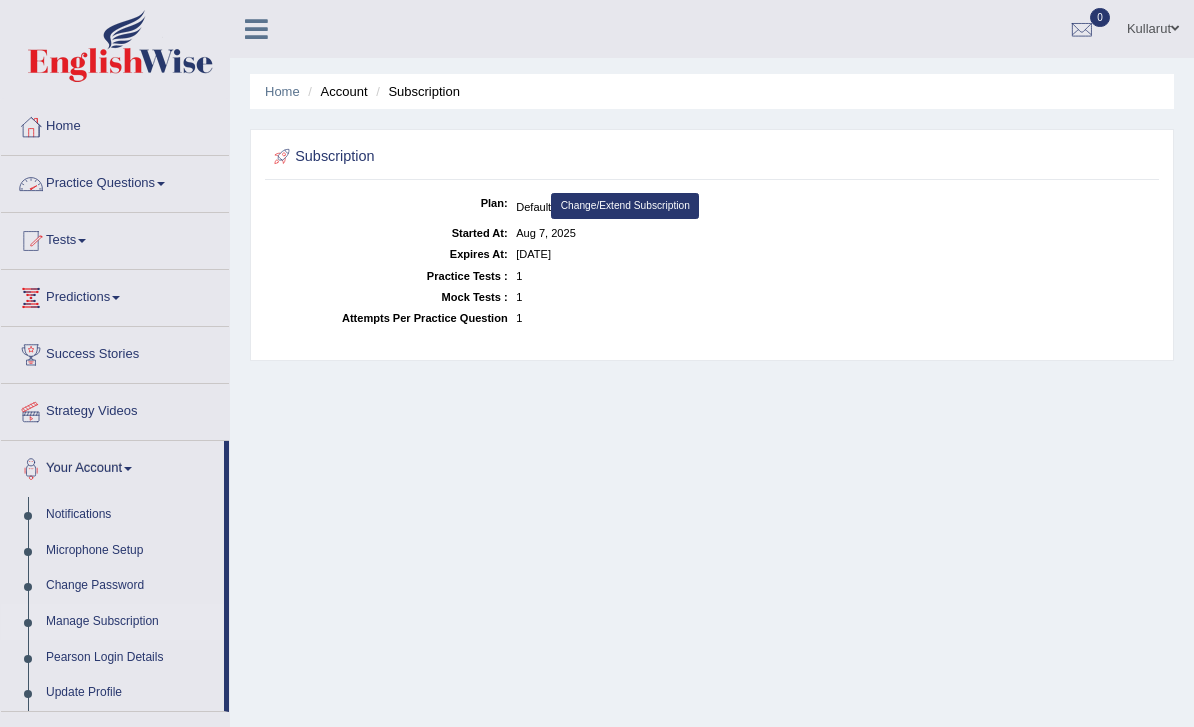 click on "Practice Questions" at bounding box center [115, 181] 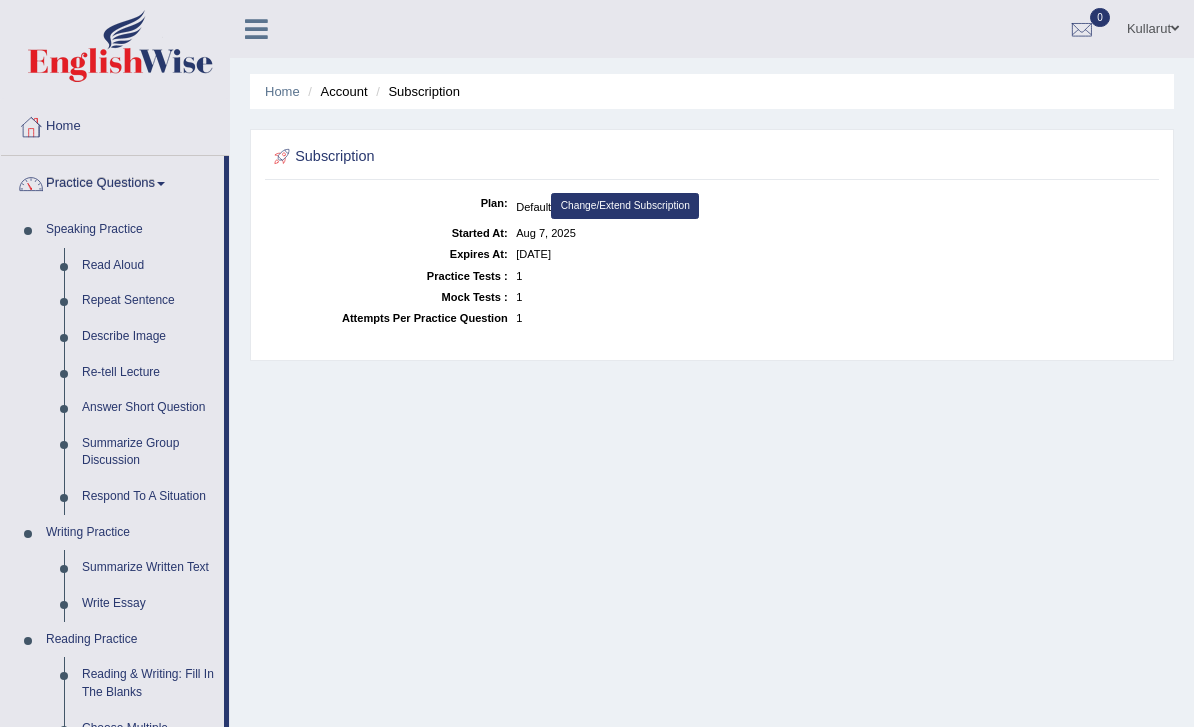 click at bounding box center (597, 363) 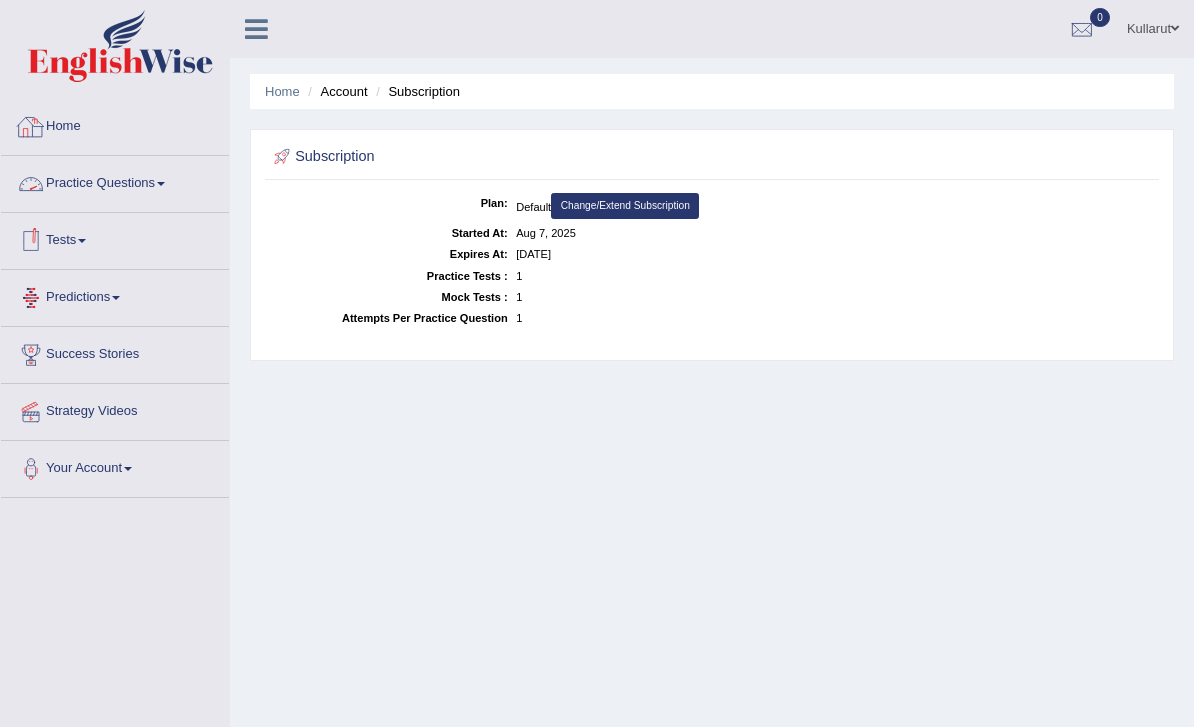 click on "Home" at bounding box center [115, 124] 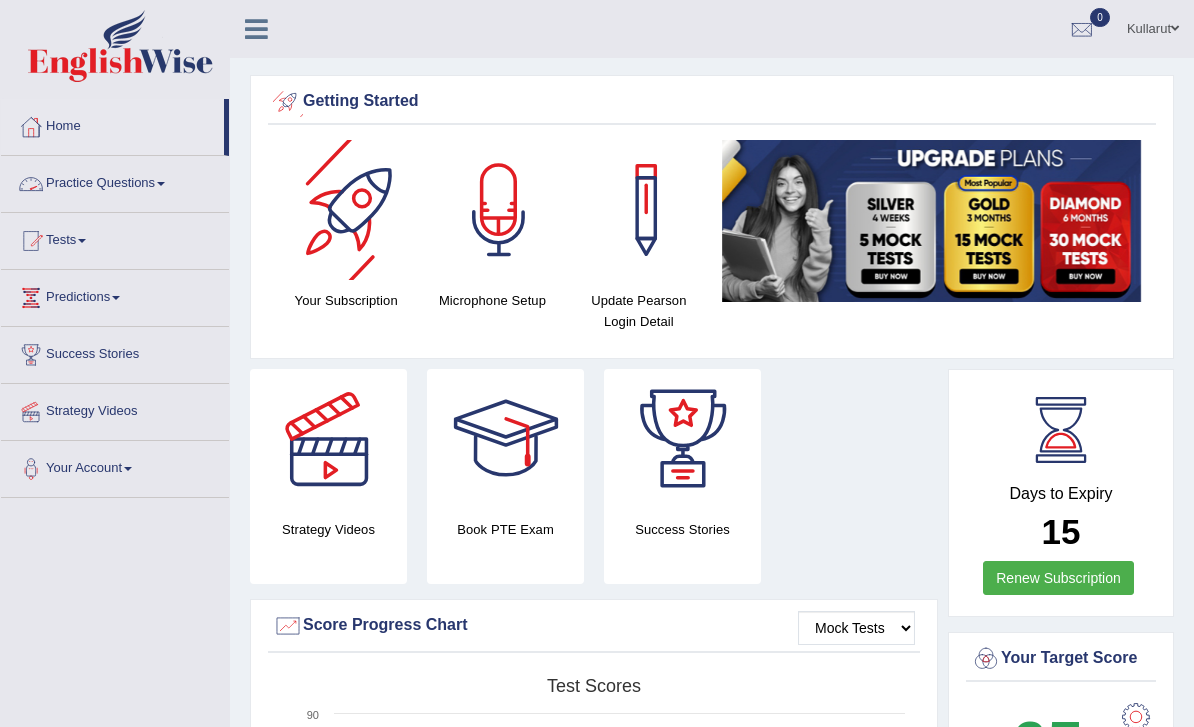 scroll, scrollTop: 0, scrollLeft: 0, axis: both 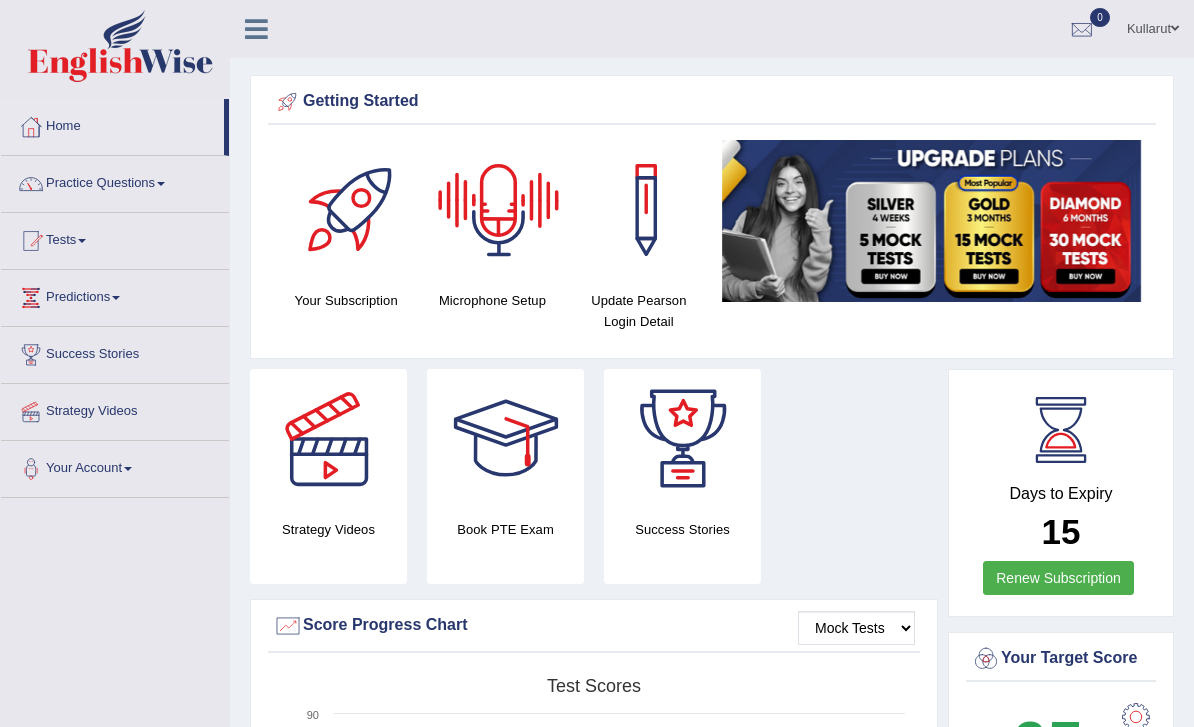 click at bounding box center [499, 210] 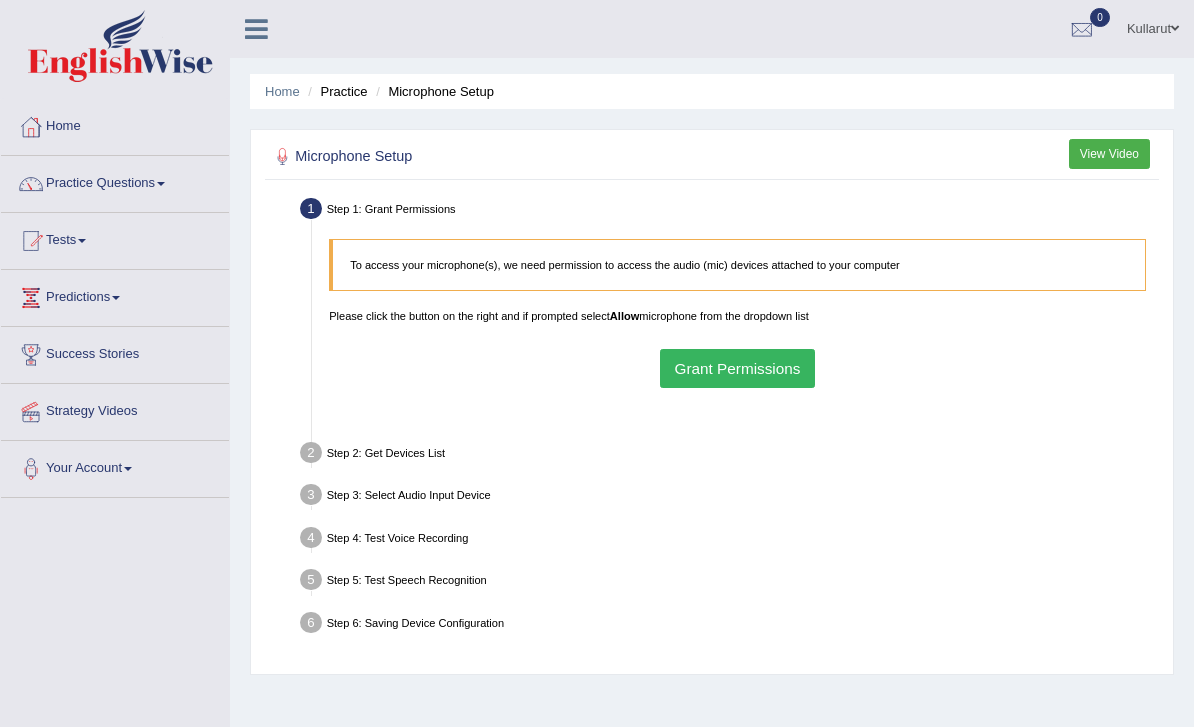 scroll, scrollTop: 0, scrollLeft: 0, axis: both 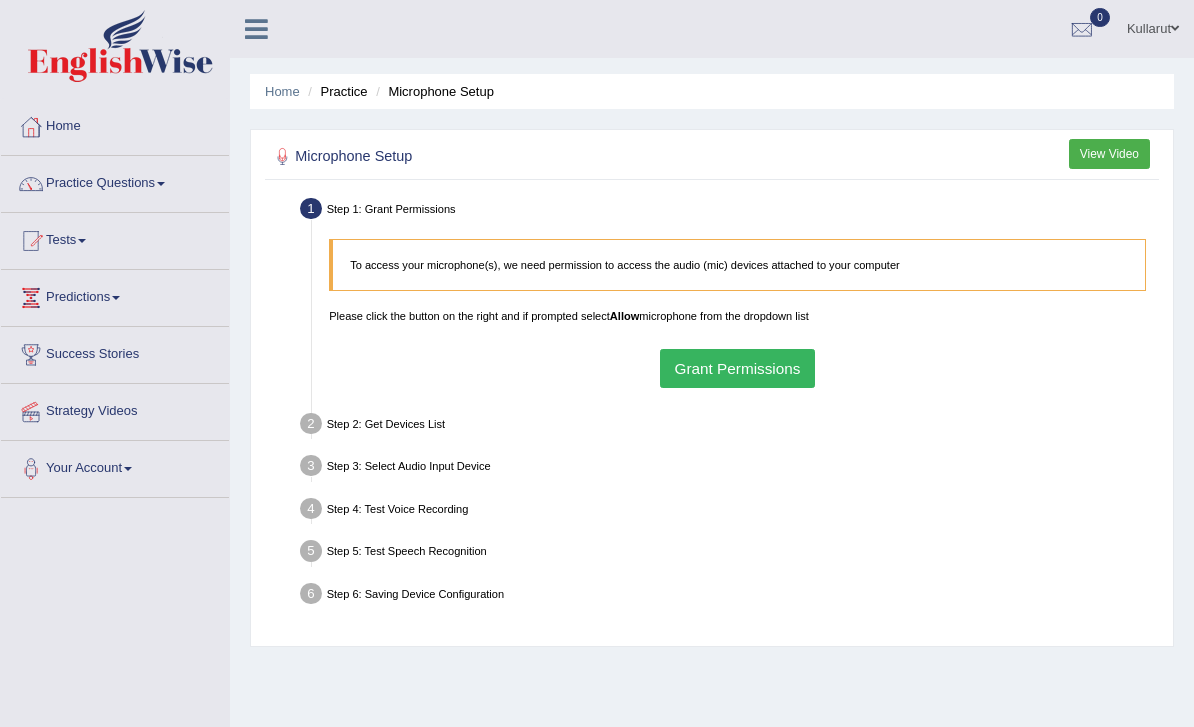 click on "Grant Permissions" at bounding box center (737, 368) 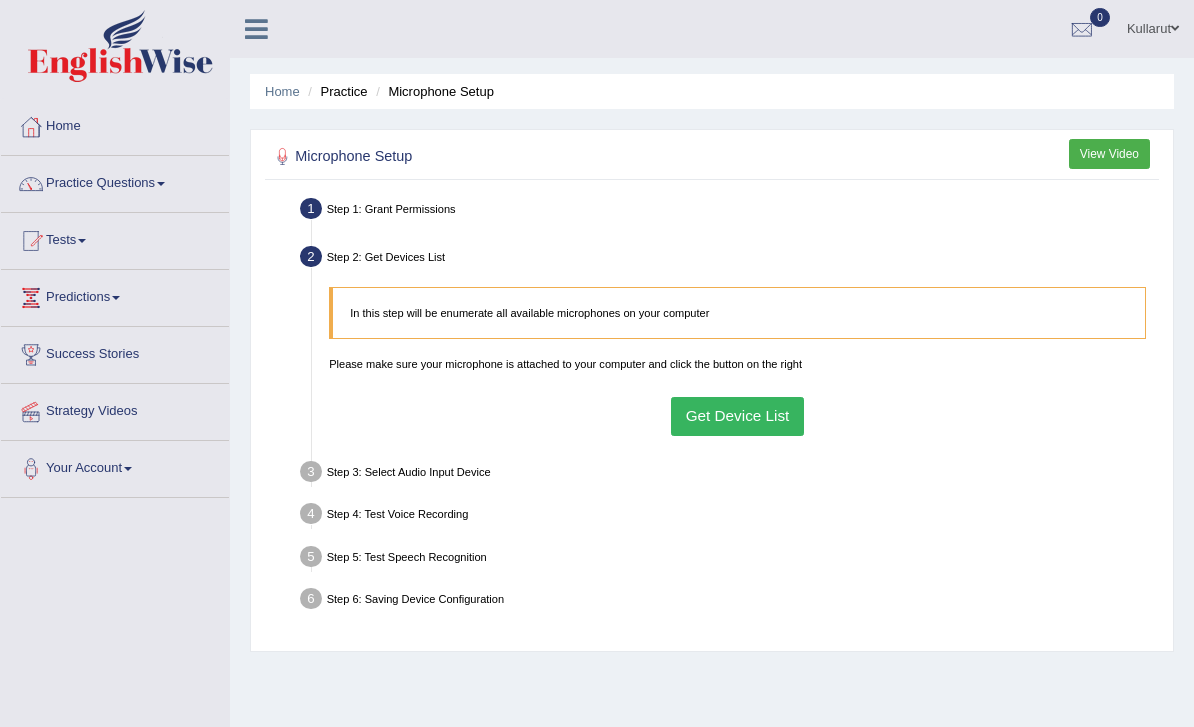 click on "Get Device List" at bounding box center (737, 416) 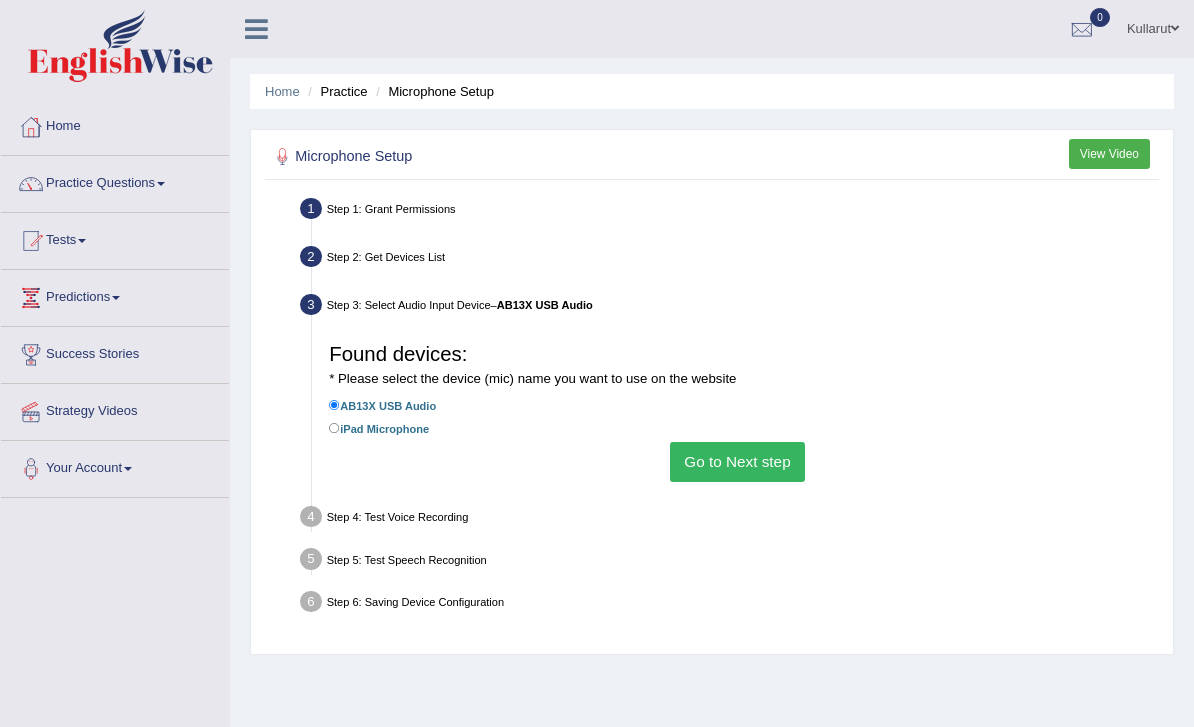 click on "iPad Microphone" at bounding box center [379, 428] 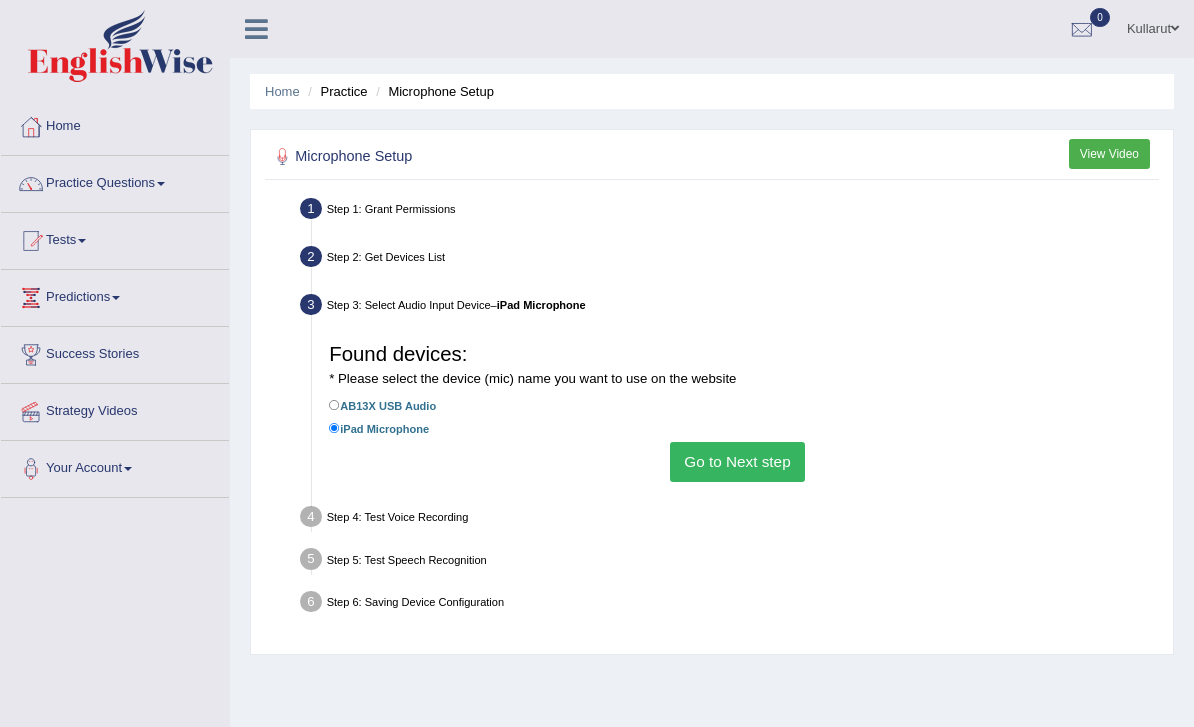 click on "Step 2: Get Devices List" at bounding box center (729, 259) 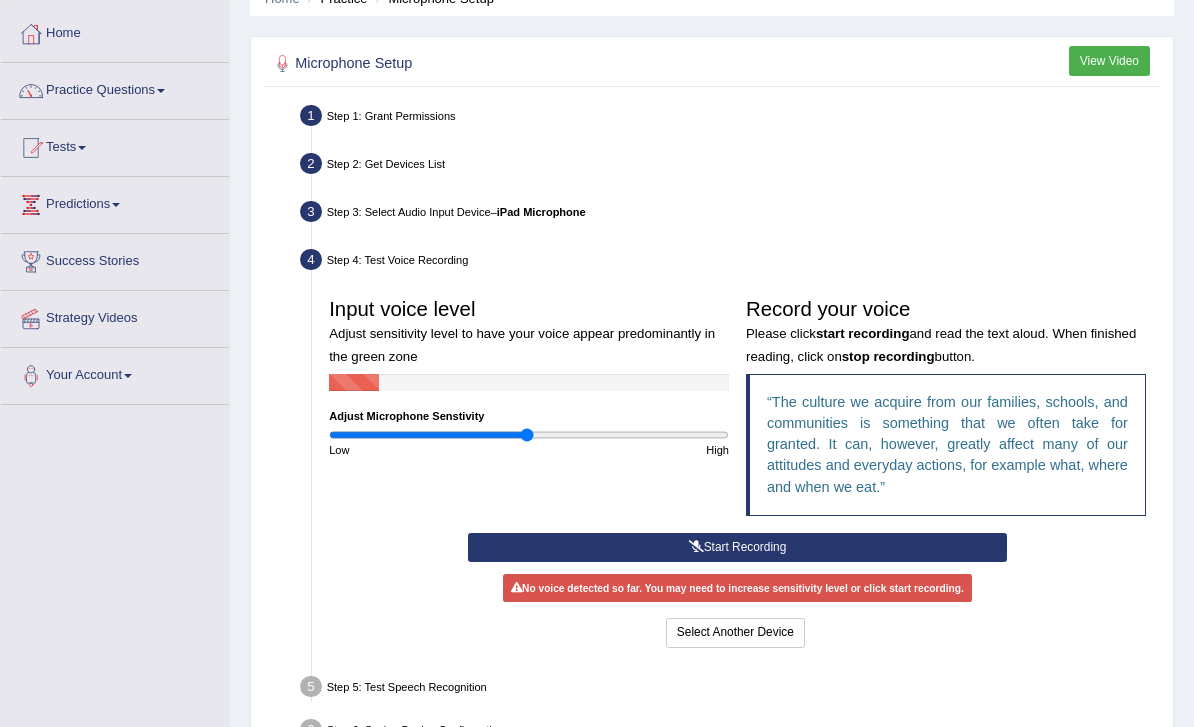 scroll, scrollTop: 121, scrollLeft: 0, axis: vertical 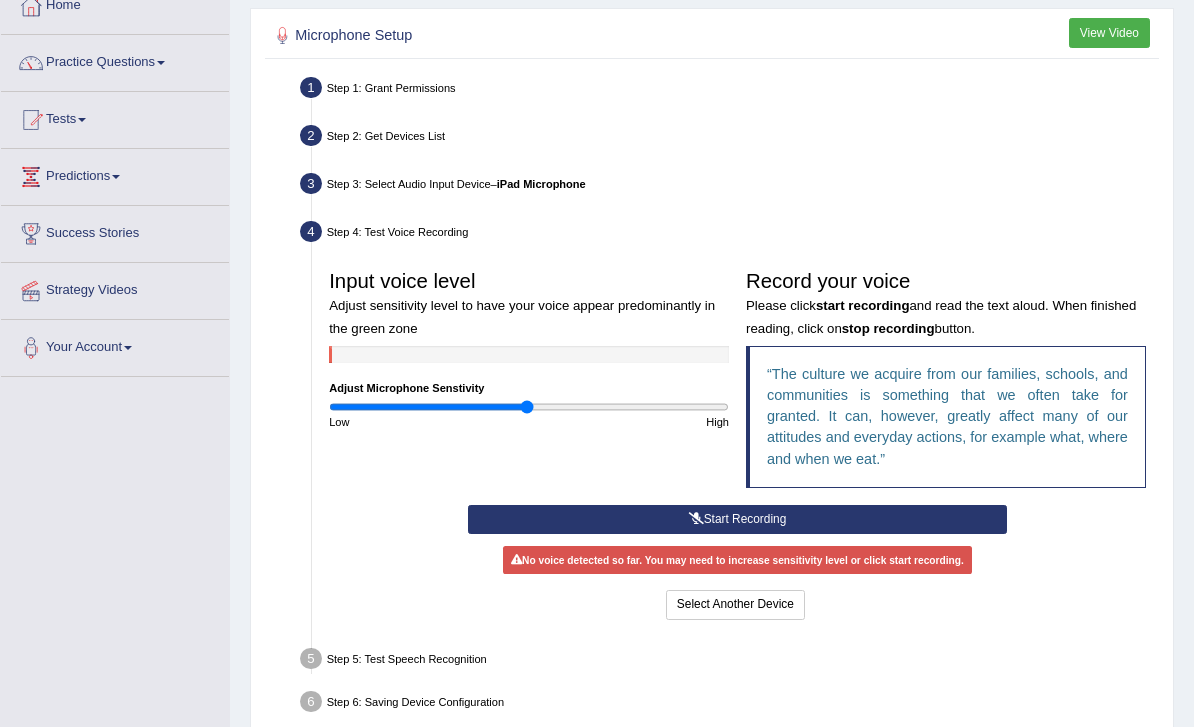 click on "Start Recording" at bounding box center (737, 519) 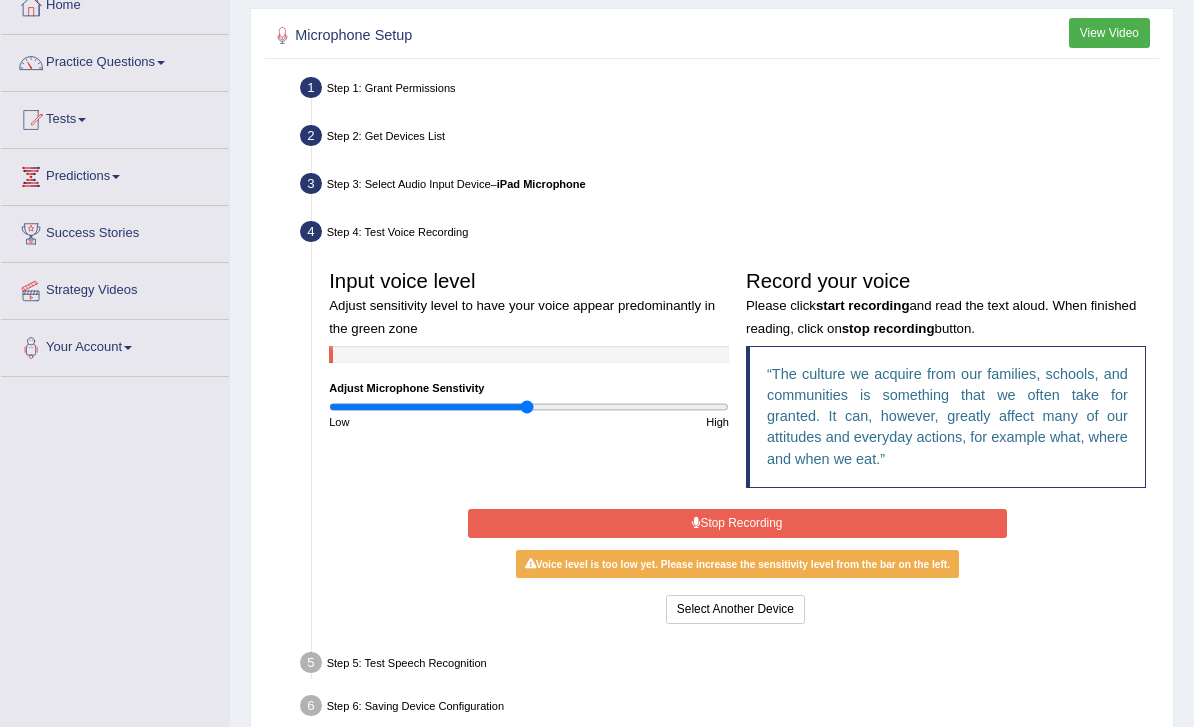click on "Stop Recording" at bounding box center (737, 523) 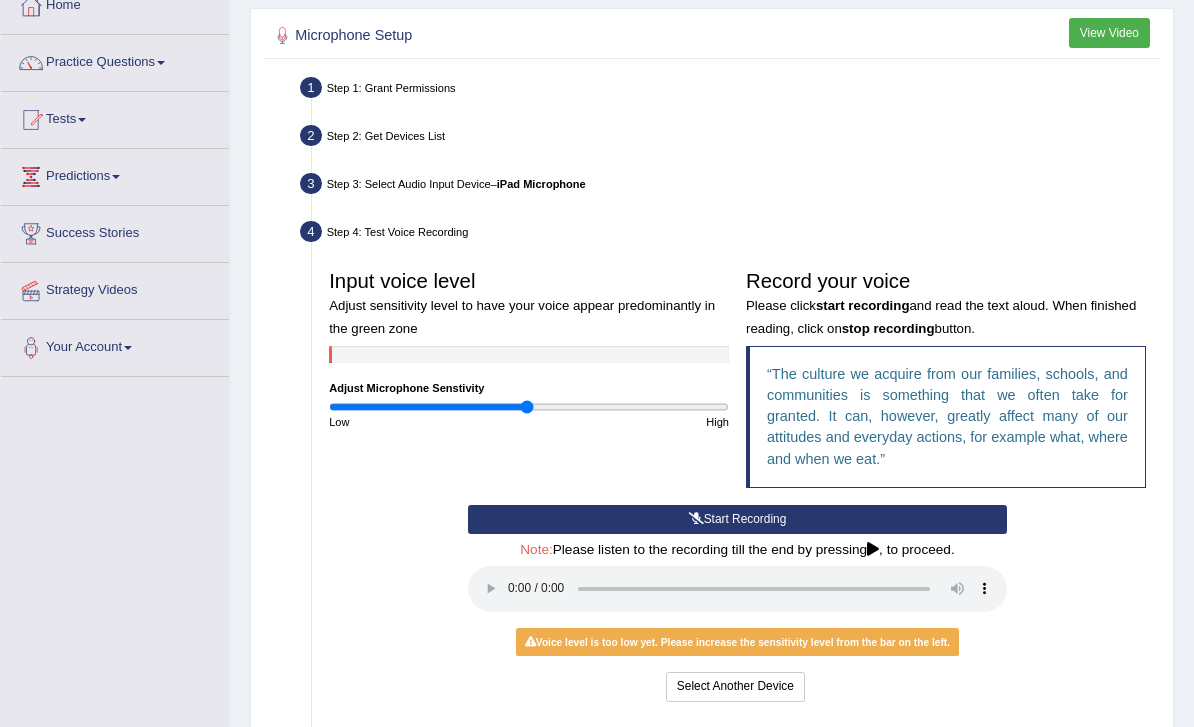 click at bounding box center (737, 589) 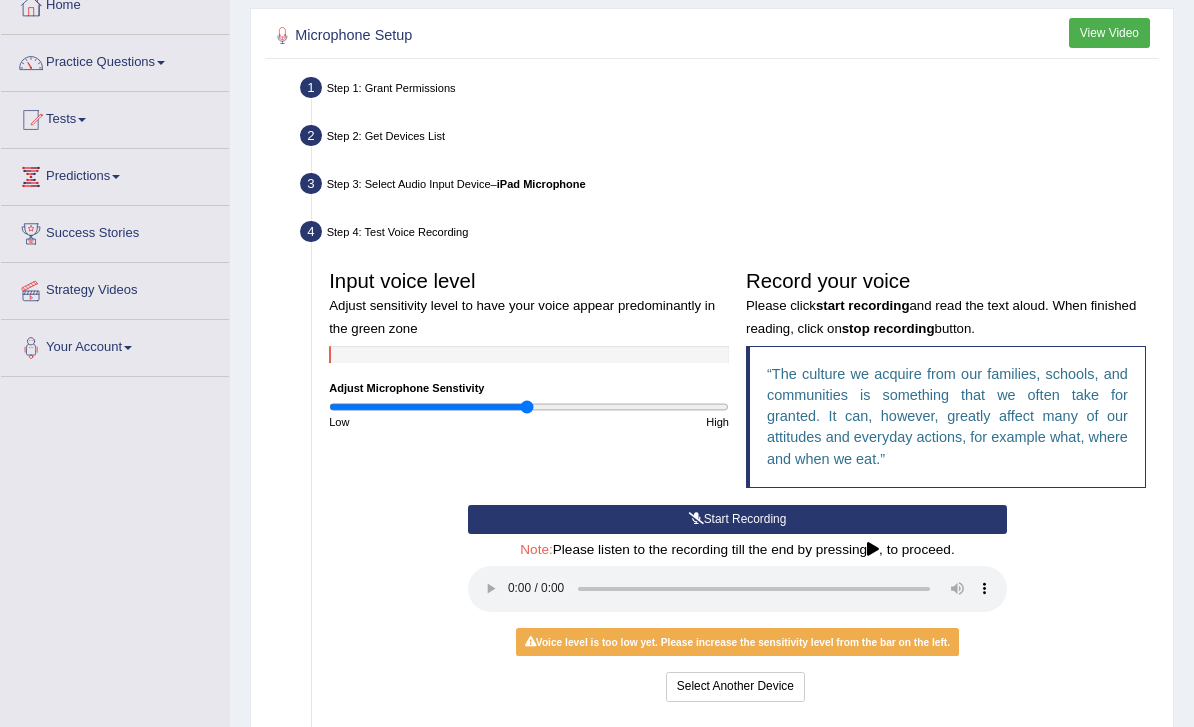 click at bounding box center (696, 519) 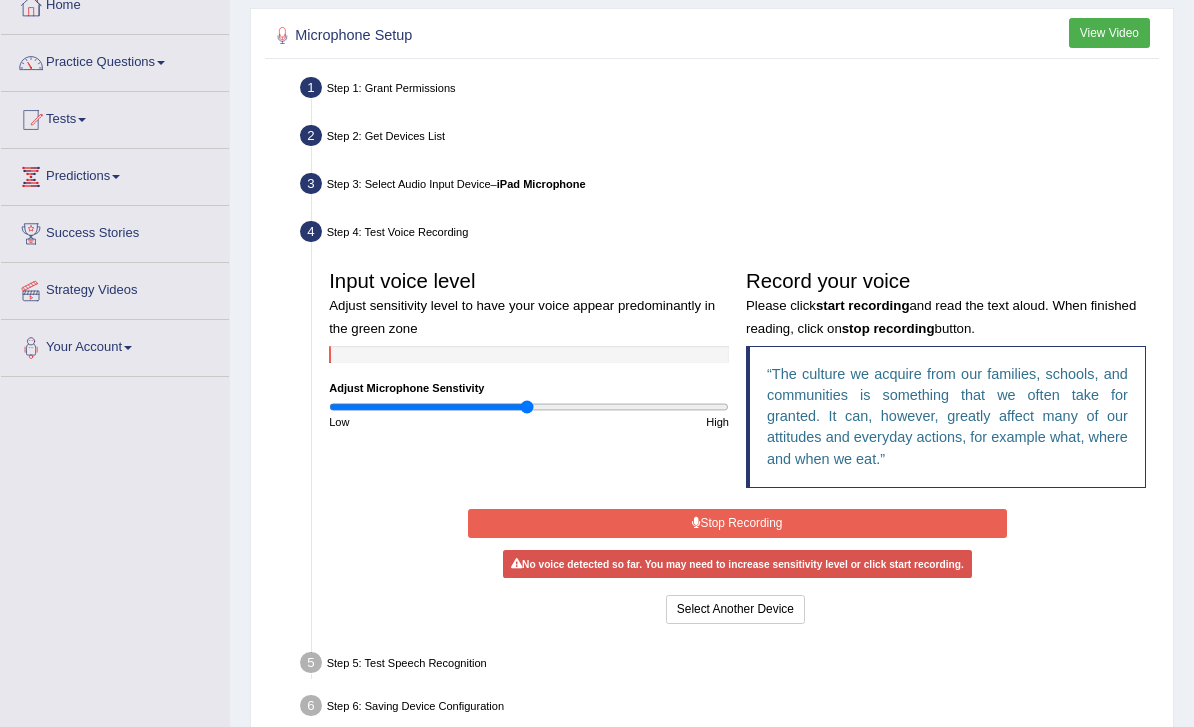 click on "Stop Recording" at bounding box center (737, 523) 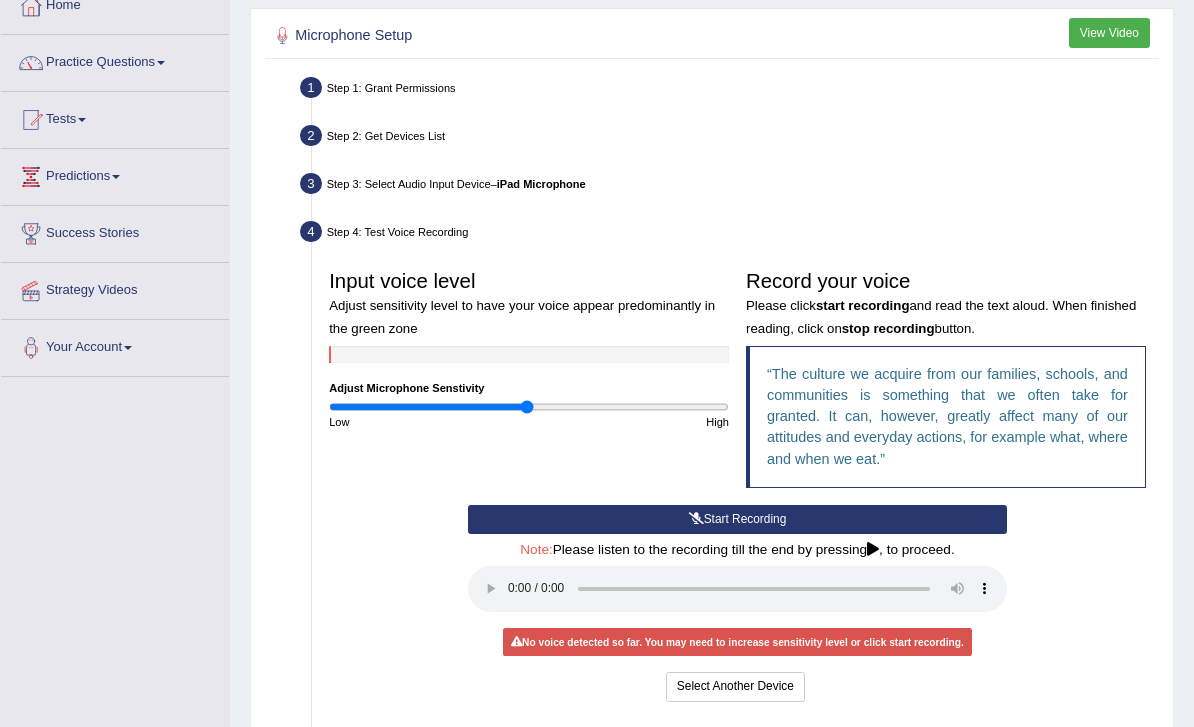 click at bounding box center [696, 519] 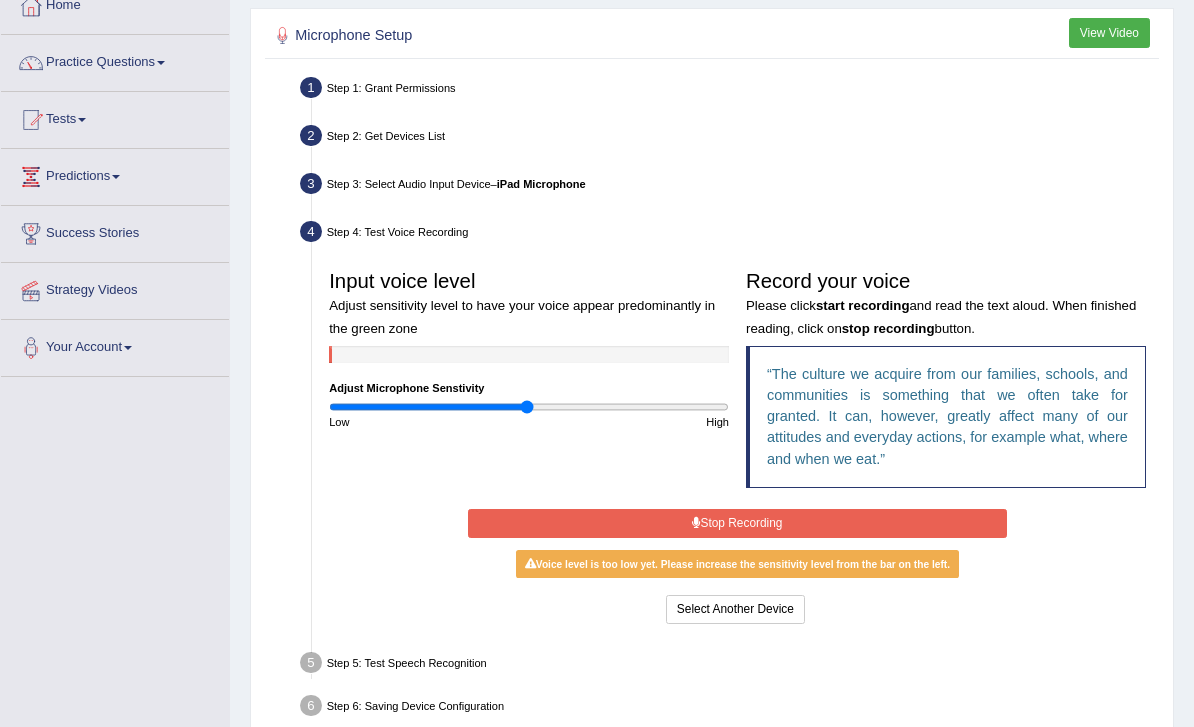 click on "Stop Recording" at bounding box center [737, 523] 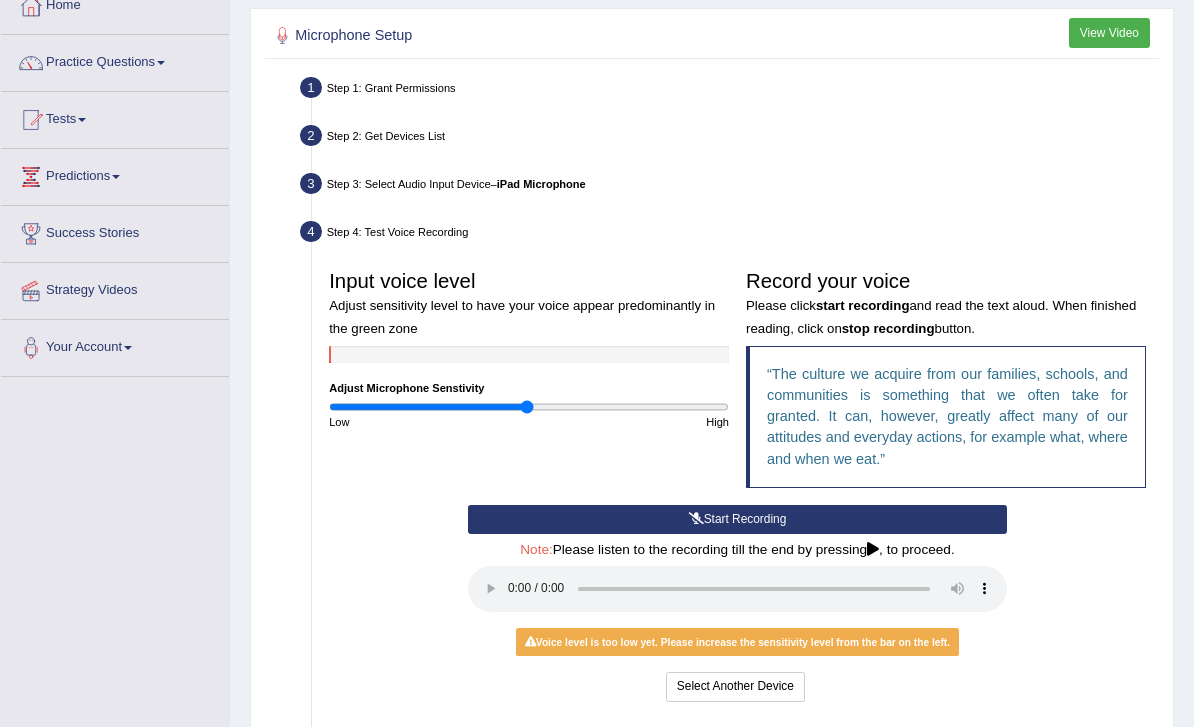 click at bounding box center (737, 589) 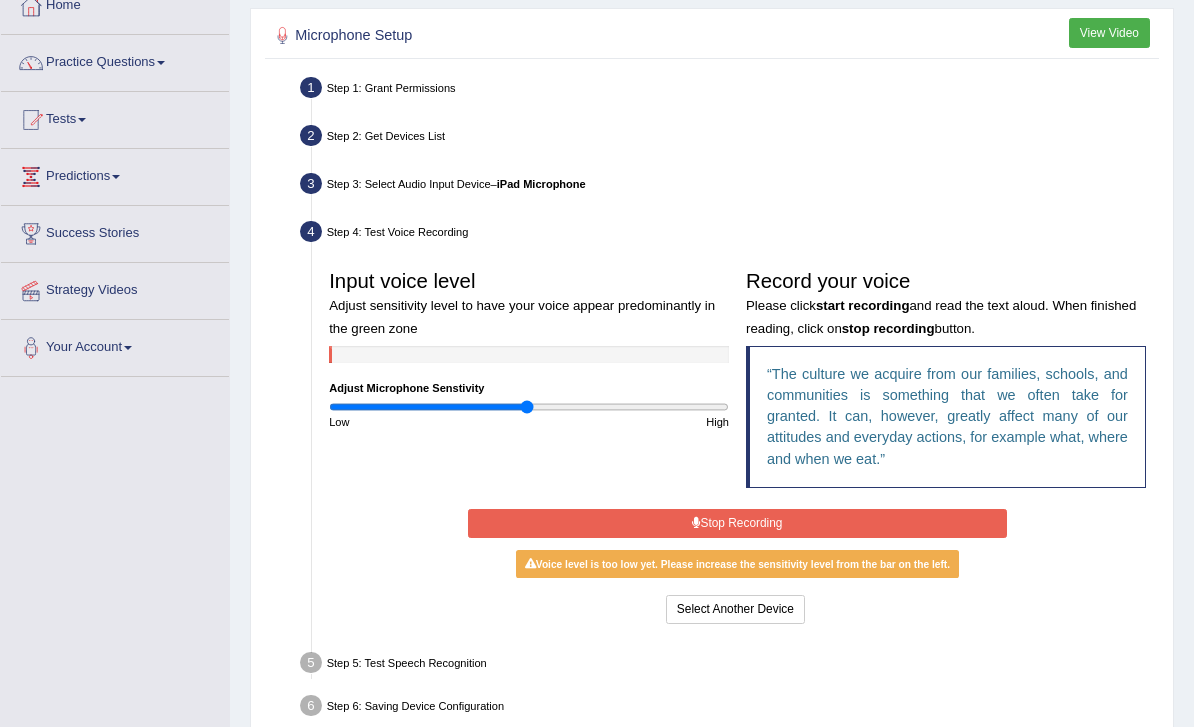 click on "Stop Recording" at bounding box center [737, 523] 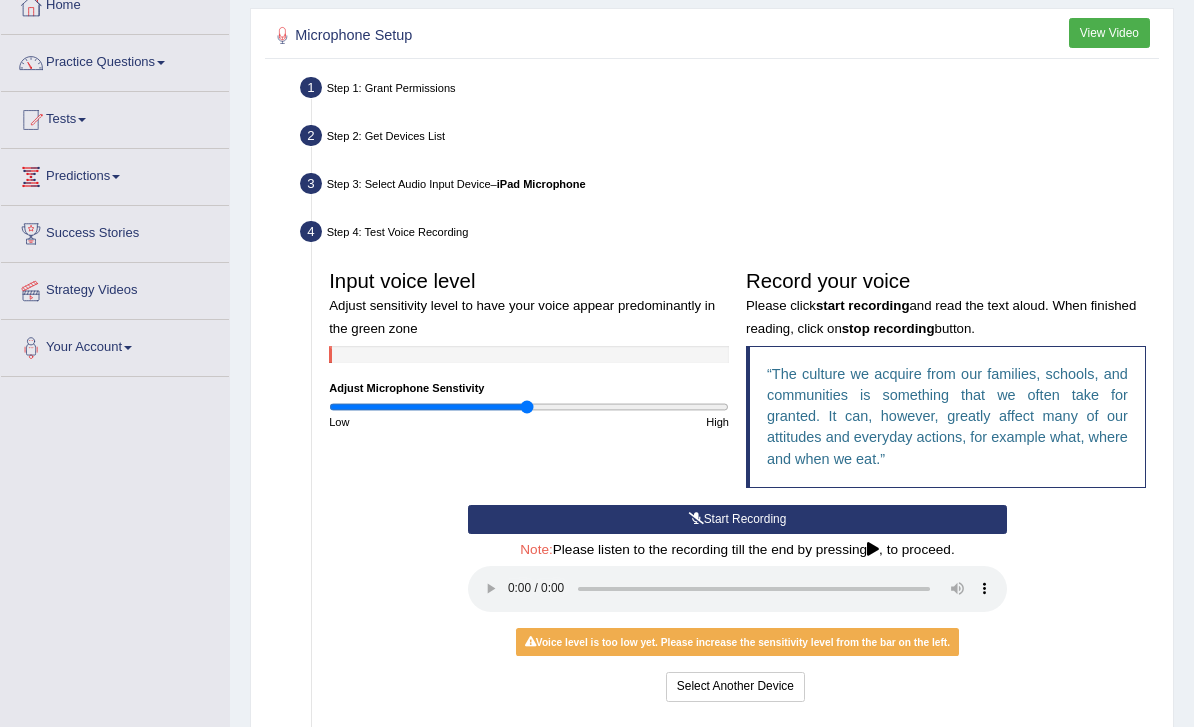click at bounding box center (737, 589) 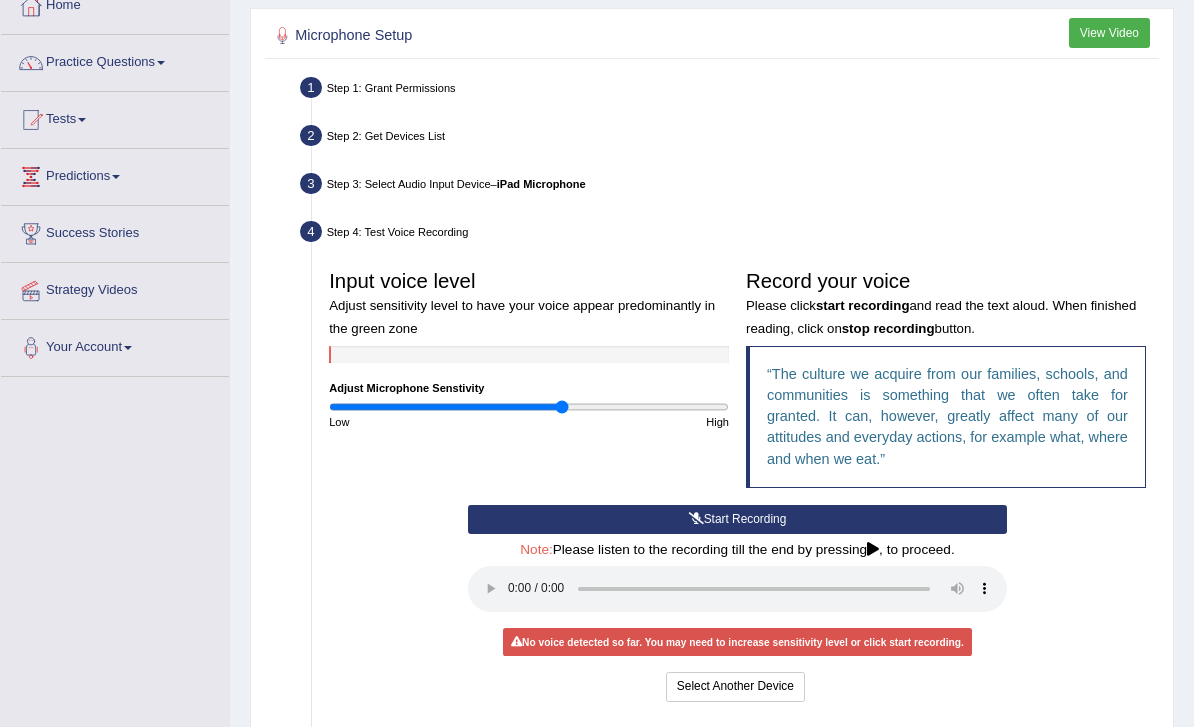 drag, startPoint x: 527, startPoint y: 455, endPoint x: 562, endPoint y: 459, distance: 35.22783 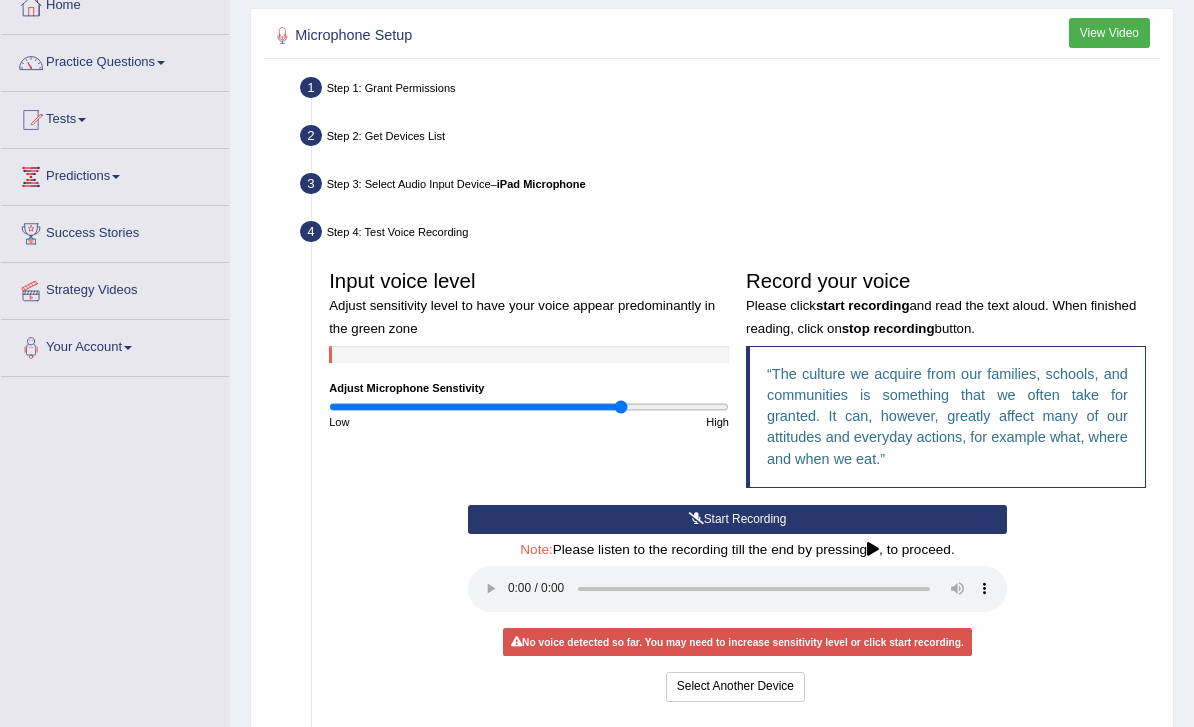 drag, startPoint x: 561, startPoint y: 451, endPoint x: 619, endPoint y: 462, distance: 59.03389 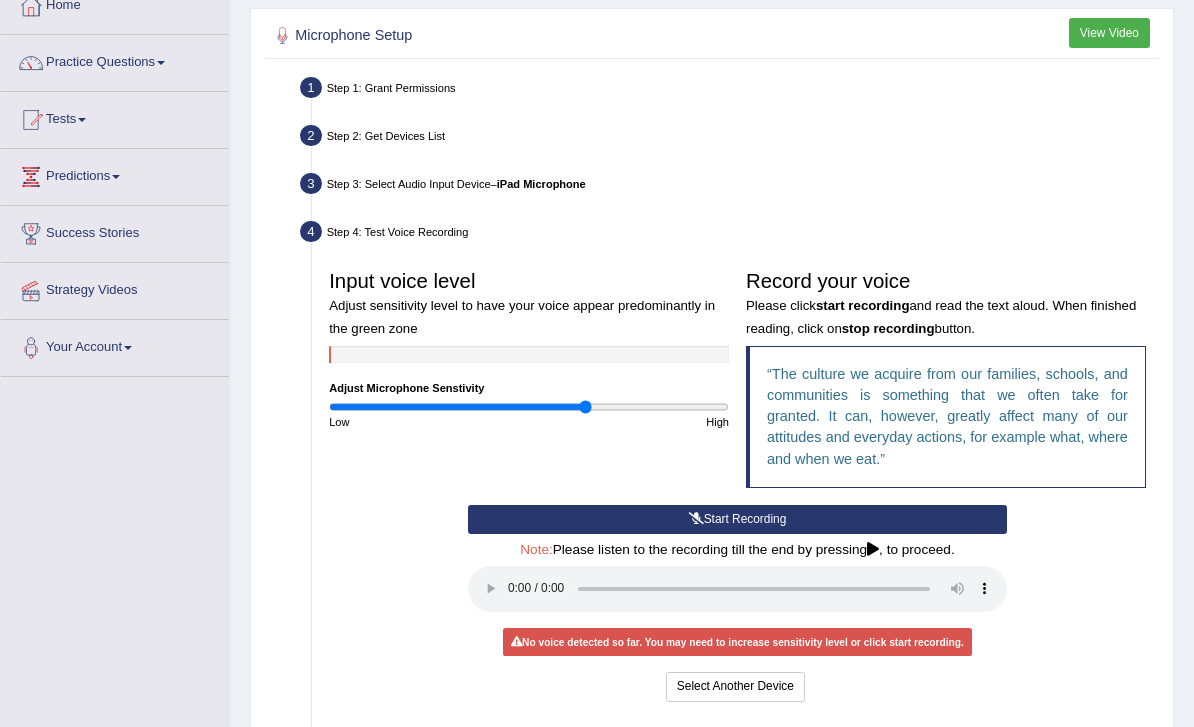 drag, startPoint x: 622, startPoint y: 453, endPoint x: 585, endPoint y: 451, distance: 37.054016 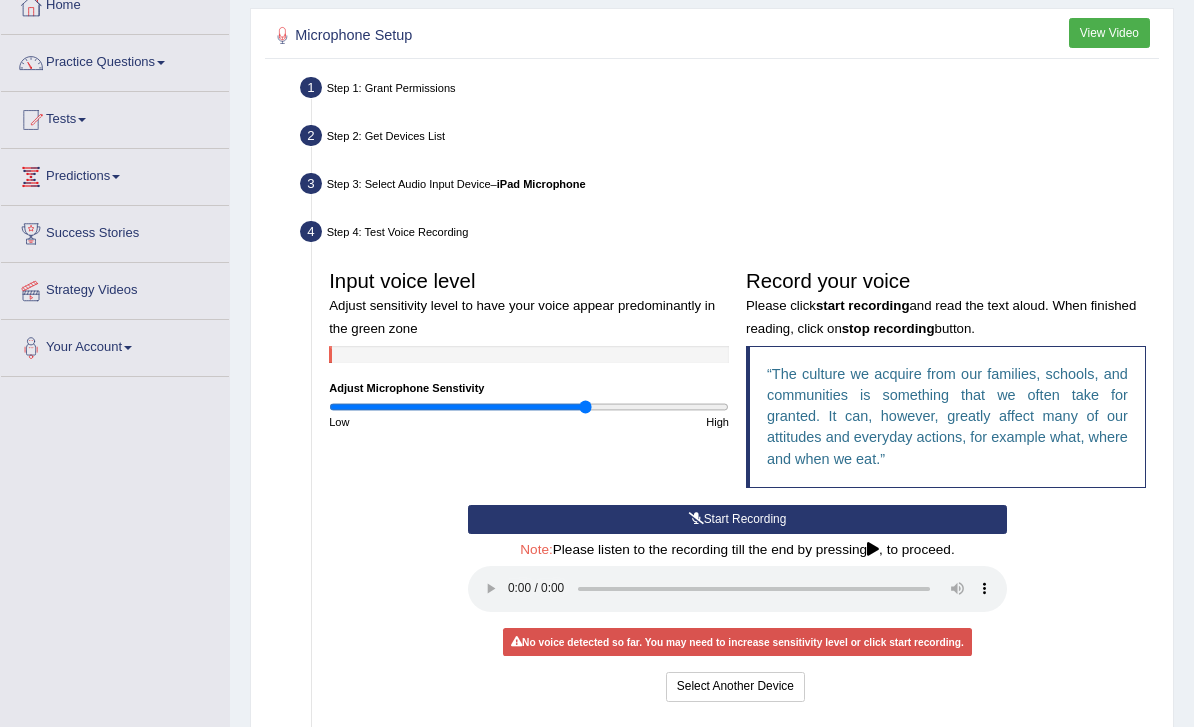 click at bounding box center (529, 407) 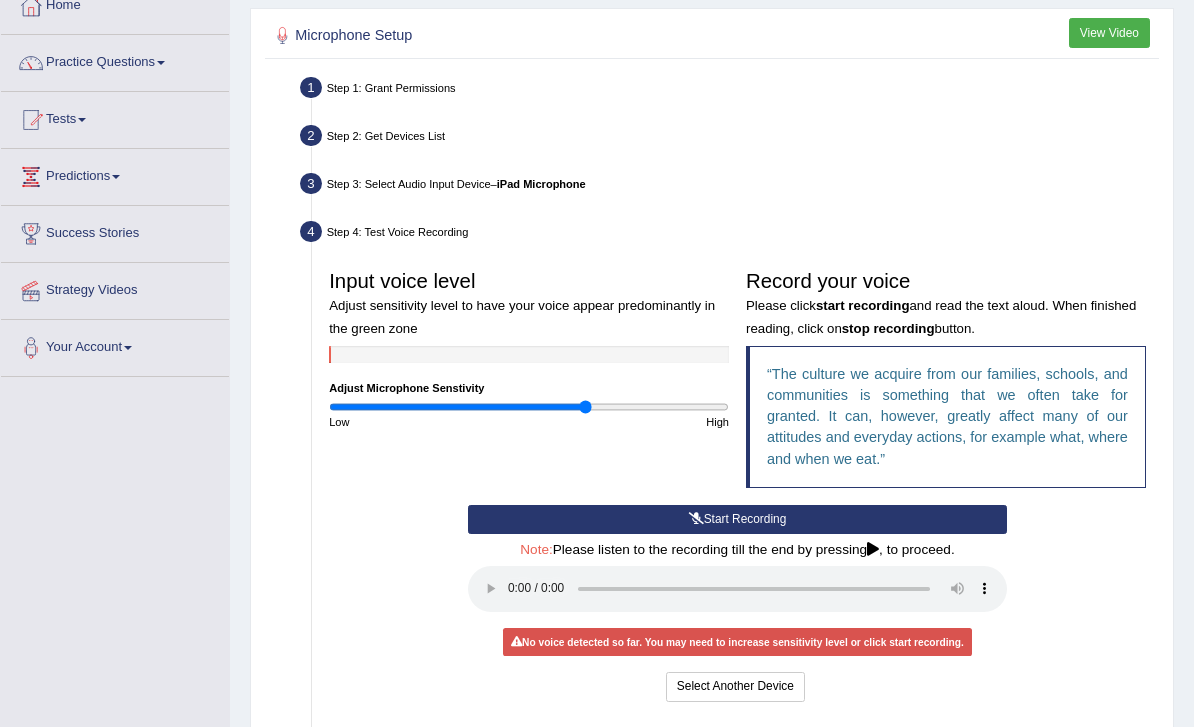 click on "Start Recording" at bounding box center [737, 519] 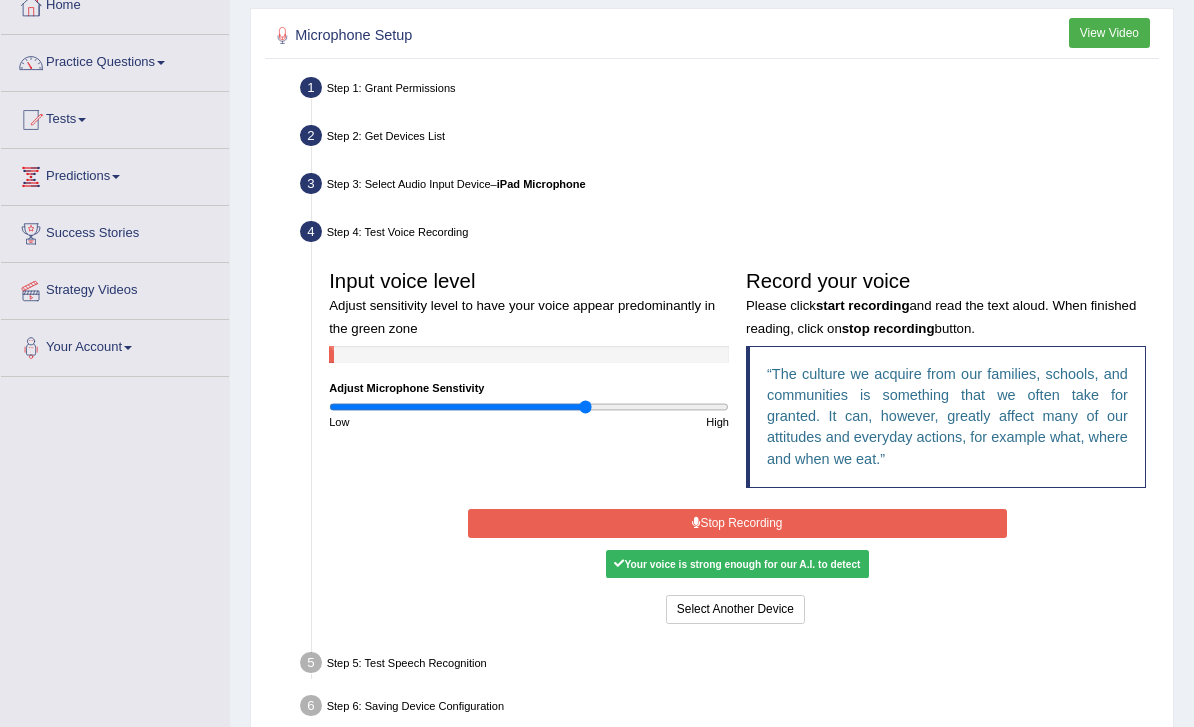 click on "Stop Recording" at bounding box center (737, 523) 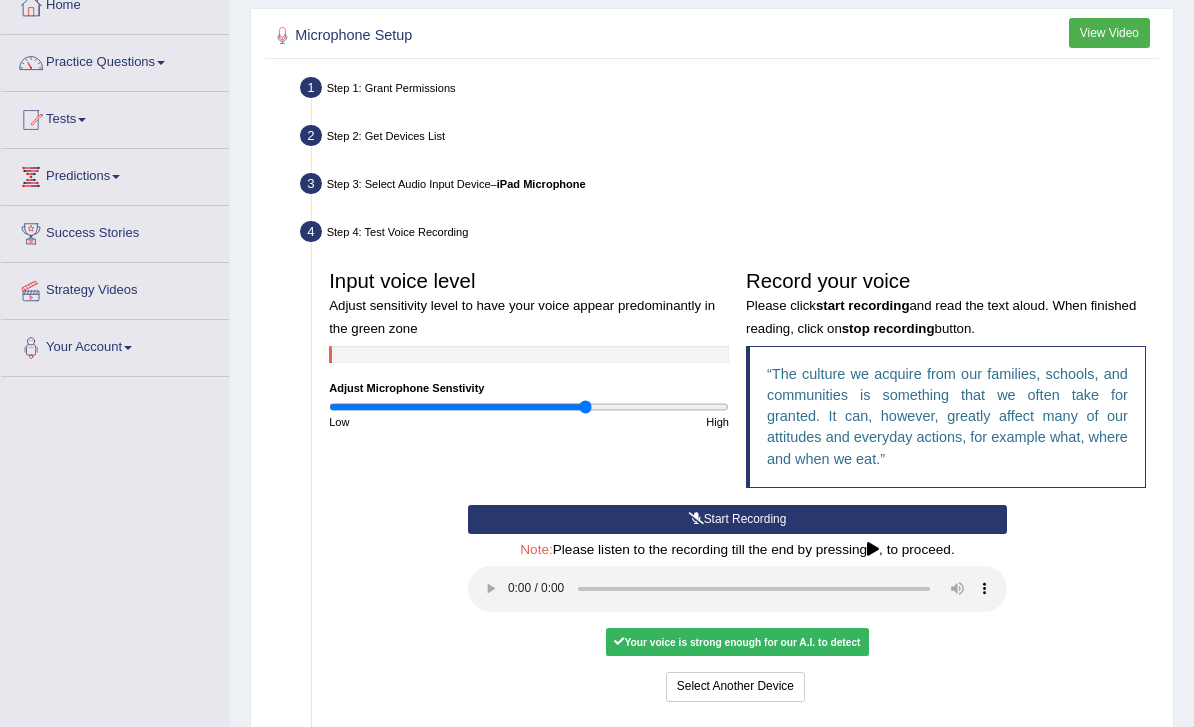 click at bounding box center [737, 589] 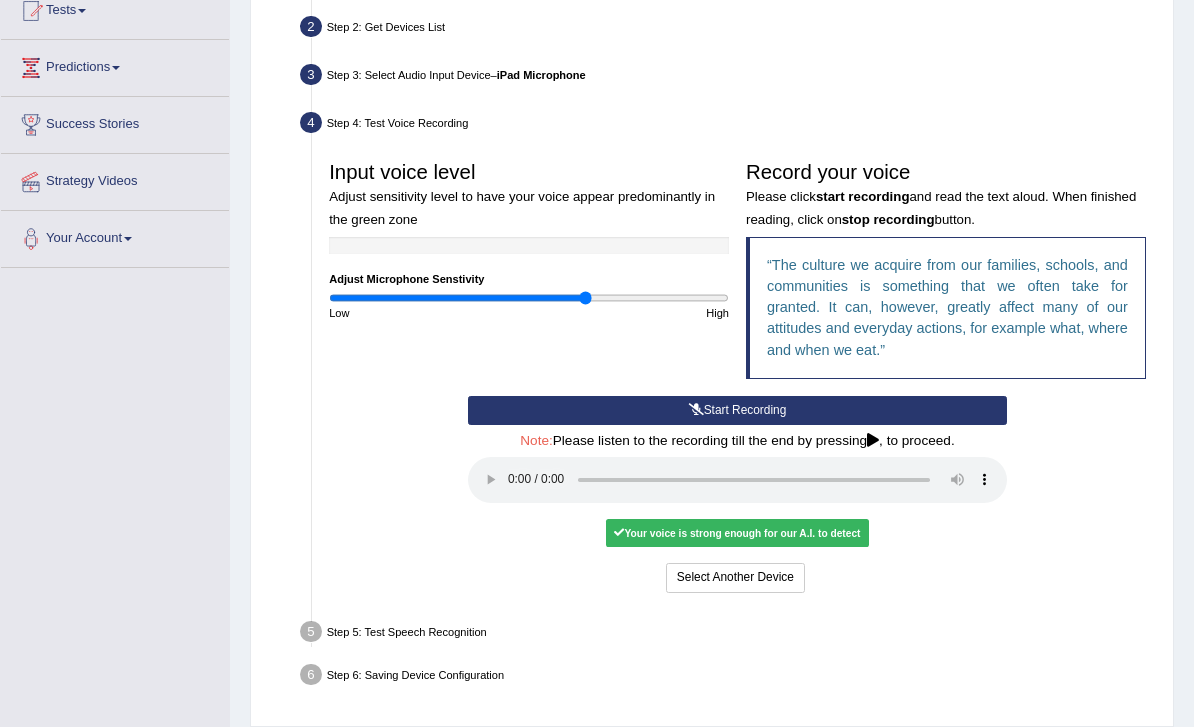 scroll, scrollTop: 343, scrollLeft: 0, axis: vertical 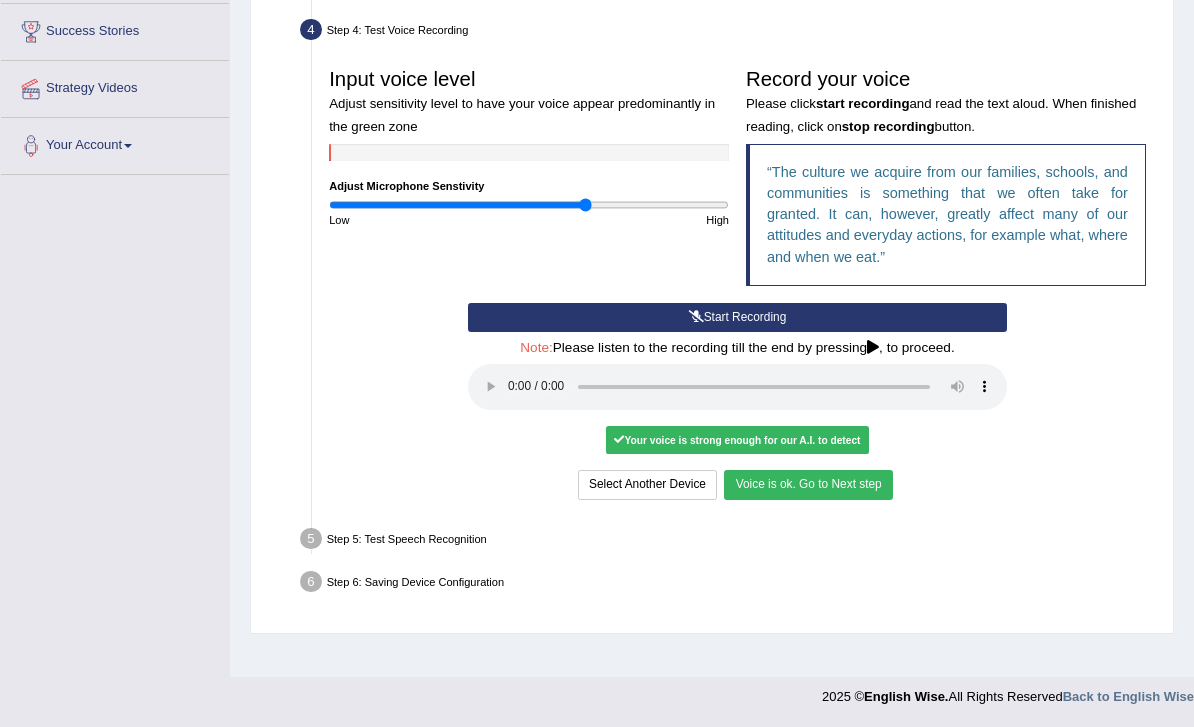 click on "Start Recording" at bounding box center [737, 317] 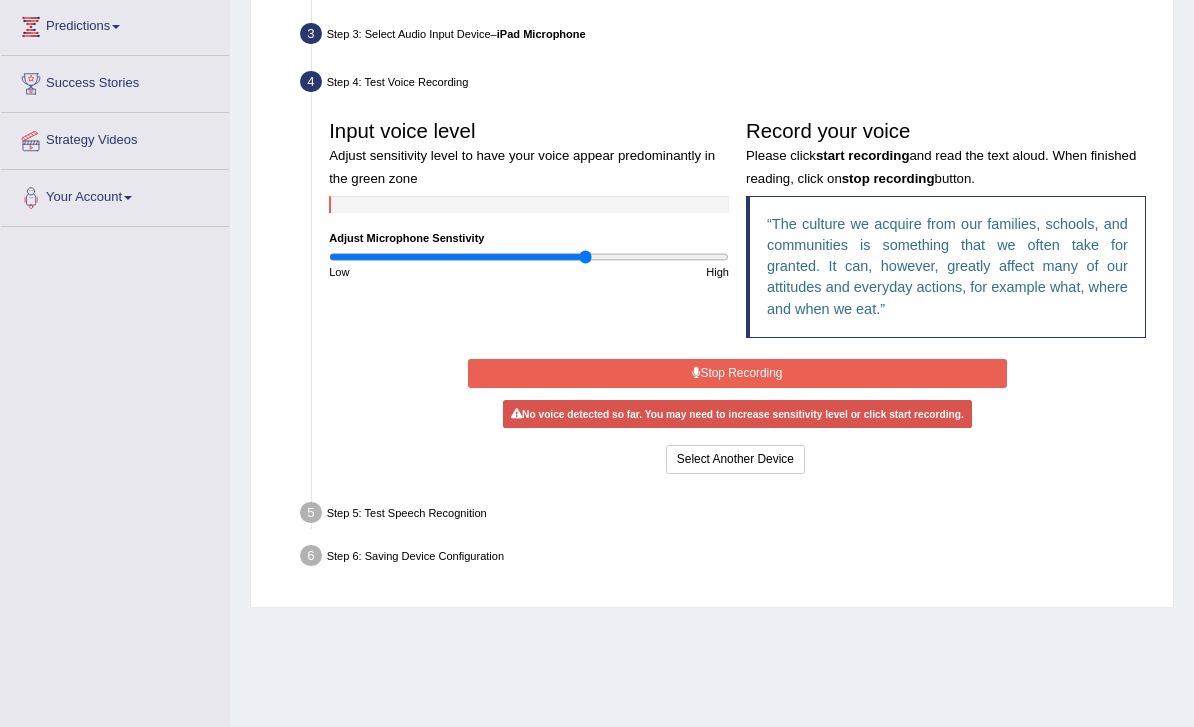 scroll, scrollTop: 264, scrollLeft: 0, axis: vertical 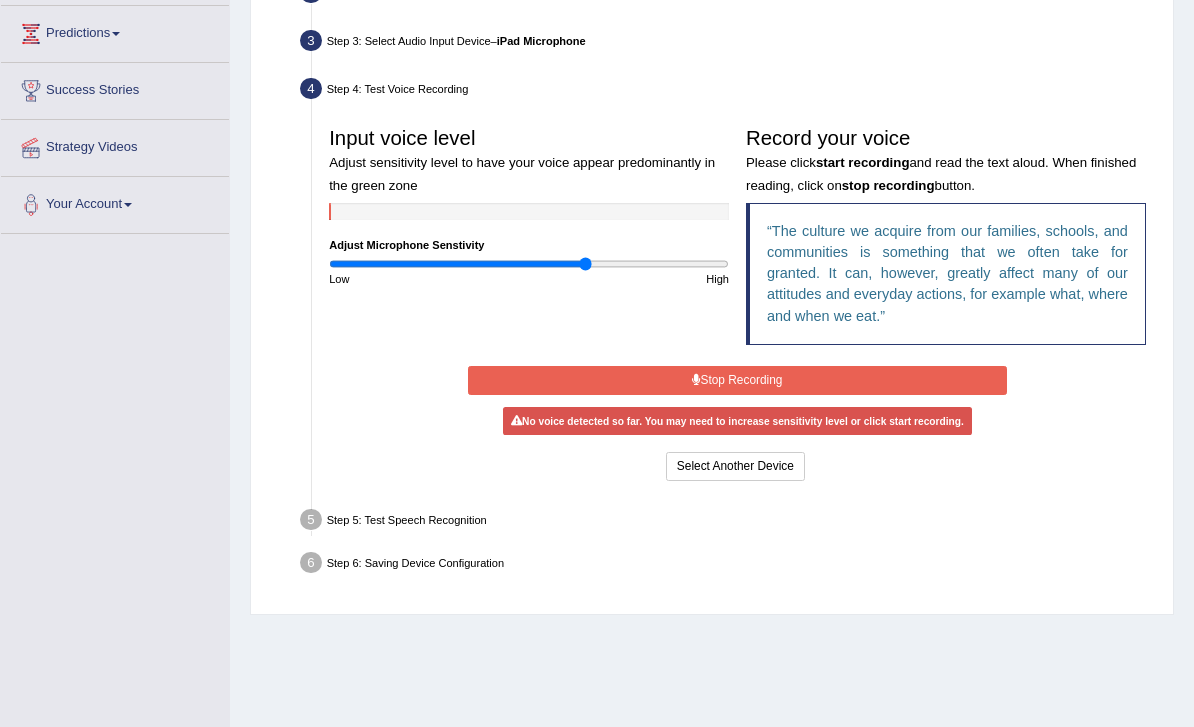 click on "Stop Recording" at bounding box center (737, 380) 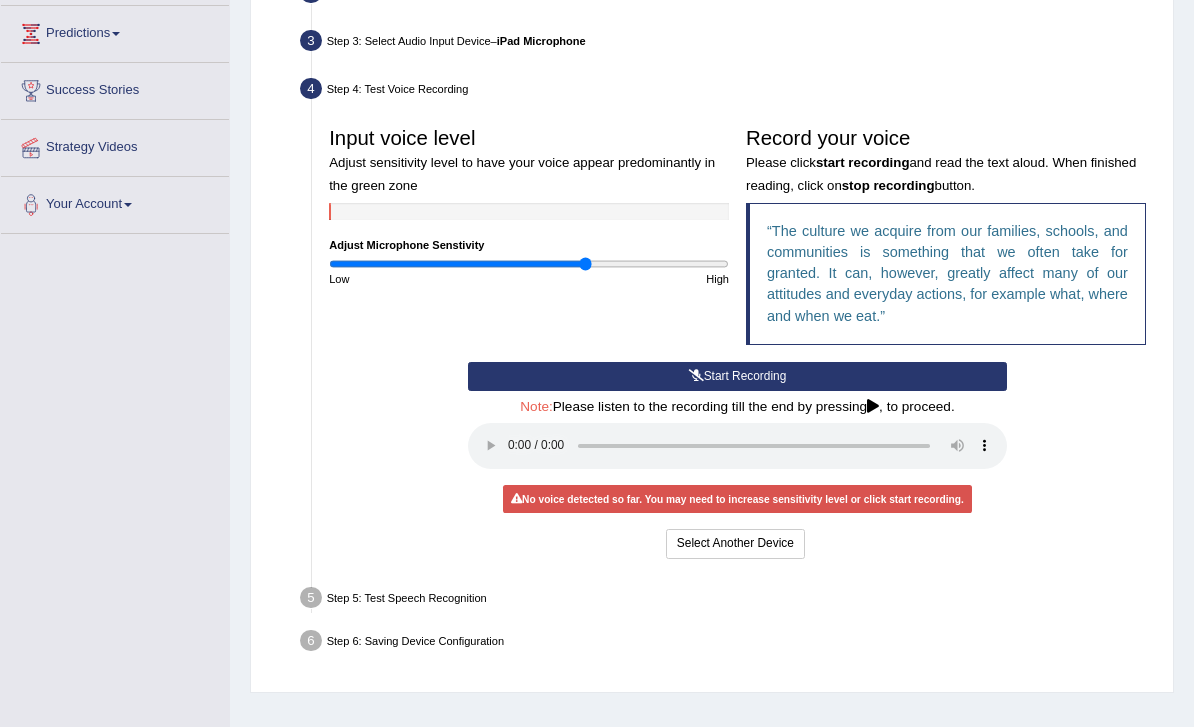 click on "Start Recording" at bounding box center [737, 376] 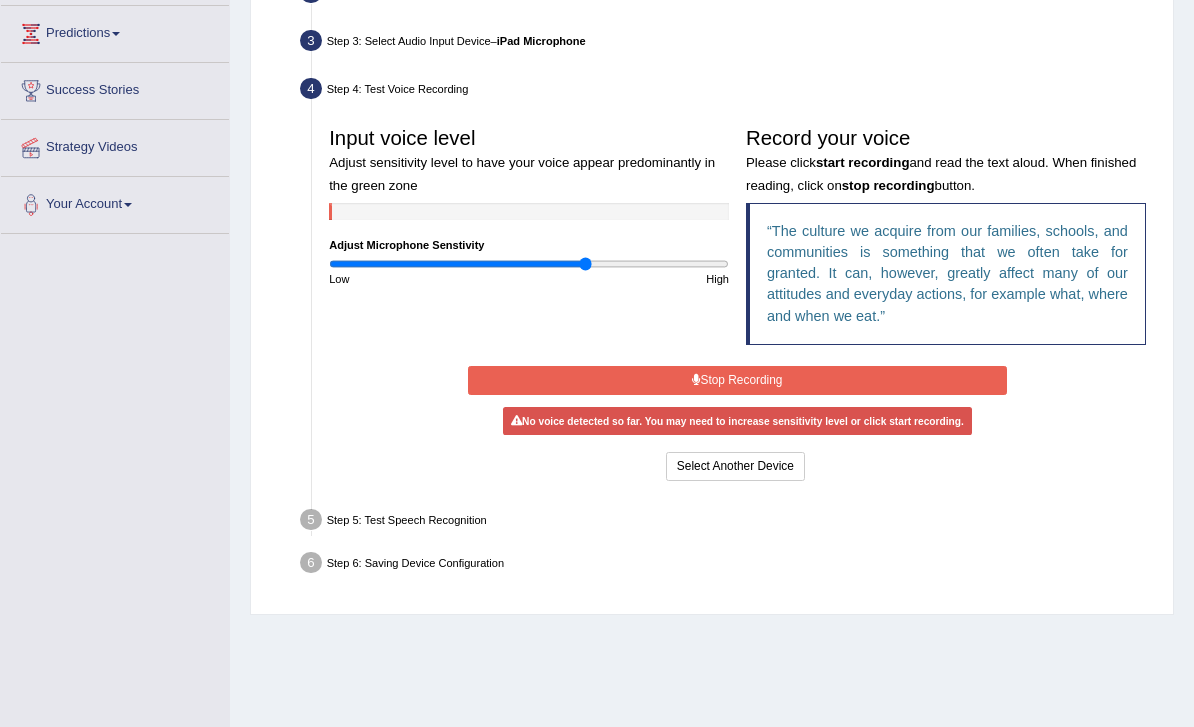 click on "Stop Recording" at bounding box center [737, 380] 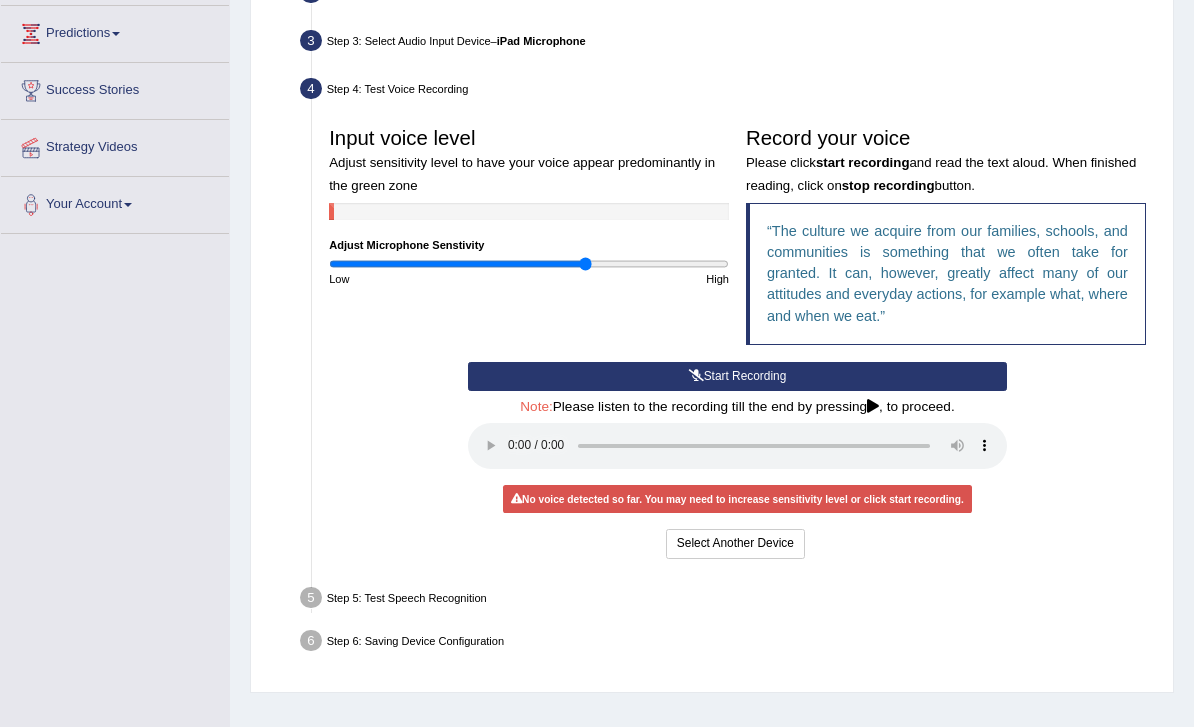 click on "Start Recording" at bounding box center [737, 376] 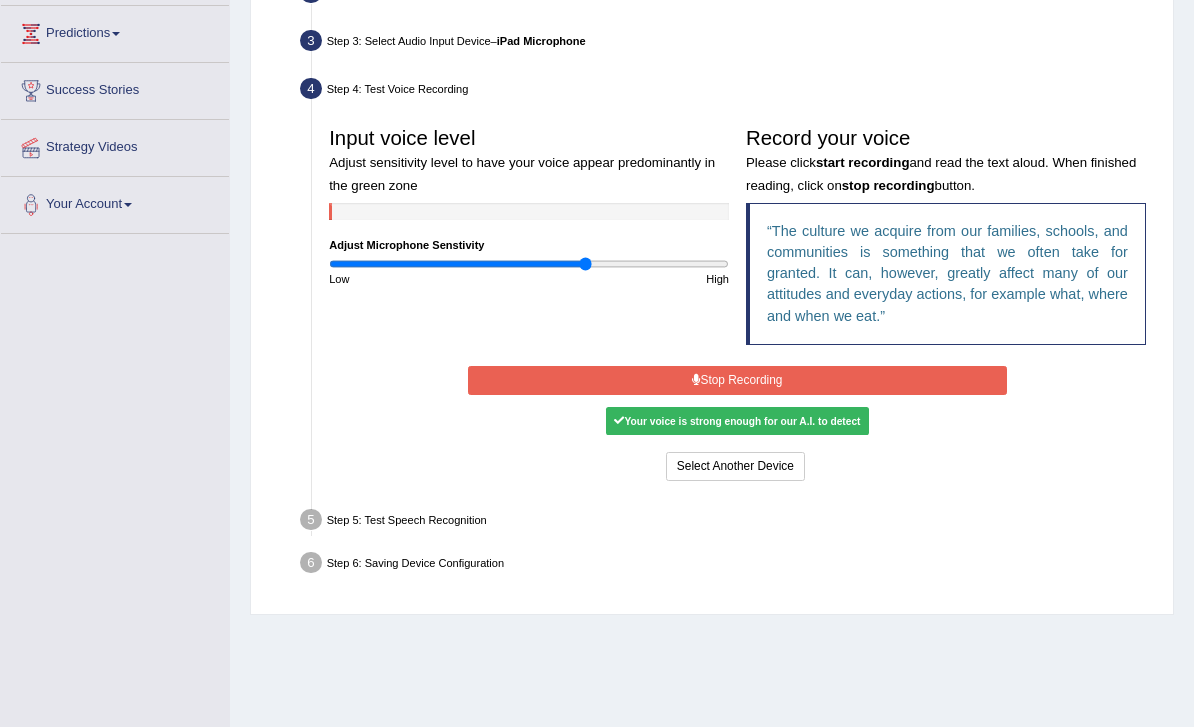 click on "Stop Recording" at bounding box center (737, 380) 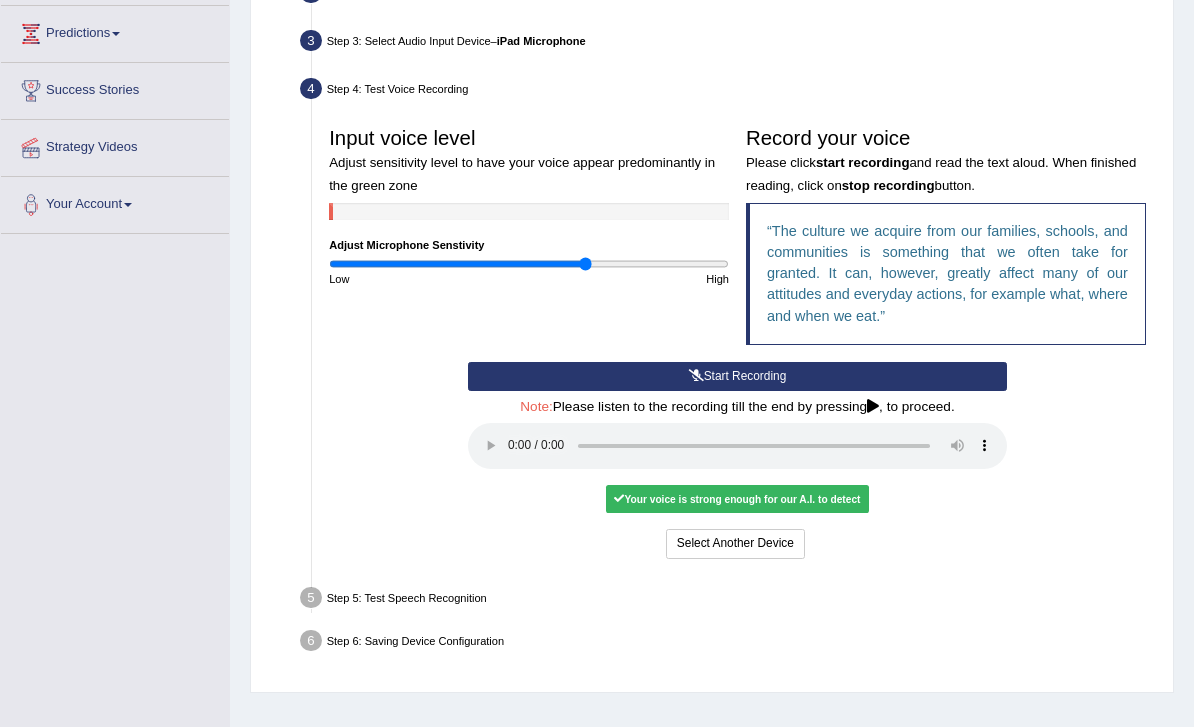 click at bounding box center [737, 446] 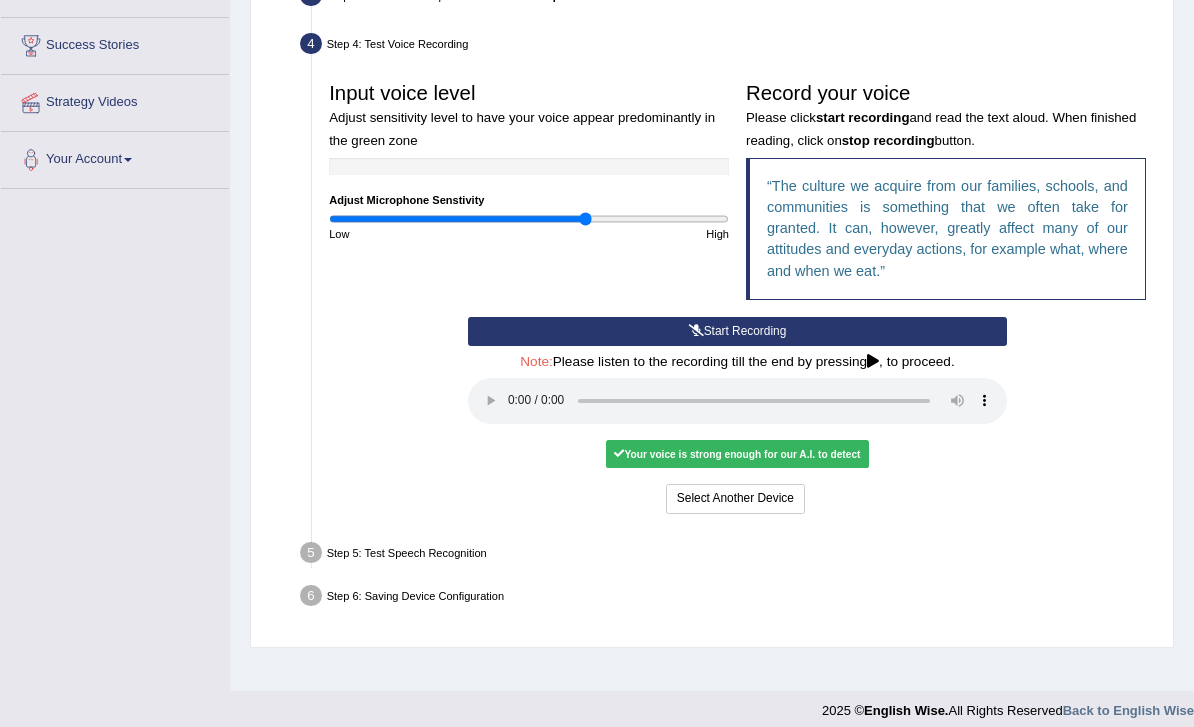 scroll, scrollTop: 309, scrollLeft: 0, axis: vertical 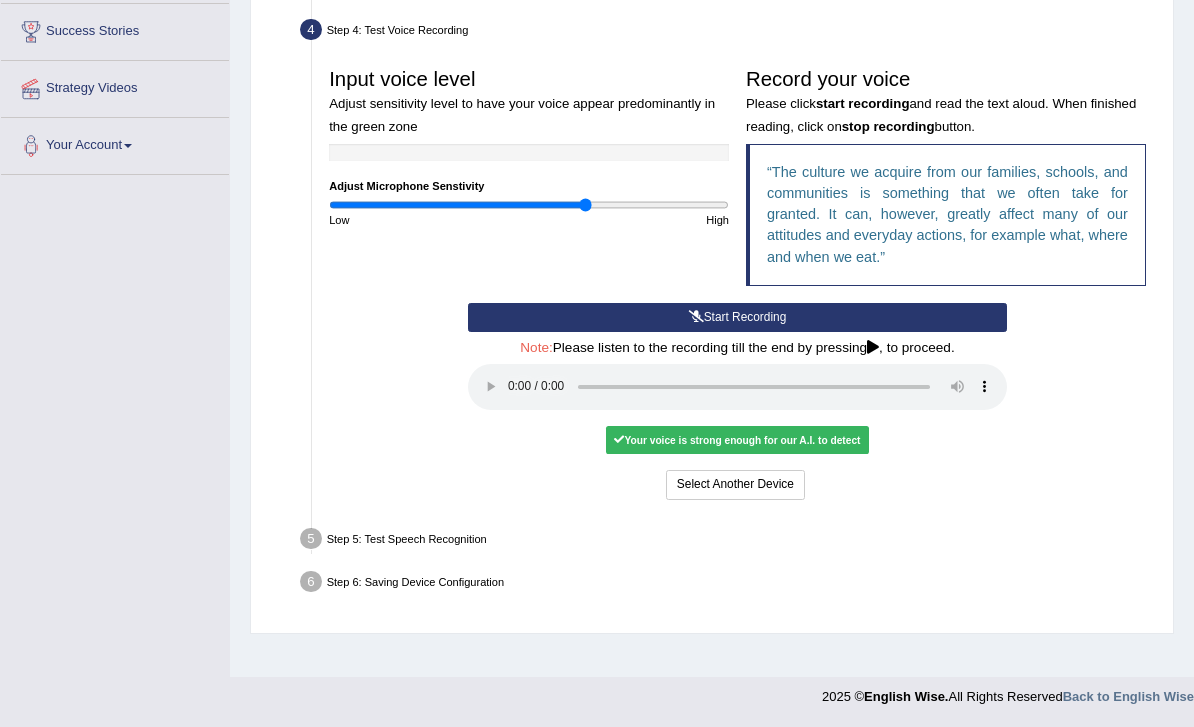 click on "Step 6: Saving Device Configuration" at bounding box center (729, 583) 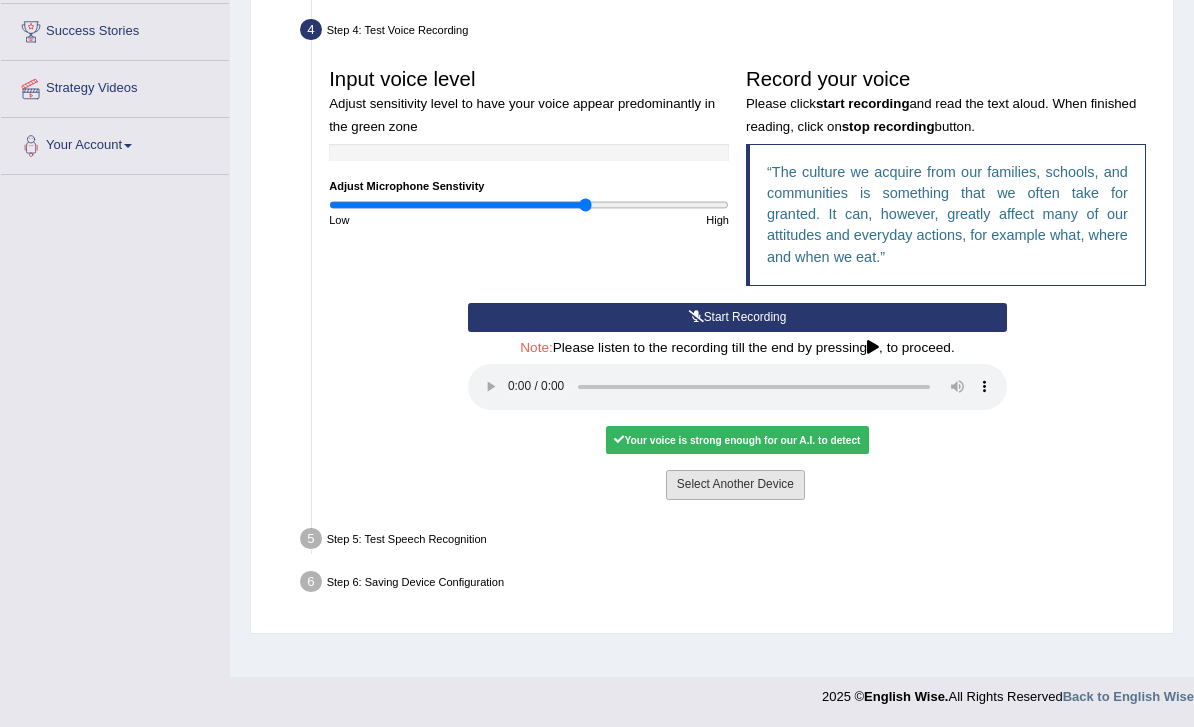 click on "Select Another Device" at bounding box center [735, 484] 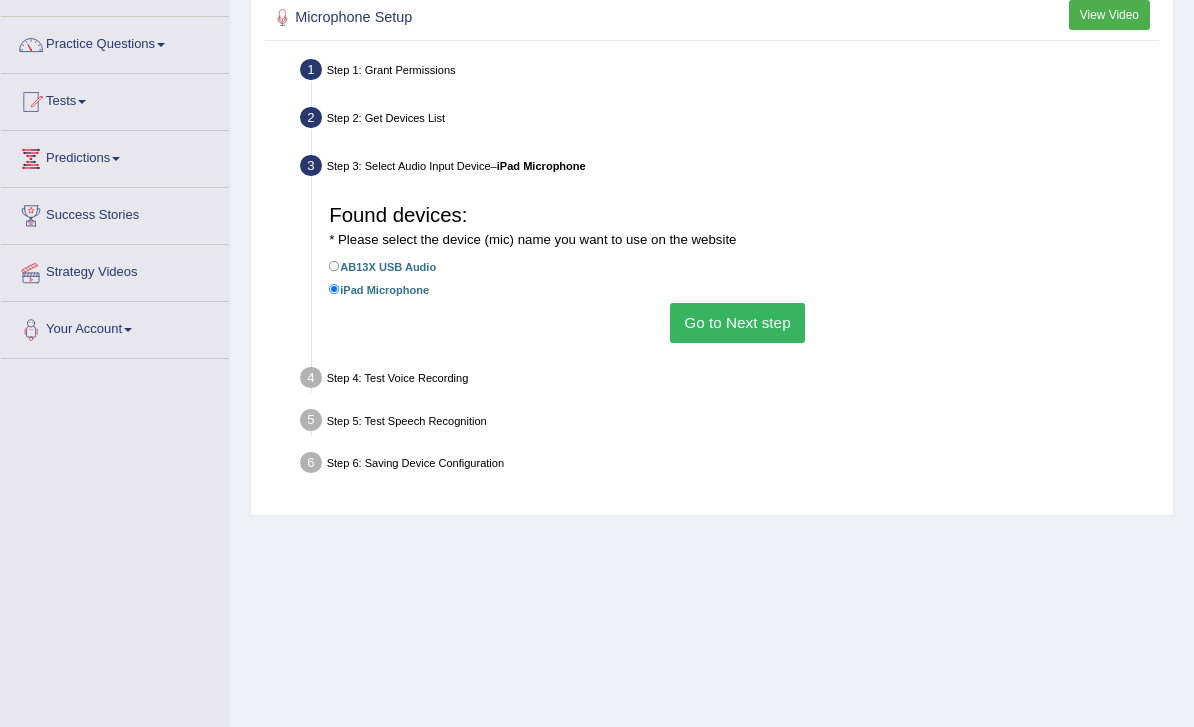 scroll, scrollTop: 107, scrollLeft: 0, axis: vertical 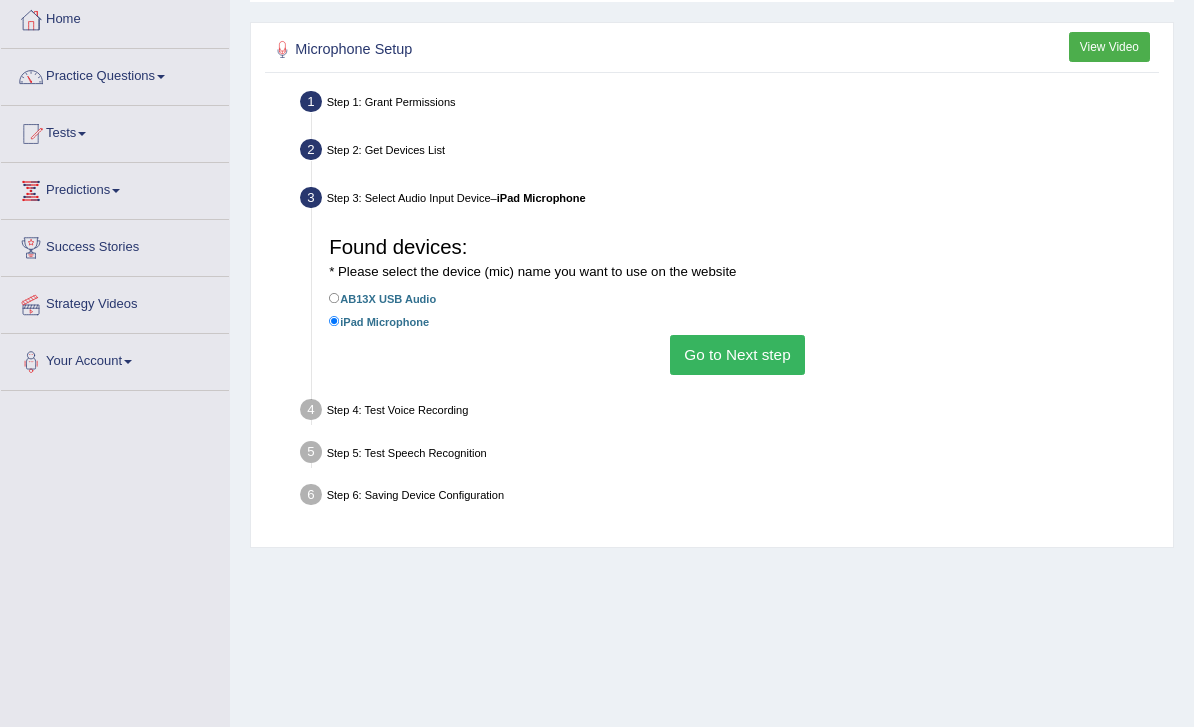 click on "Go to Next step" at bounding box center (737, 354) 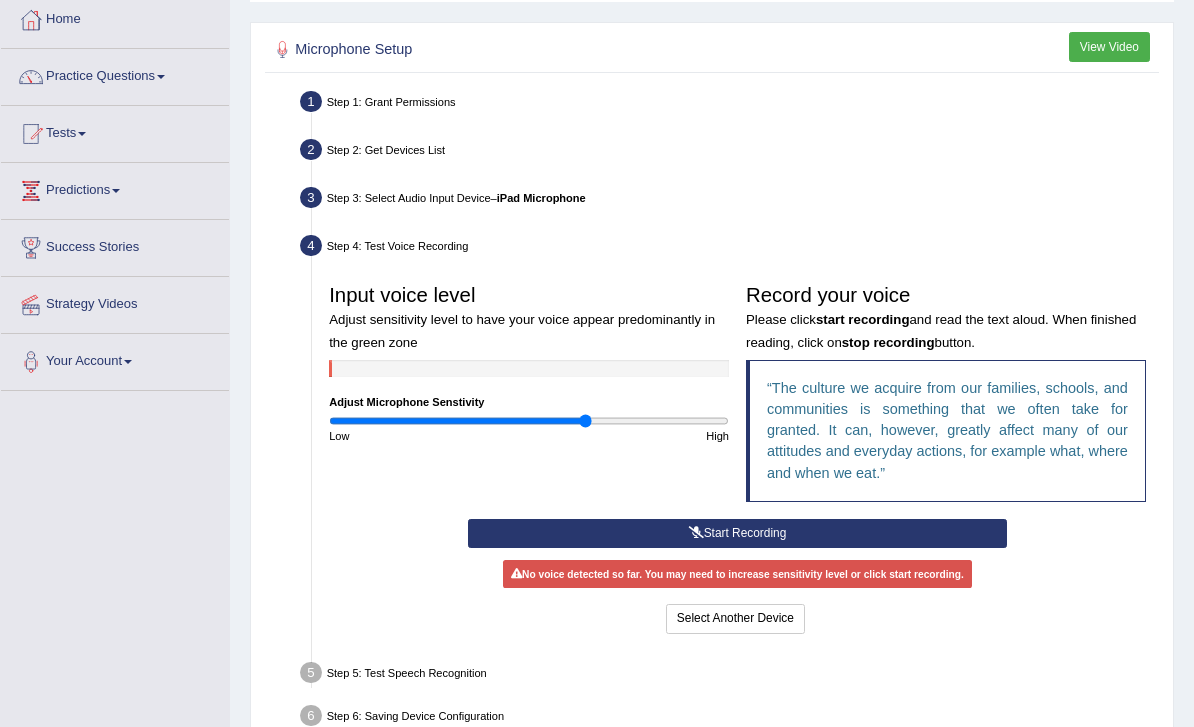 click on "No voice detected so far. You may need to increase sensitivity level or click start recording." at bounding box center [738, 574] 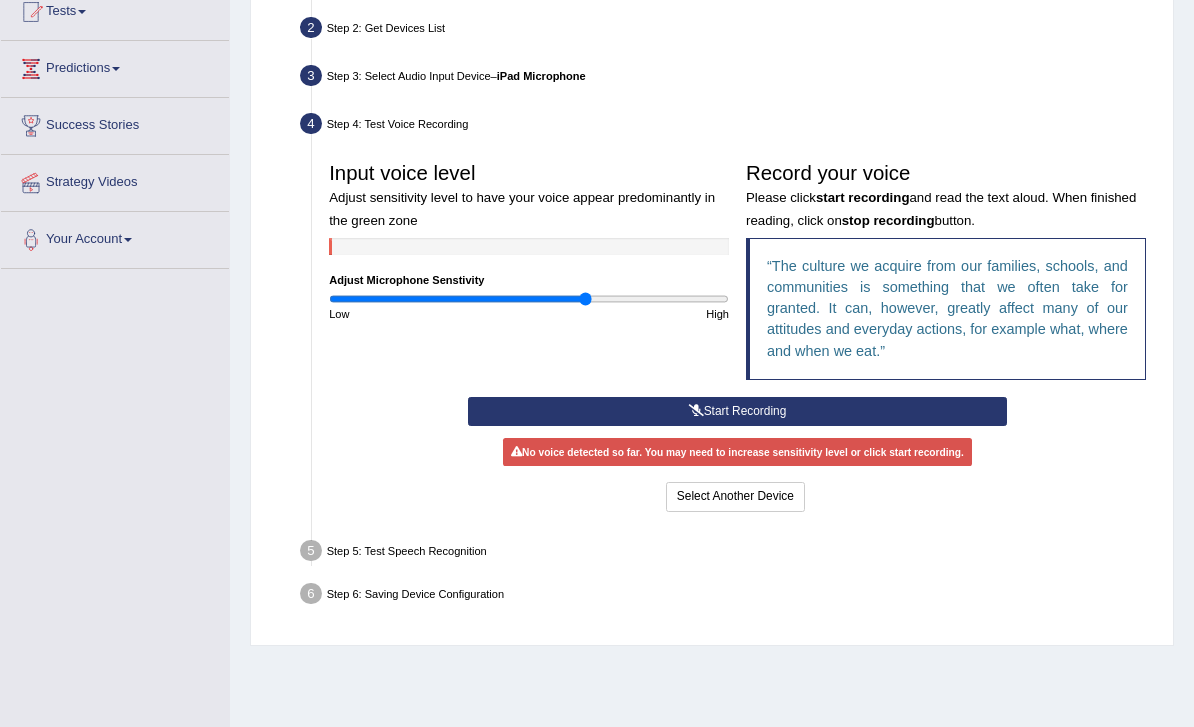 scroll, scrollTop: 260, scrollLeft: 0, axis: vertical 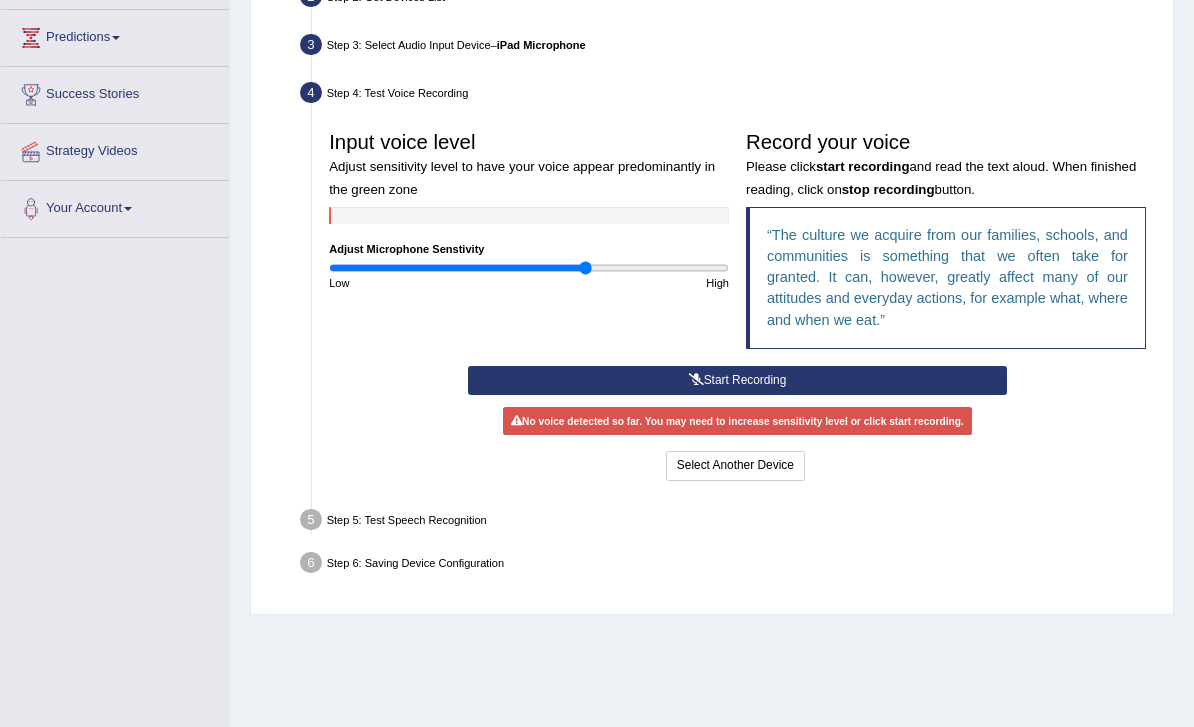 click on "Step 5: Test Speech Recognition" at bounding box center (729, 522) 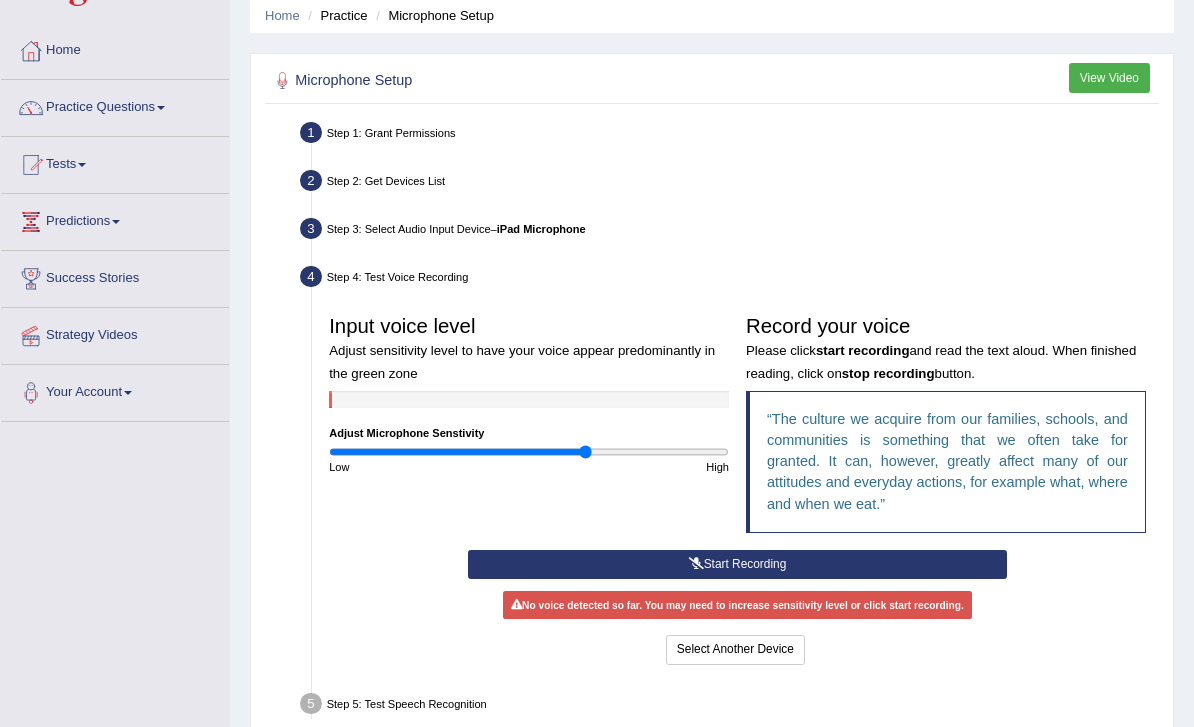 scroll, scrollTop: 73, scrollLeft: 0, axis: vertical 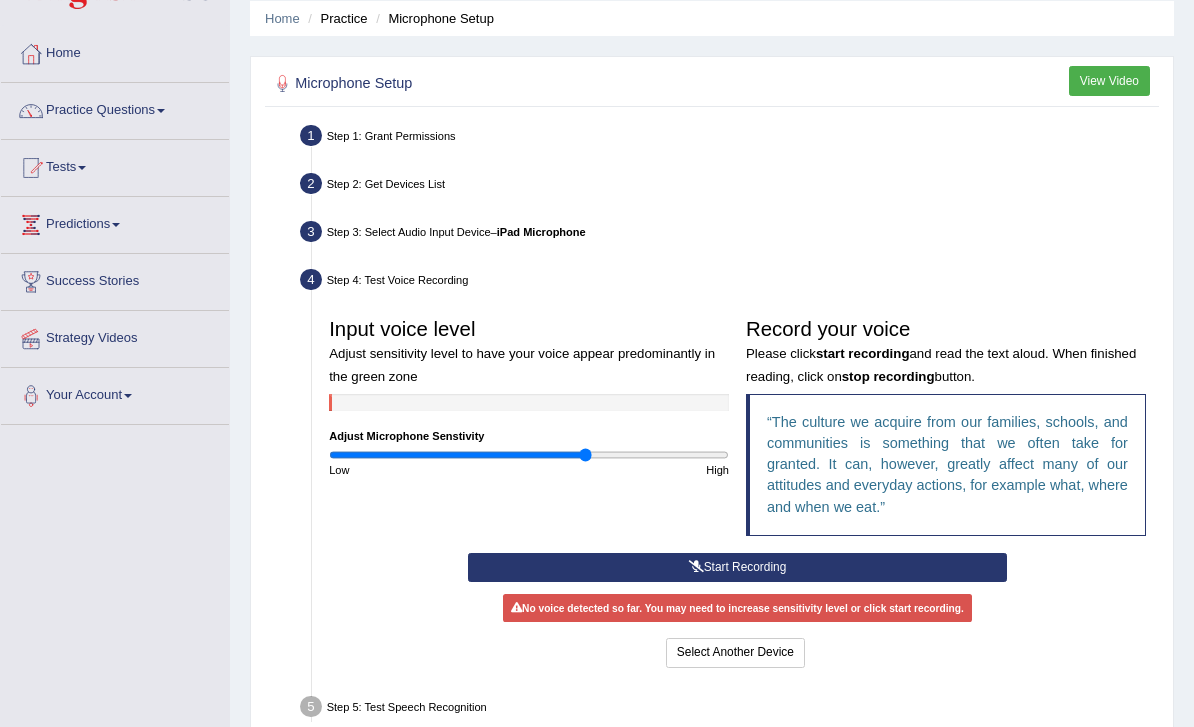 click on "View Video" at bounding box center [1109, 80] 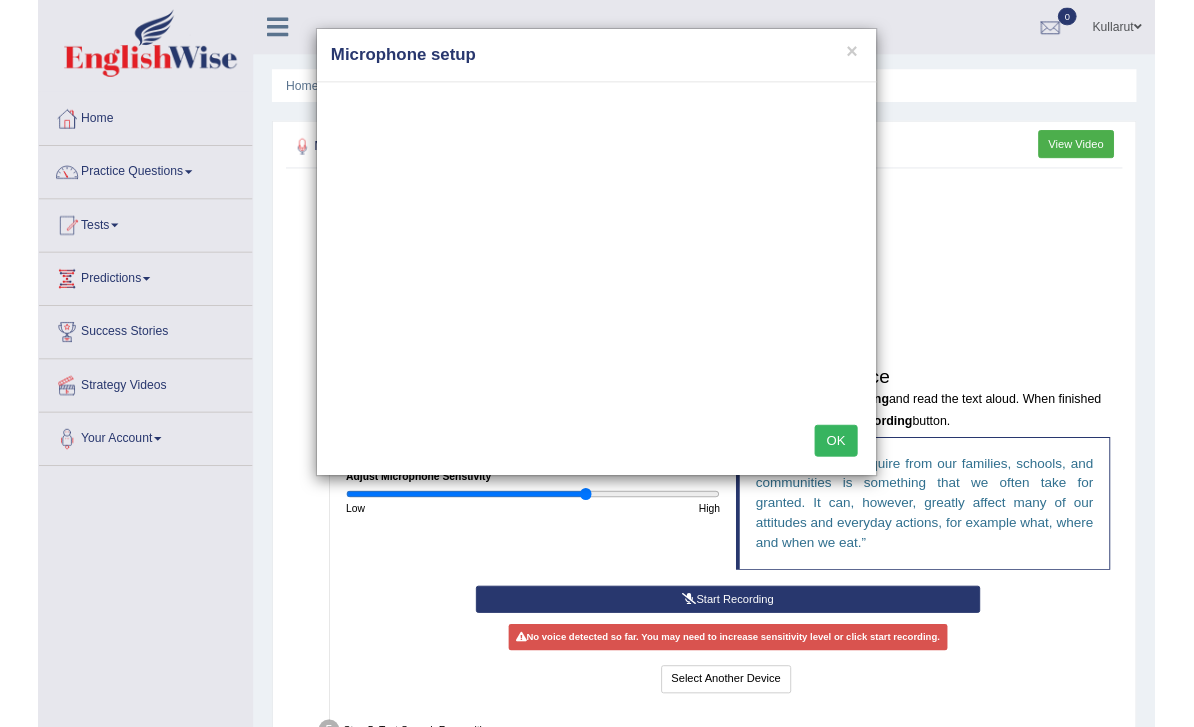 scroll, scrollTop: 73, scrollLeft: 0, axis: vertical 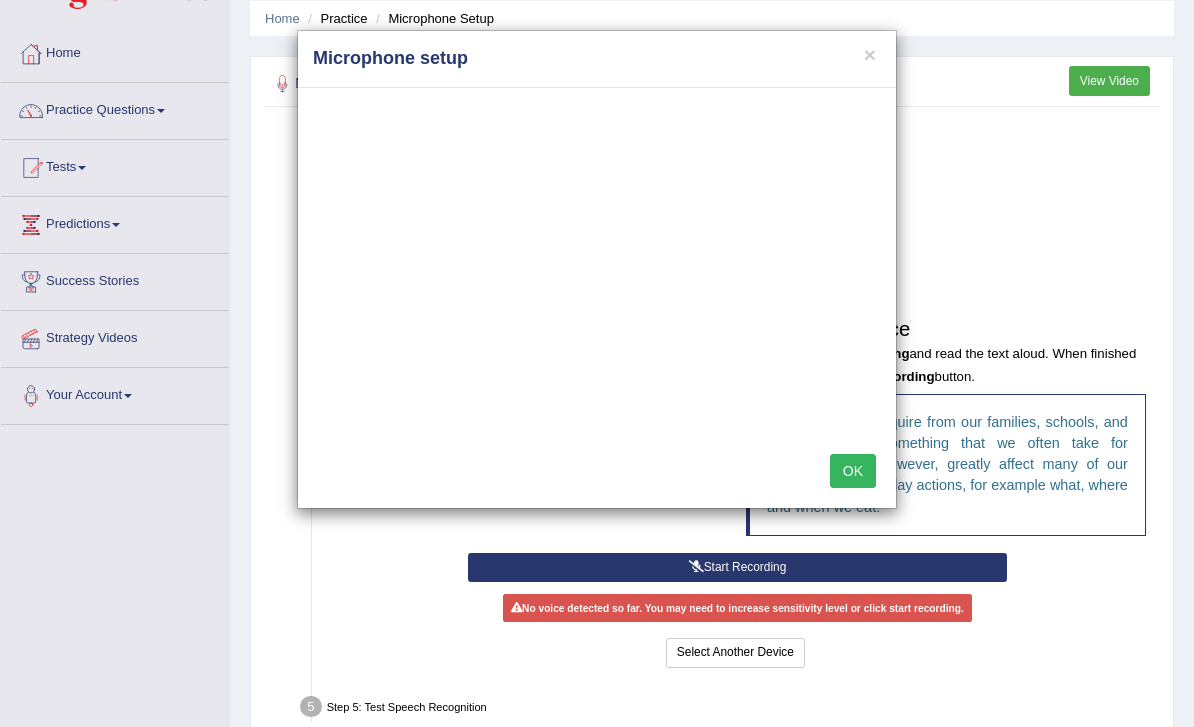 click on "Toggle navigation
Home
Practice Questions   Speaking Practice Read Aloud
Repeat Sentence
Describe Image
Re-tell Lecture
Answer Short Question
Summarize Group Discussion
Respond To A Situation
Writing Practice  Summarize Written Text
Write Essay
Reading Practice  Reading & Writing: Fill In The Blanks
Choose Multiple Answers
Re-order Paragraphs
Fill In The Blanks
Choose Single Answer
Listening Practice  Summarize Spoken Text
Highlight Incorrect Words
Highlight Correct Summary
Select Missing Word
Choose Single Answer
Choose Multiple Answers
Fill In The Blanks
Write From Dictation
Pronunciation
Tests
Take Mock Test" at bounding box center [597, 290] 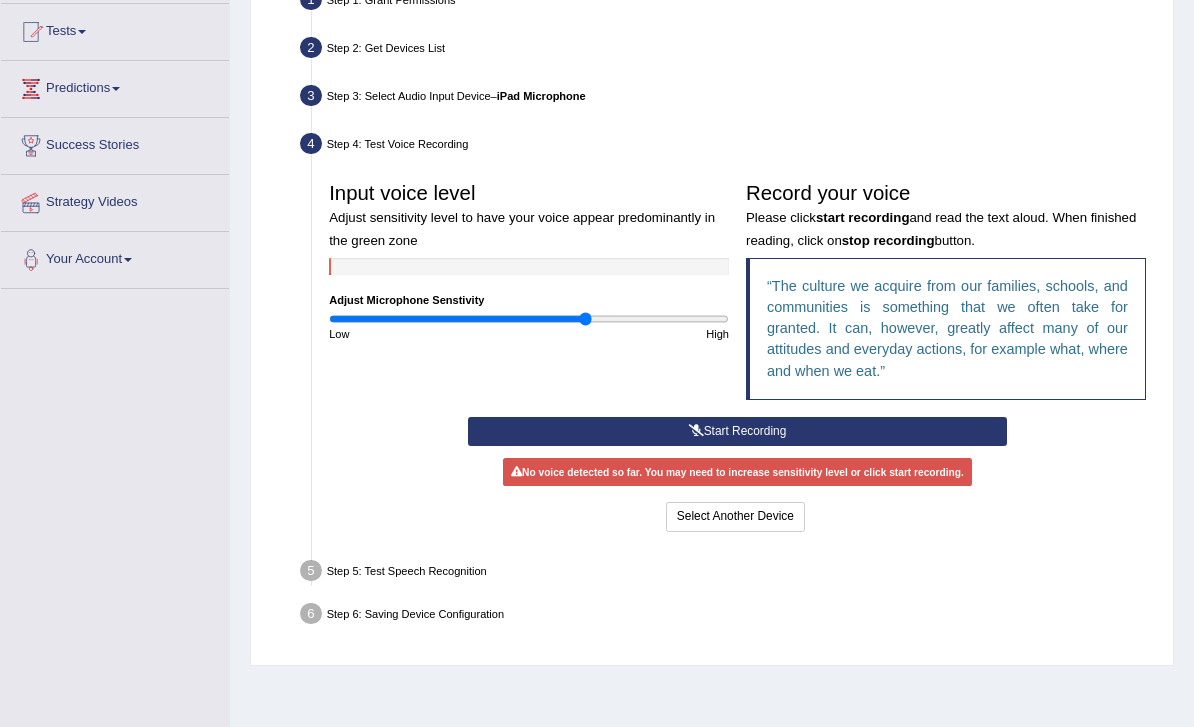 scroll, scrollTop: 285, scrollLeft: 0, axis: vertical 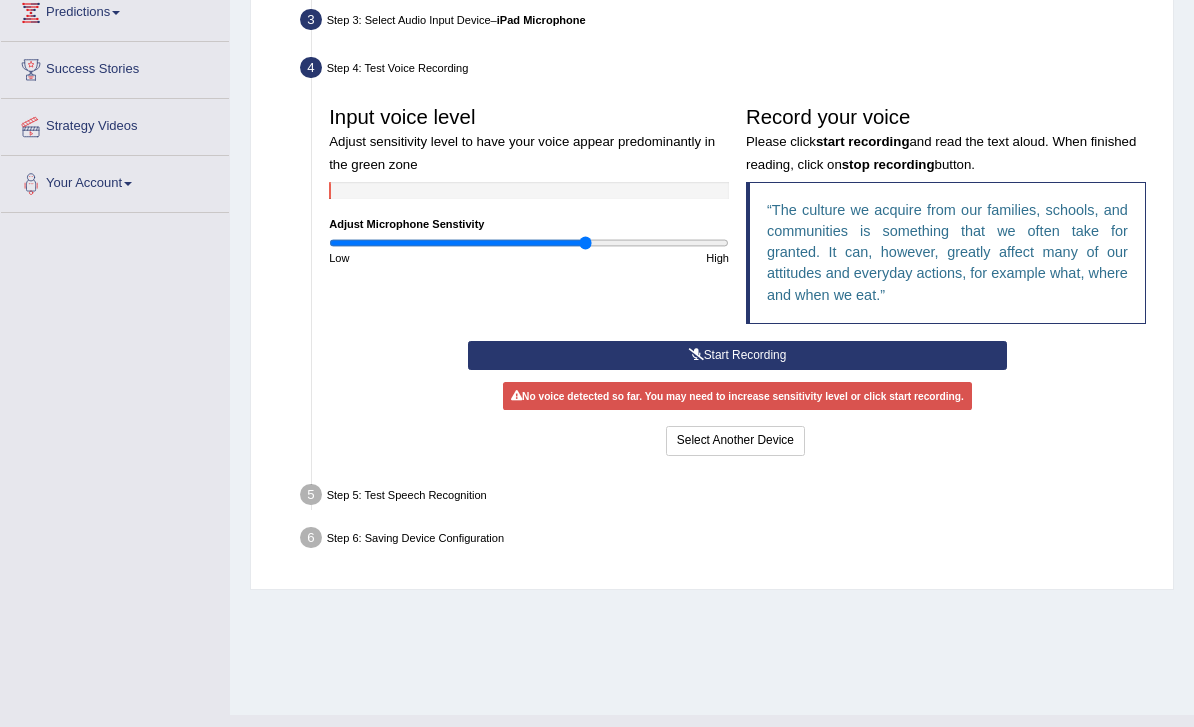 click on "Start Recording" at bounding box center [737, 355] 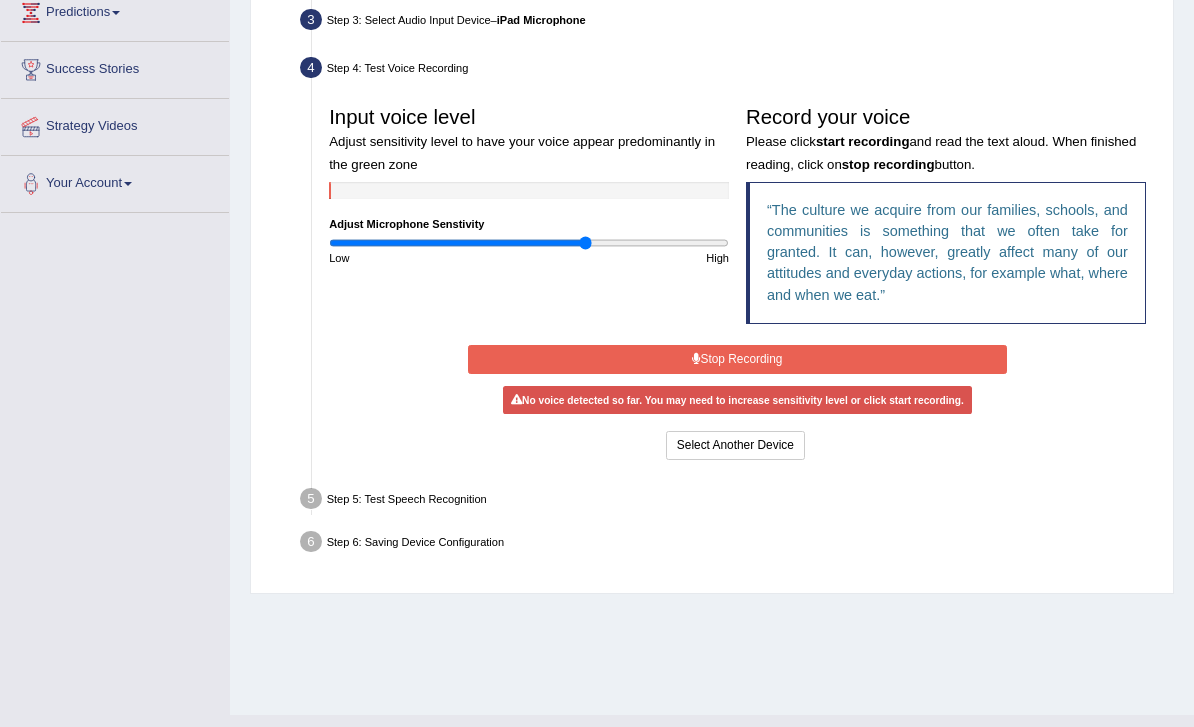 click on "Stop Recording" at bounding box center [737, 359] 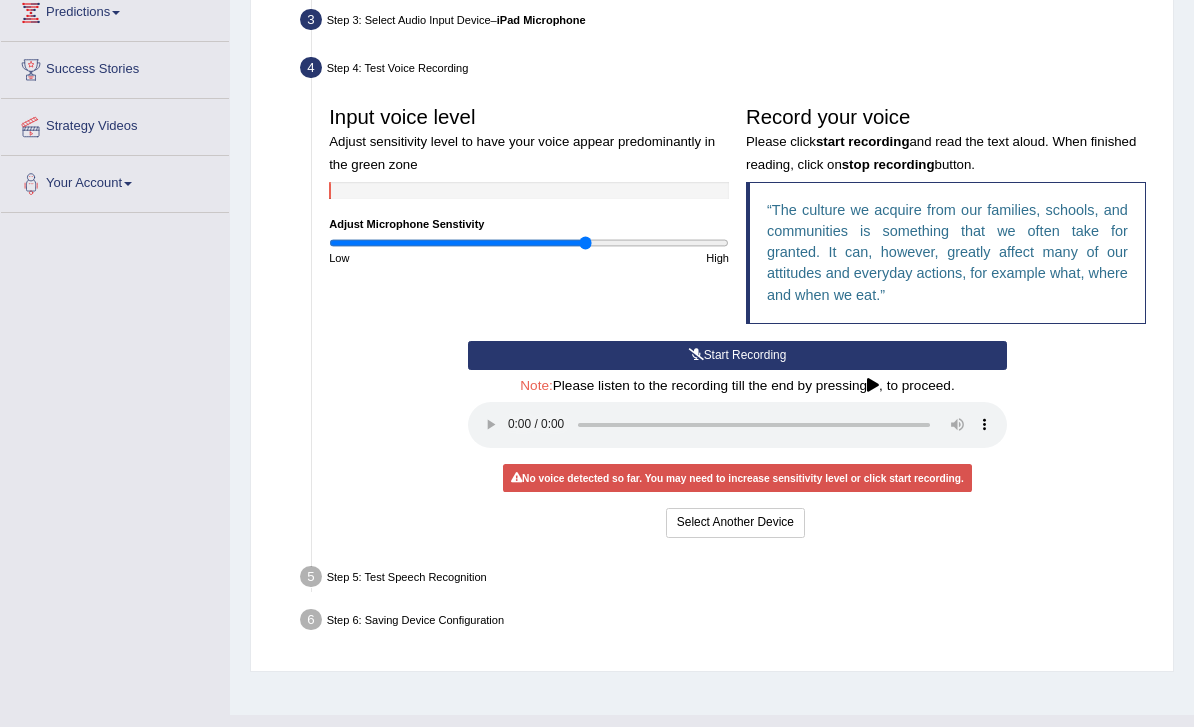 click at bounding box center (737, 425) 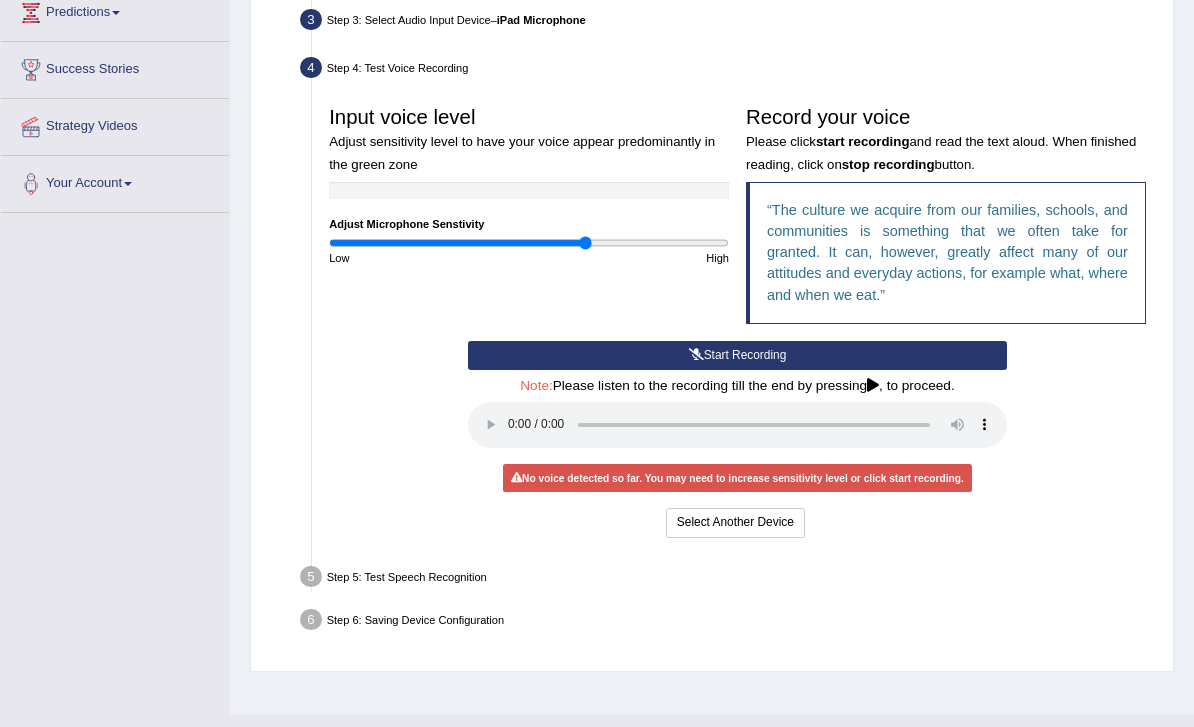 click on "Start Recording" at bounding box center [737, 355] 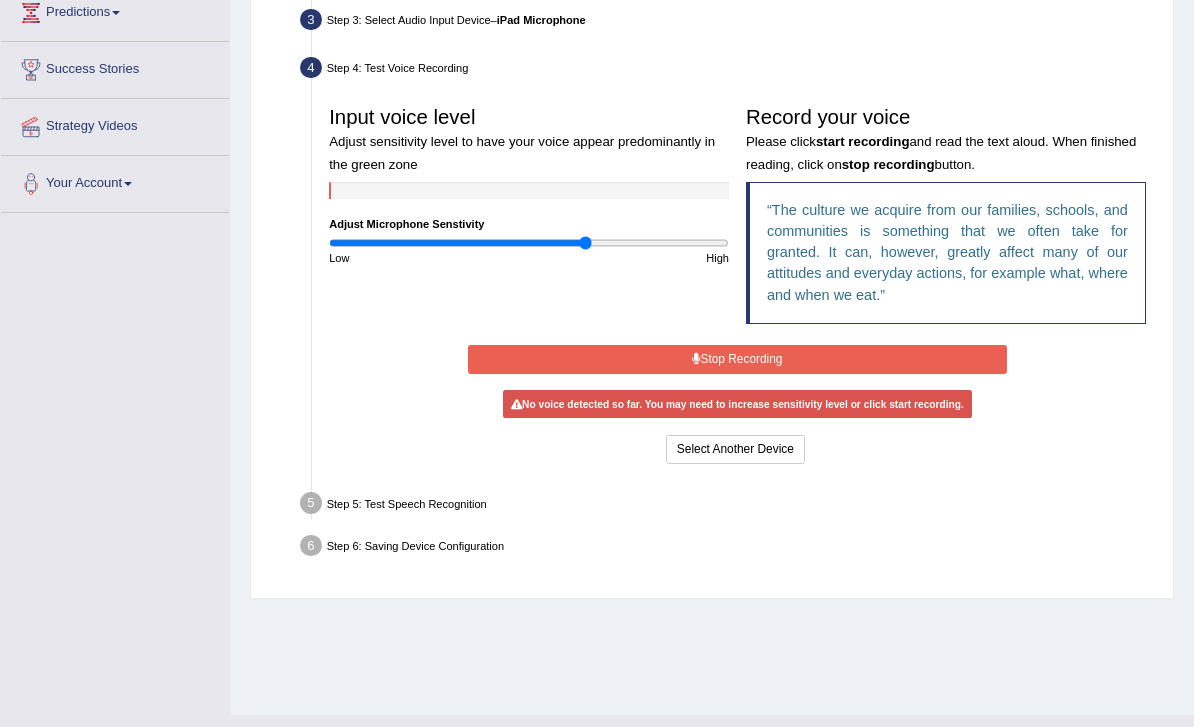 scroll, scrollTop: 264, scrollLeft: 0, axis: vertical 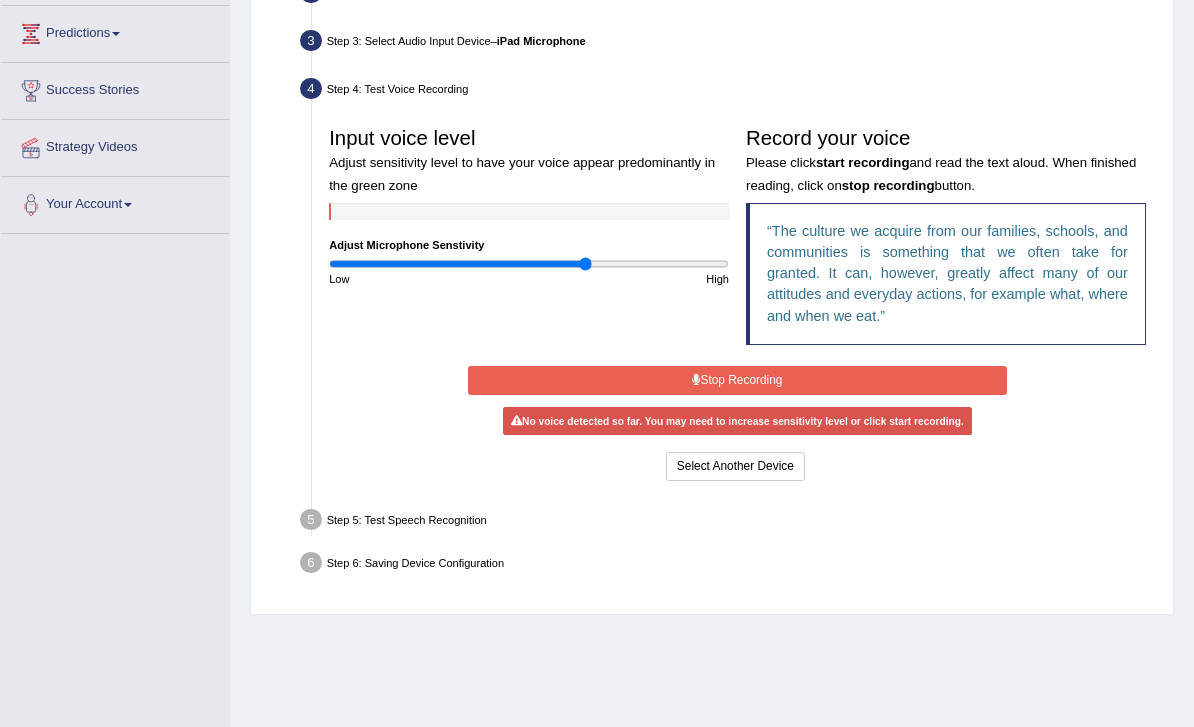 click on "Stop Recording" at bounding box center (737, 380) 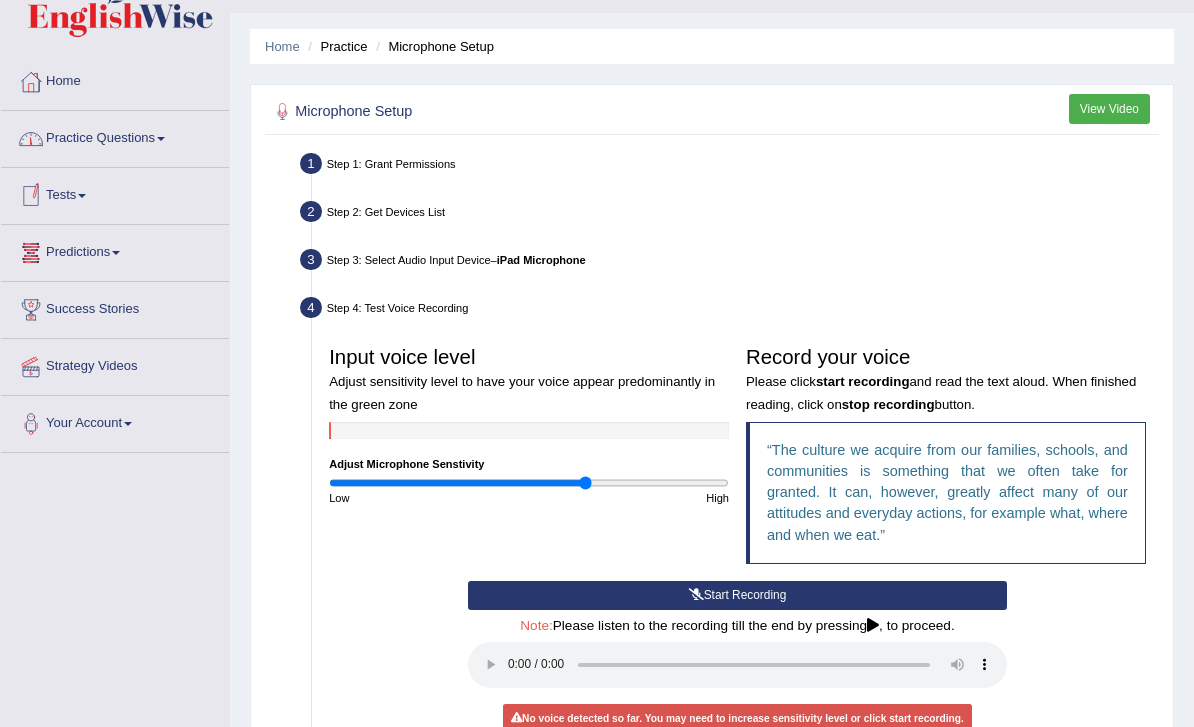 scroll, scrollTop: 41, scrollLeft: 0, axis: vertical 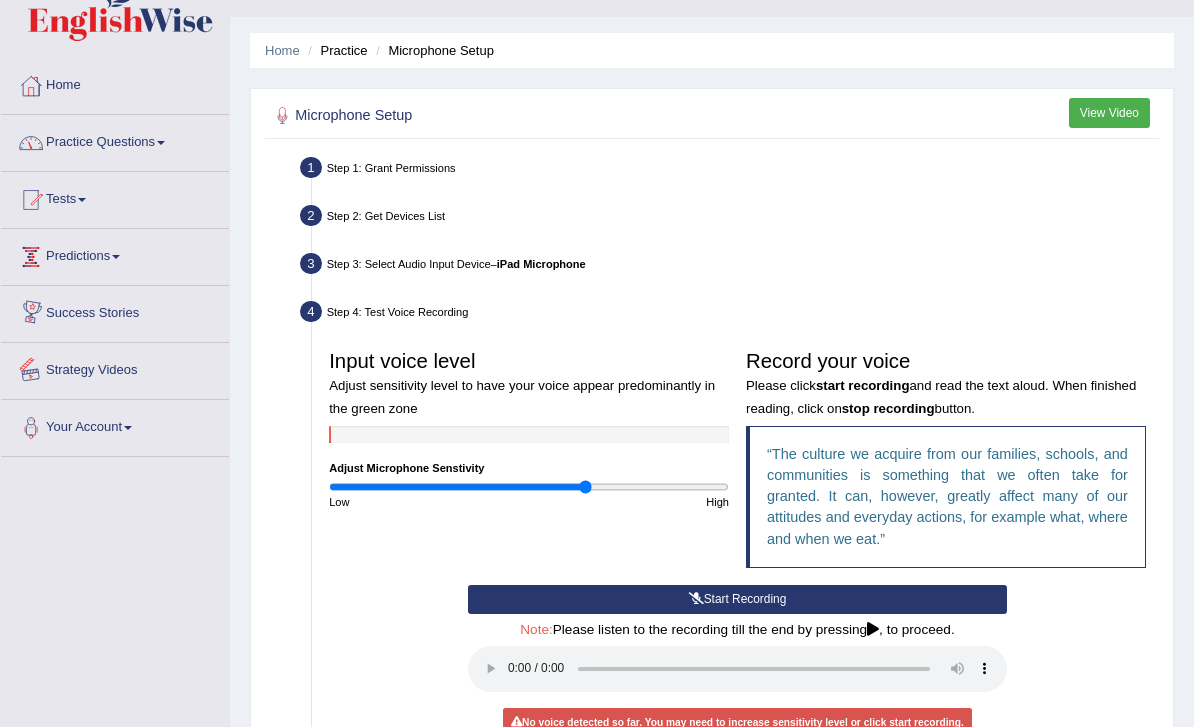 click on "Strategy Videos" at bounding box center (115, 368) 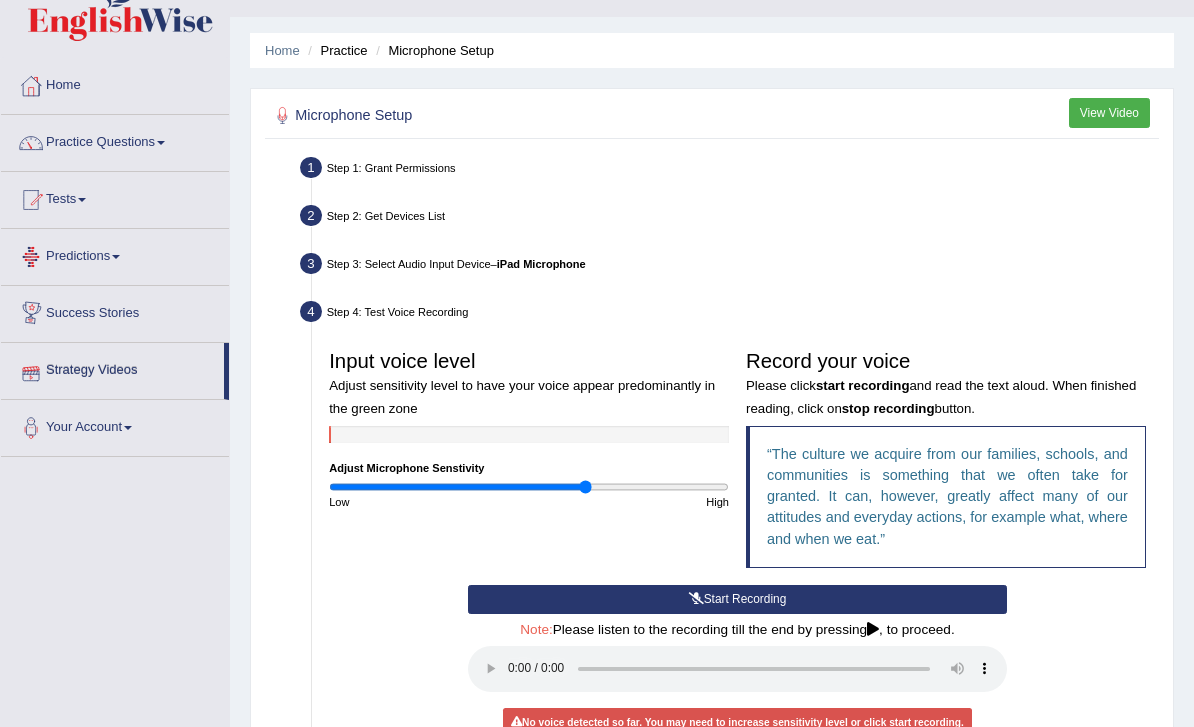 scroll, scrollTop: 45, scrollLeft: 0, axis: vertical 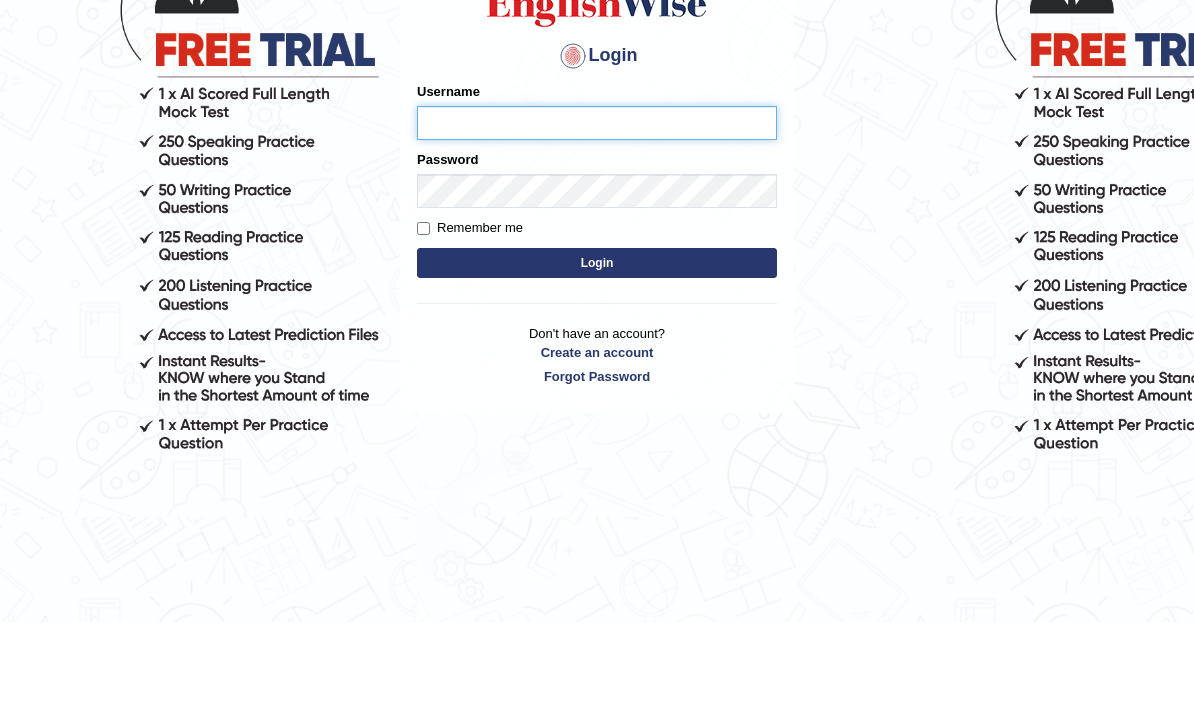 type on "[LAST]" 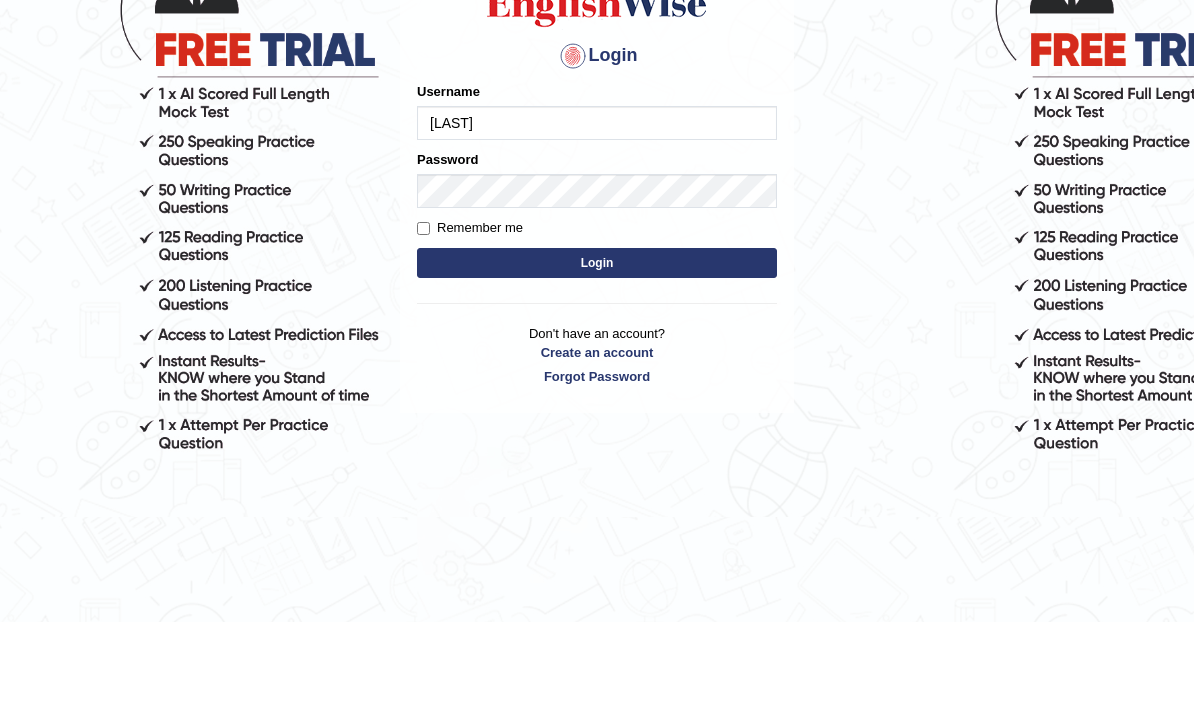 click on "Login" at bounding box center (597, 368) 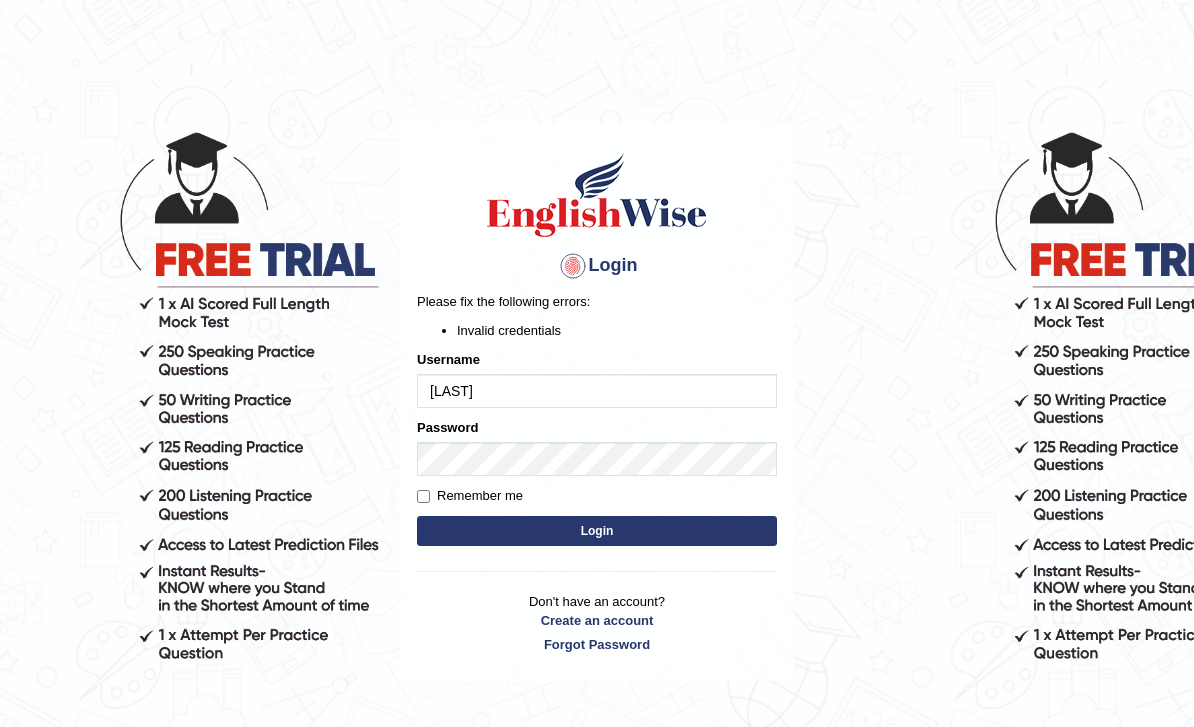 scroll, scrollTop: 0, scrollLeft: 0, axis: both 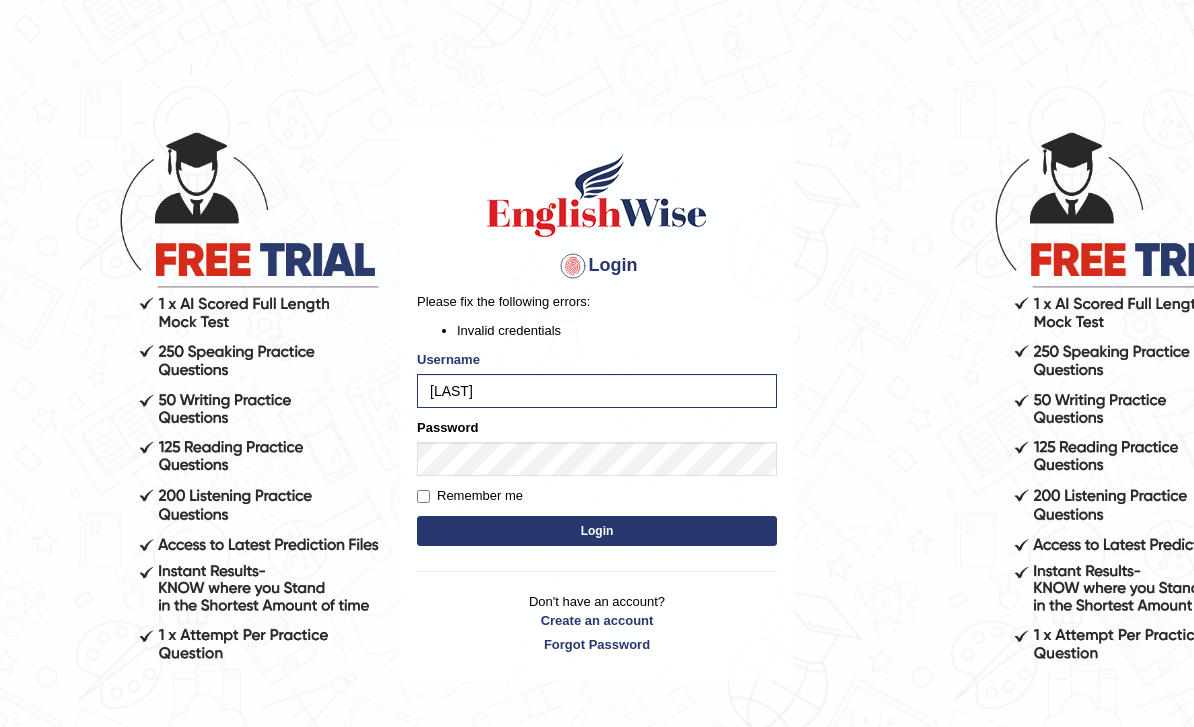 click on "Login" at bounding box center (597, 531) 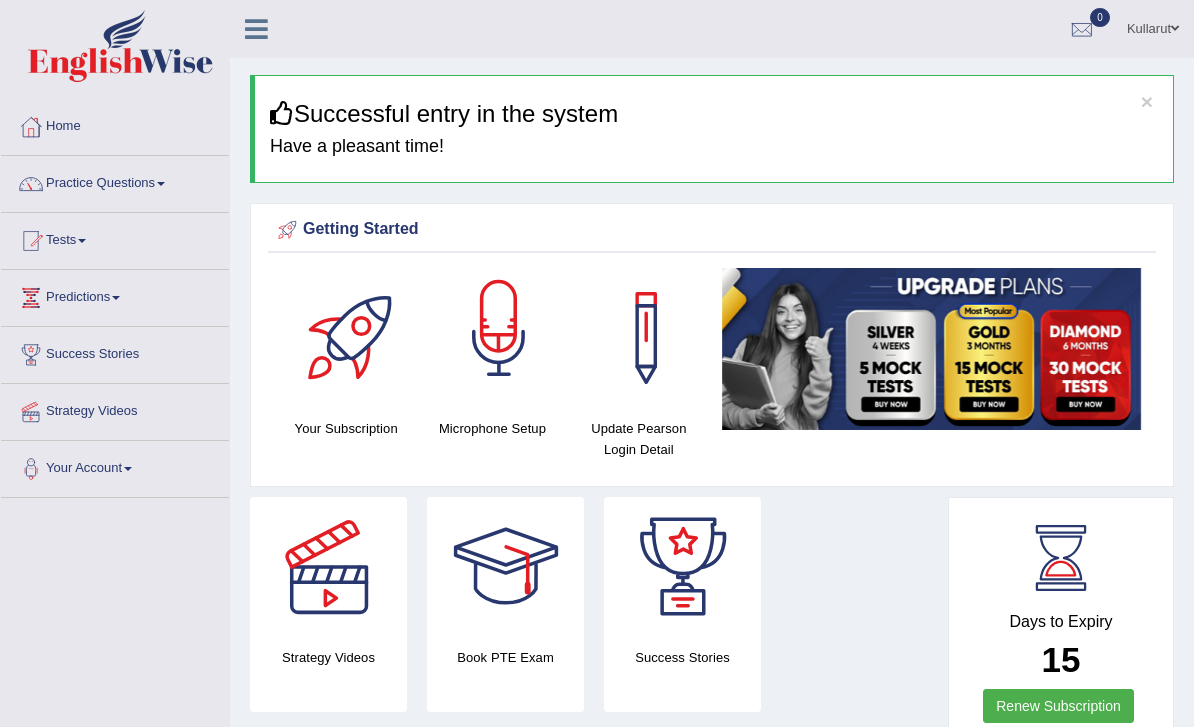 scroll, scrollTop: 0, scrollLeft: 0, axis: both 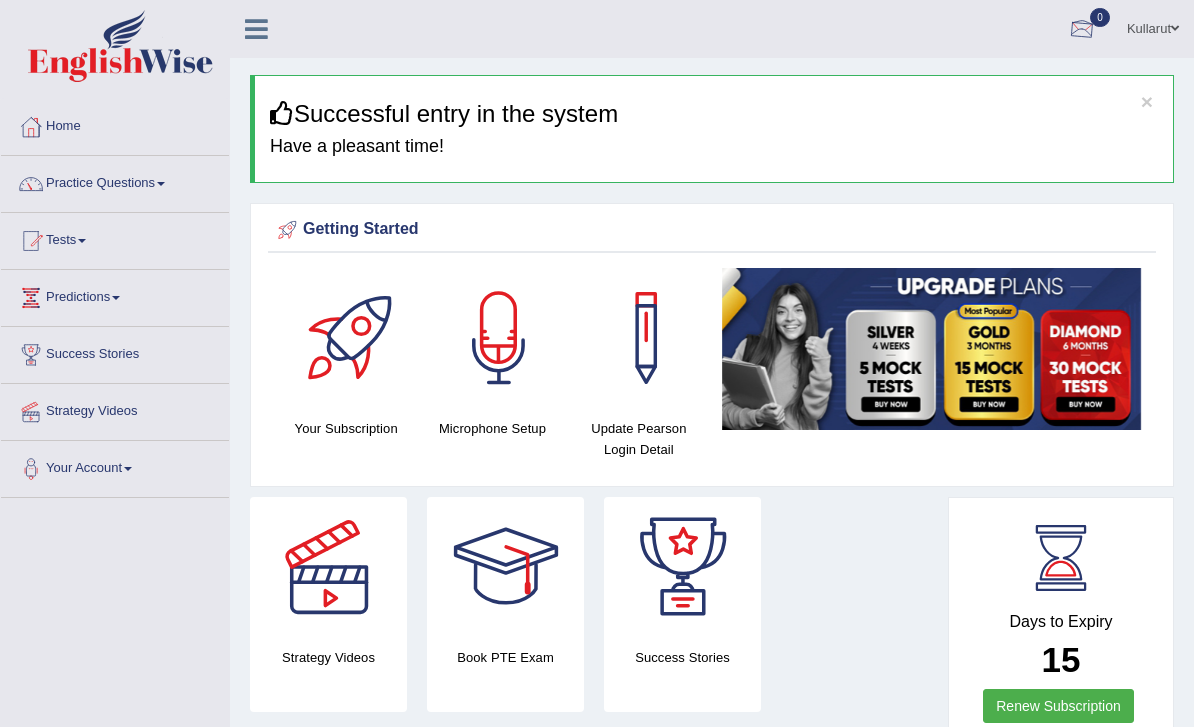 click at bounding box center (1082, 30) 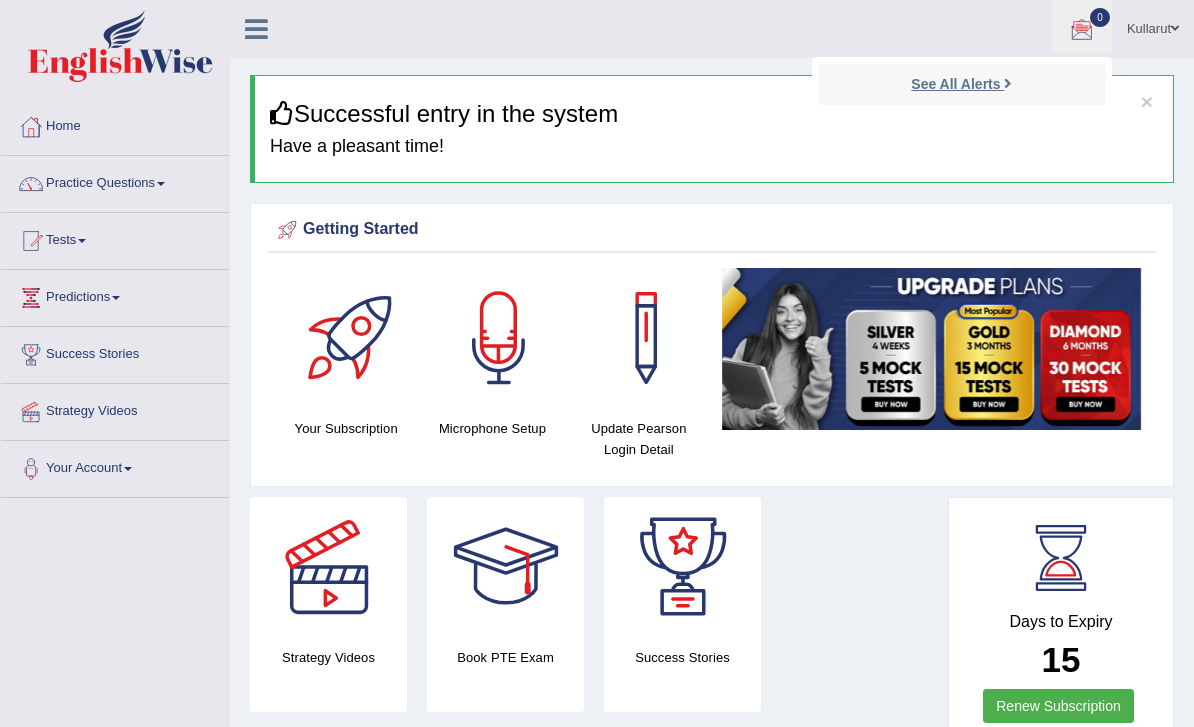 click on "See All Alerts" at bounding box center (955, 84) 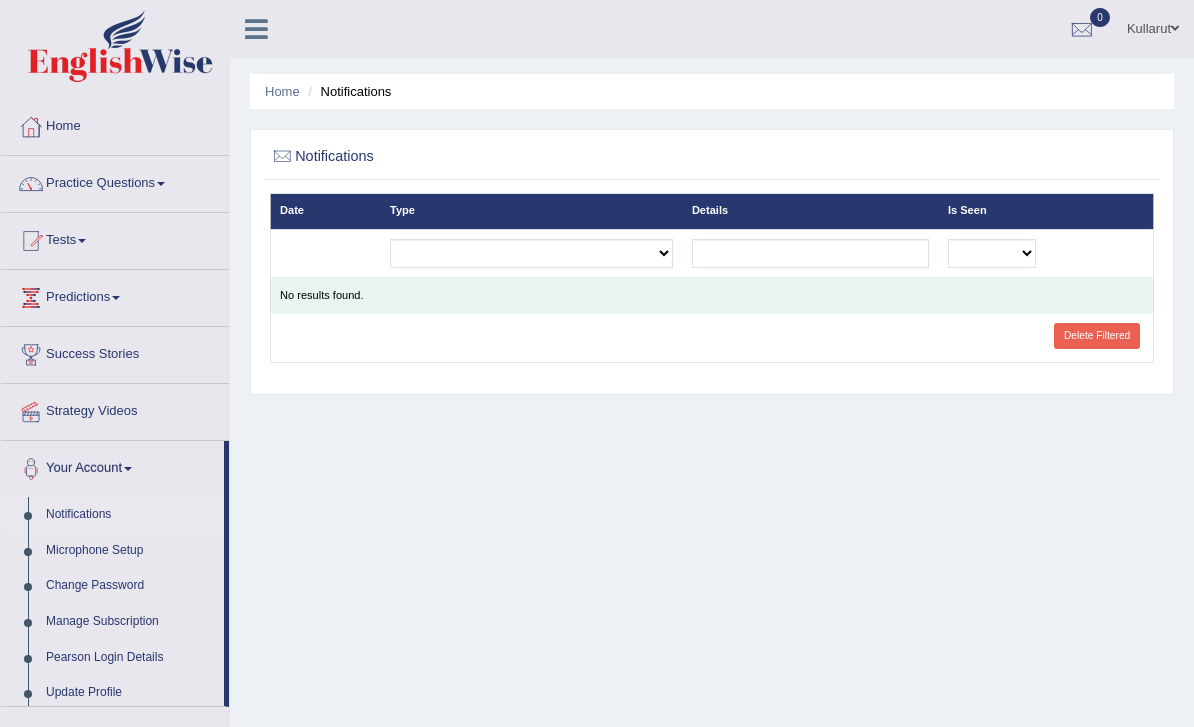 scroll, scrollTop: 0, scrollLeft: 0, axis: both 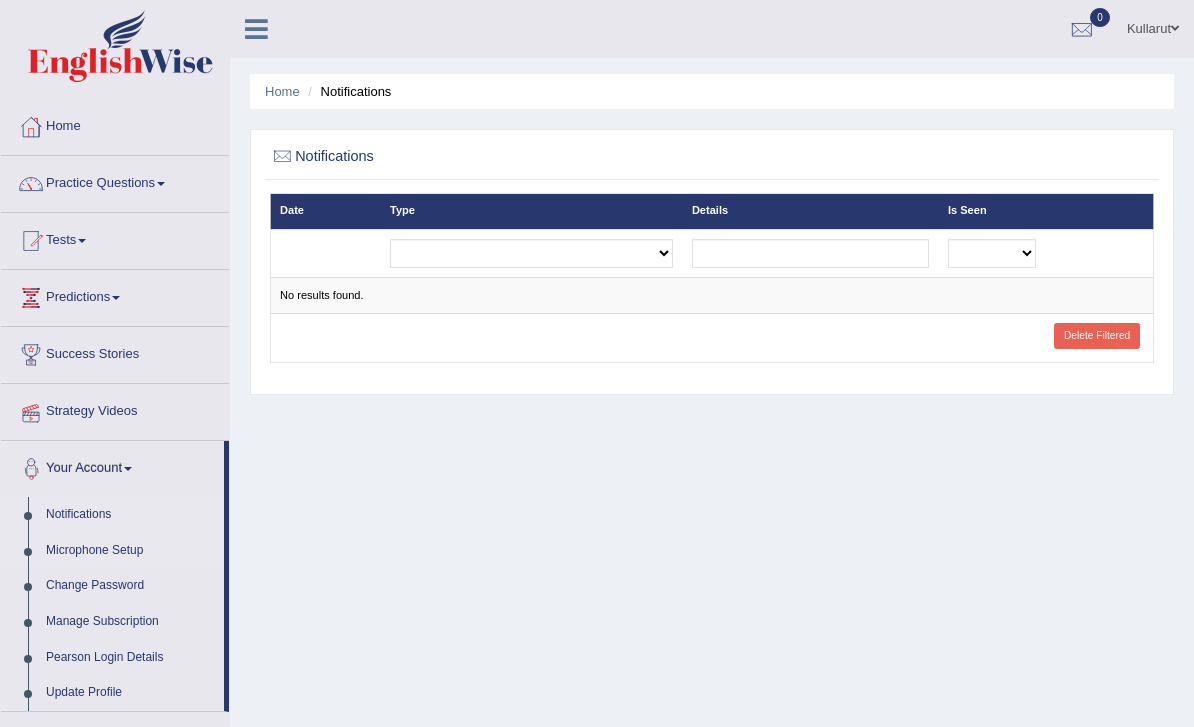 click on "Microphone Setup" at bounding box center (130, 551) 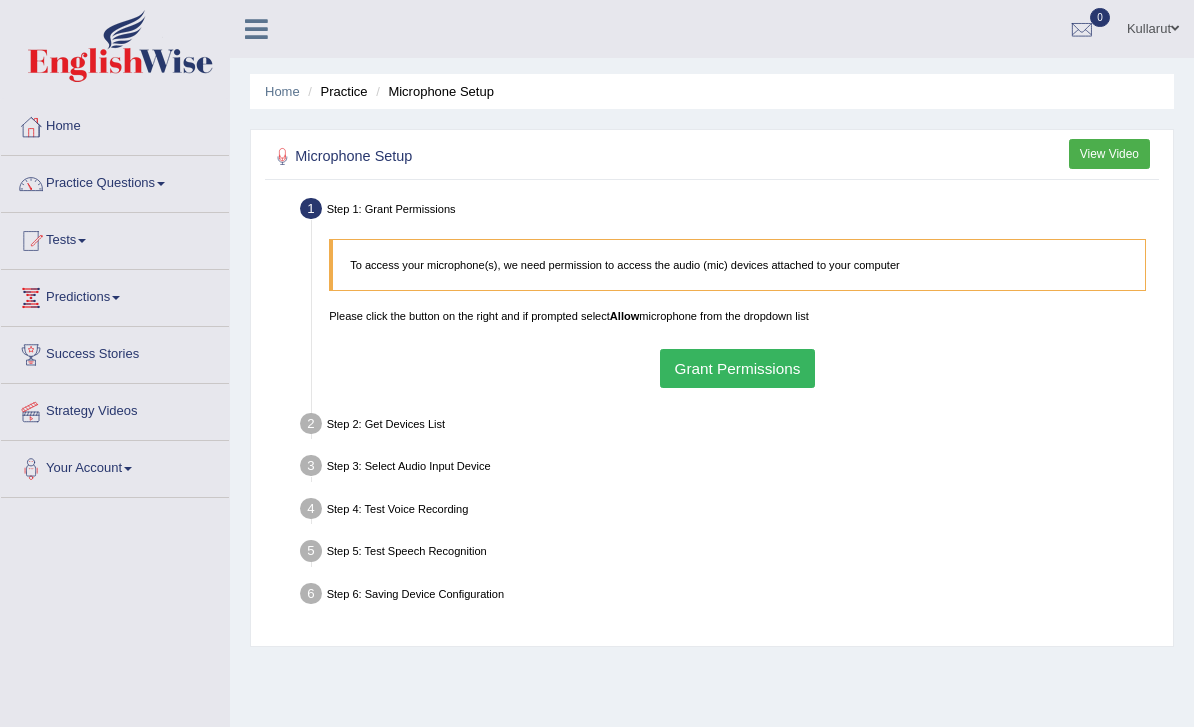 scroll, scrollTop: 0, scrollLeft: 0, axis: both 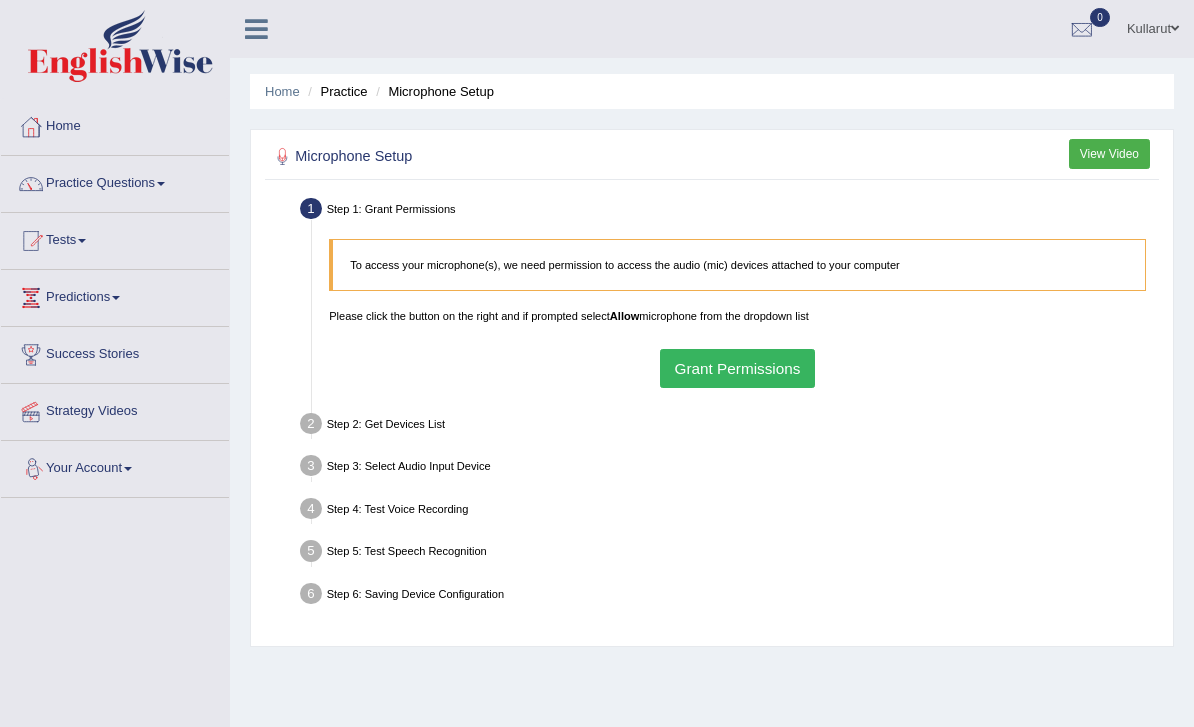 click on "Grant Permissions" at bounding box center [737, 368] 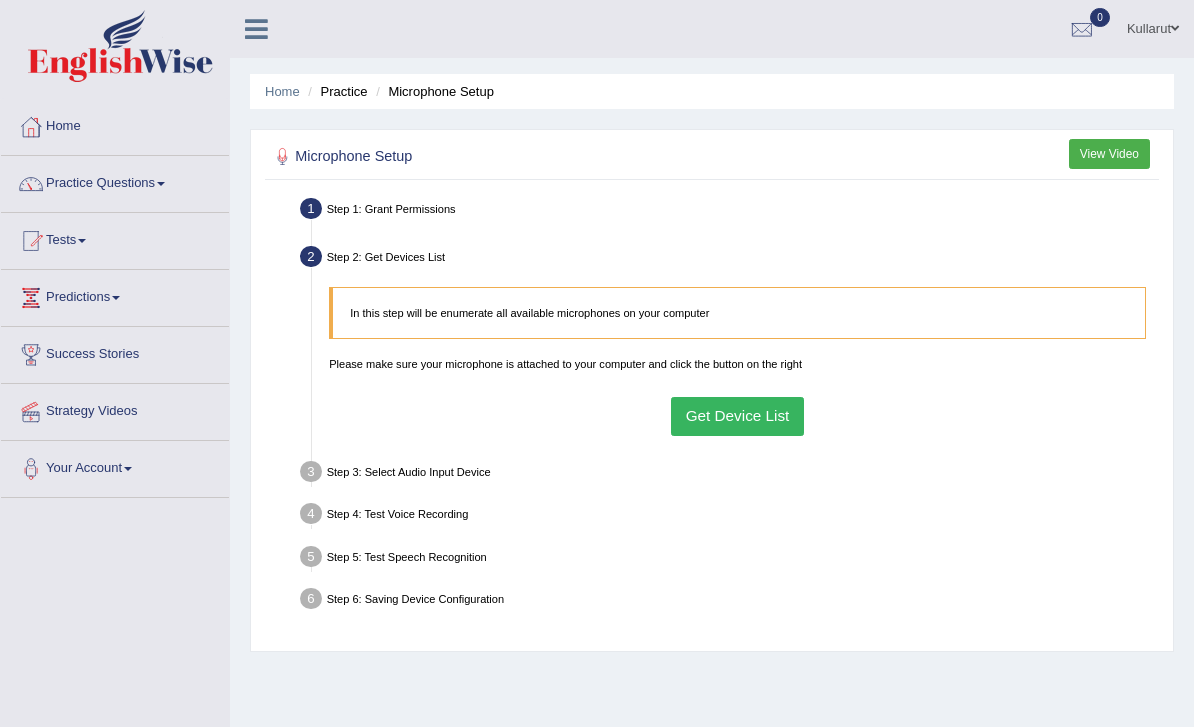 click on "Get Device List" at bounding box center [737, 416] 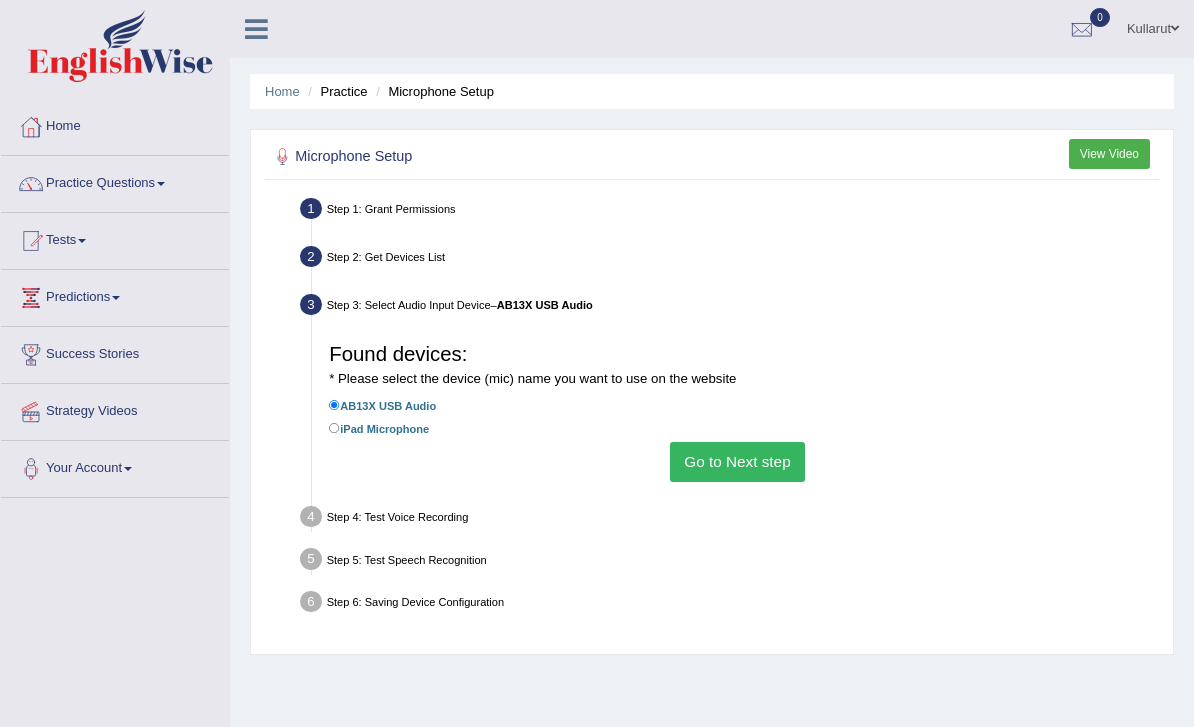click on "iPad Microphone" at bounding box center (379, 428) 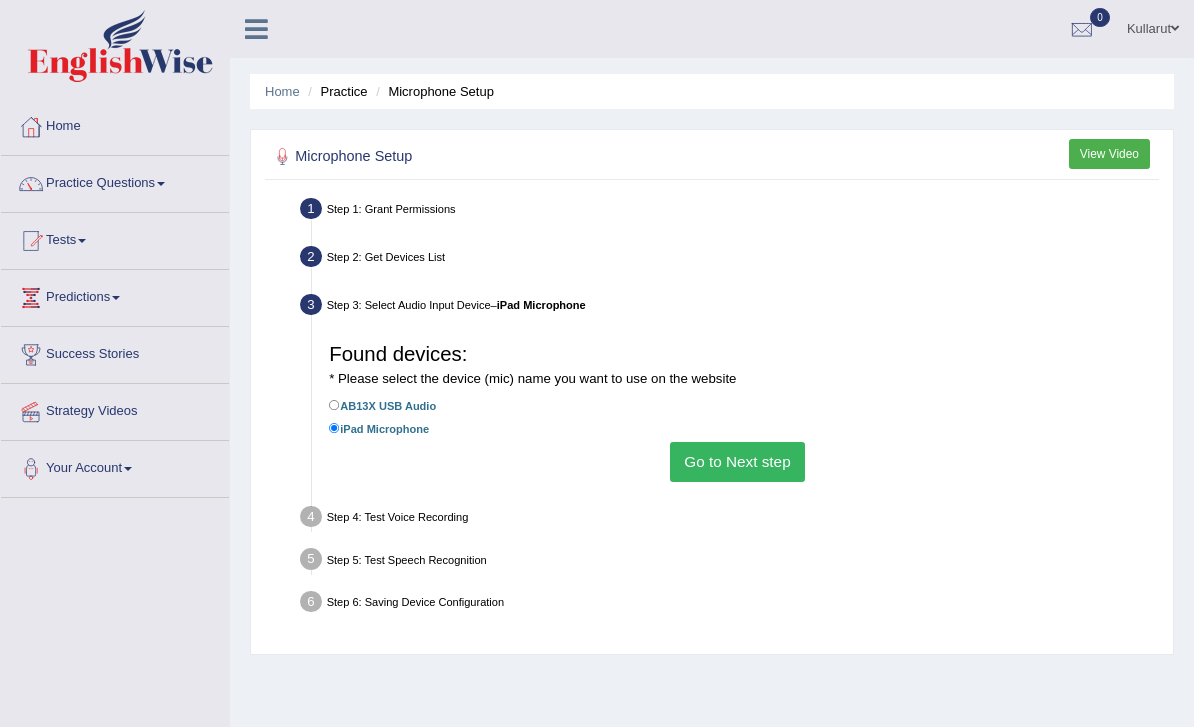 click on "Go to Next step" at bounding box center [737, 461] 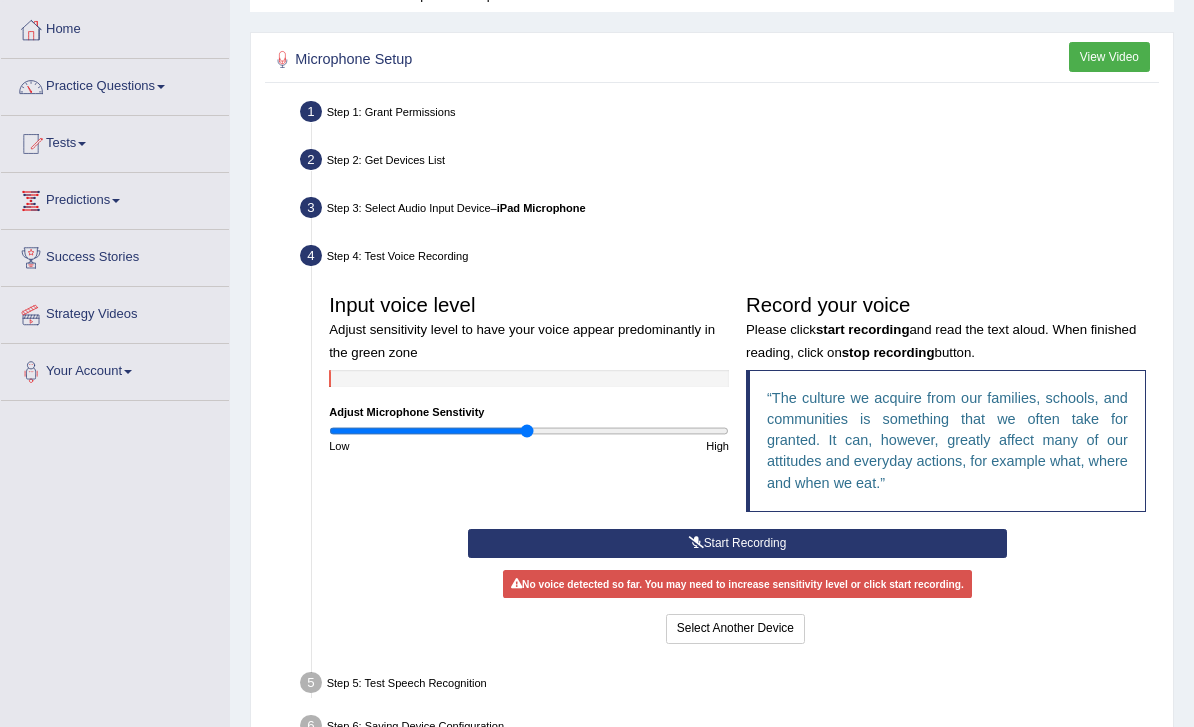 scroll, scrollTop: 101, scrollLeft: 0, axis: vertical 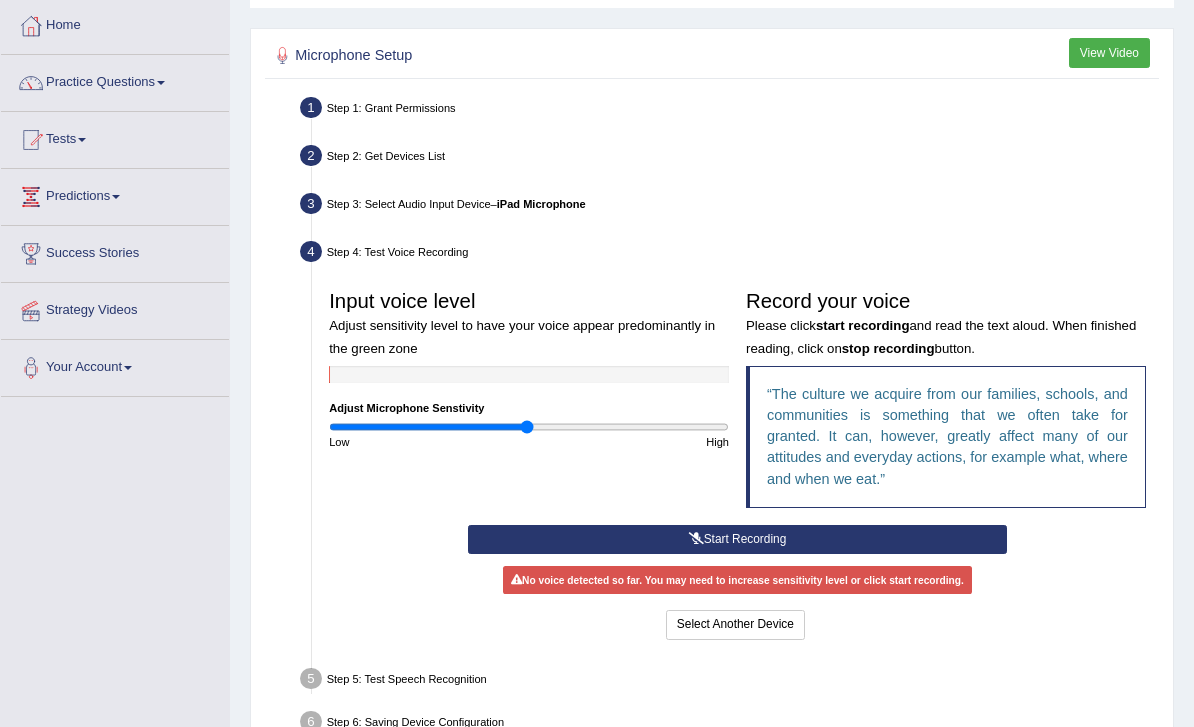 click on "Start Recording" at bounding box center (737, 539) 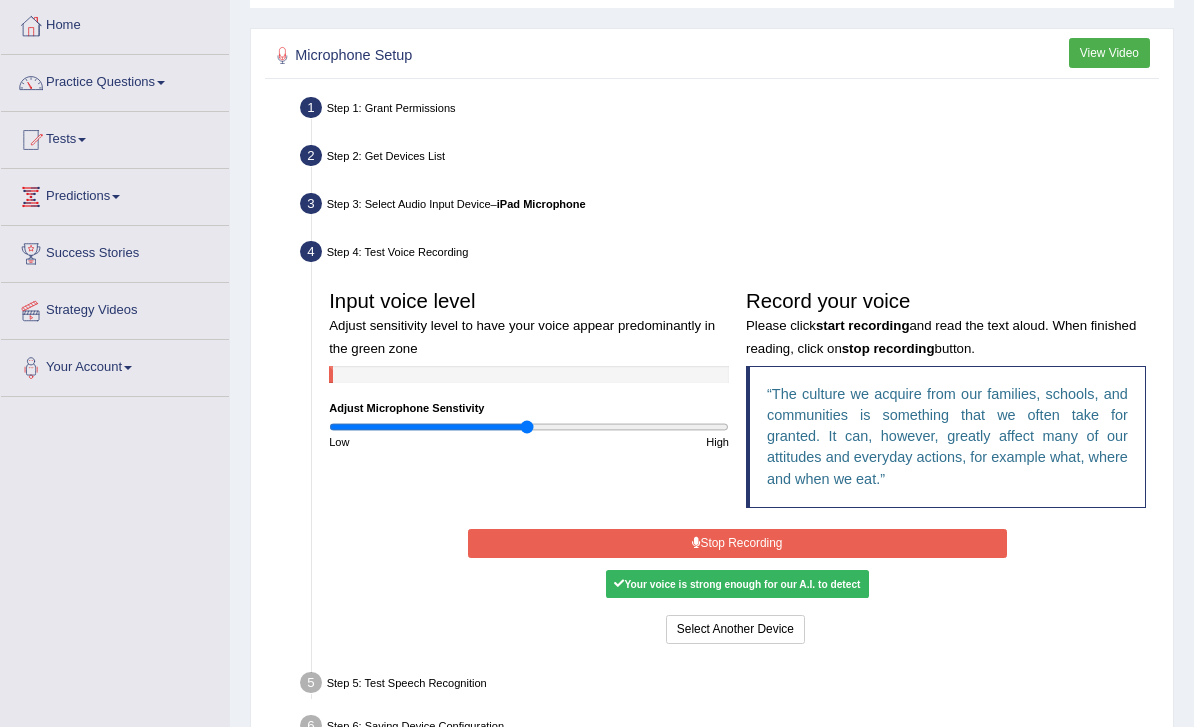 click on "Stop Recording" at bounding box center [737, 543] 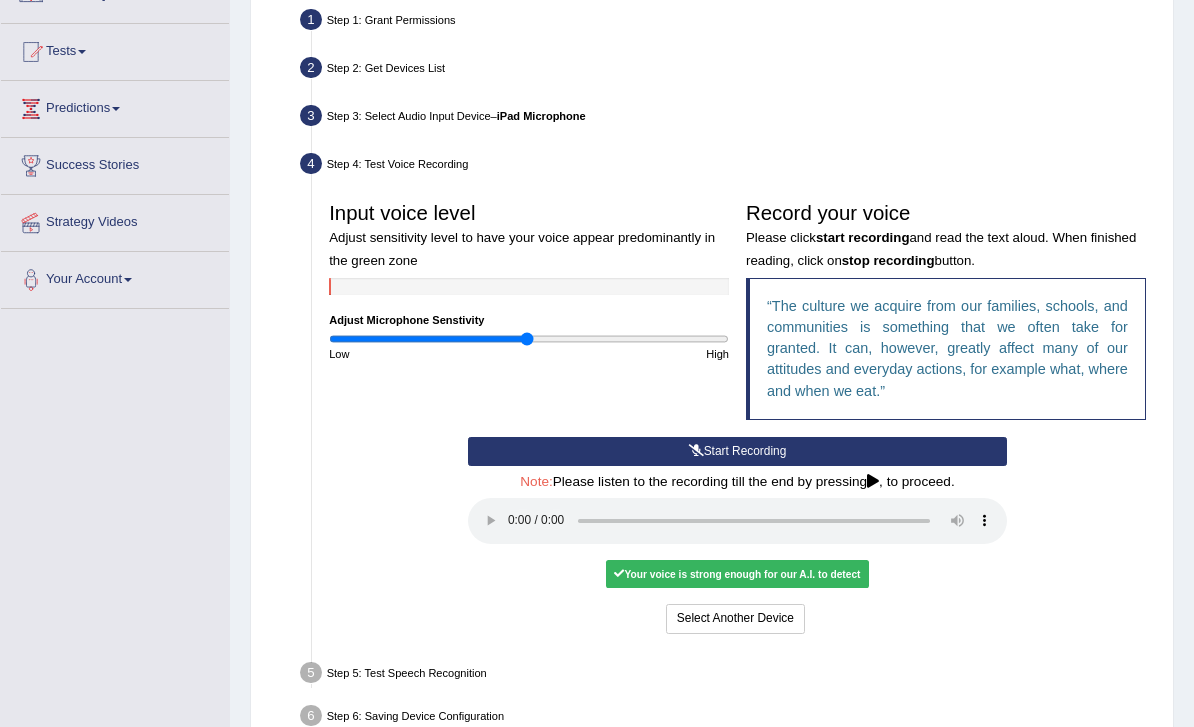 scroll, scrollTop: 194, scrollLeft: 0, axis: vertical 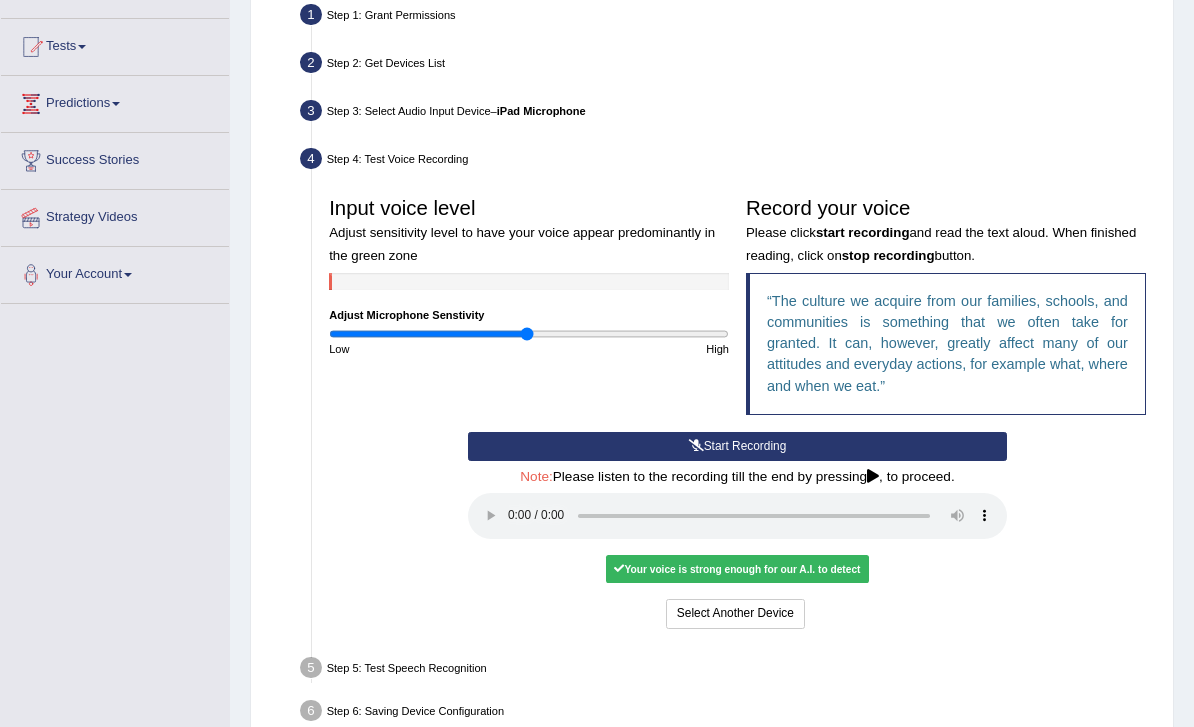 click on "Your voice is strong enough for our A.I. to detect" at bounding box center (737, 569) 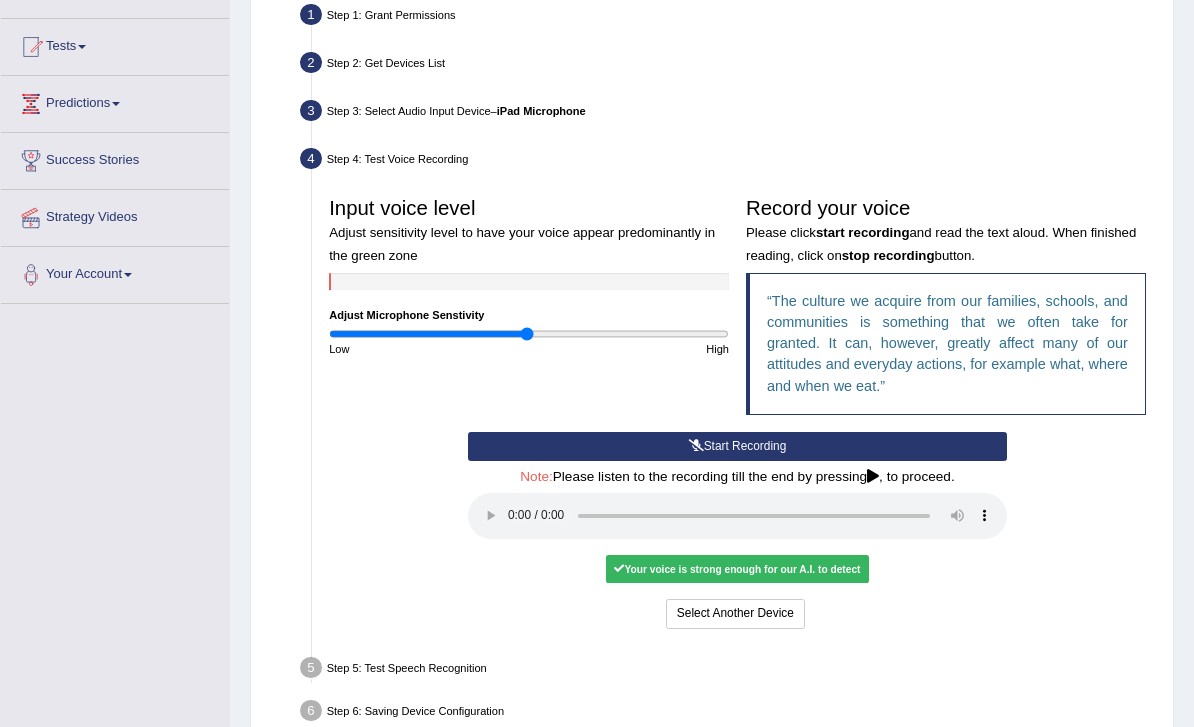 click at bounding box center [873, 477] 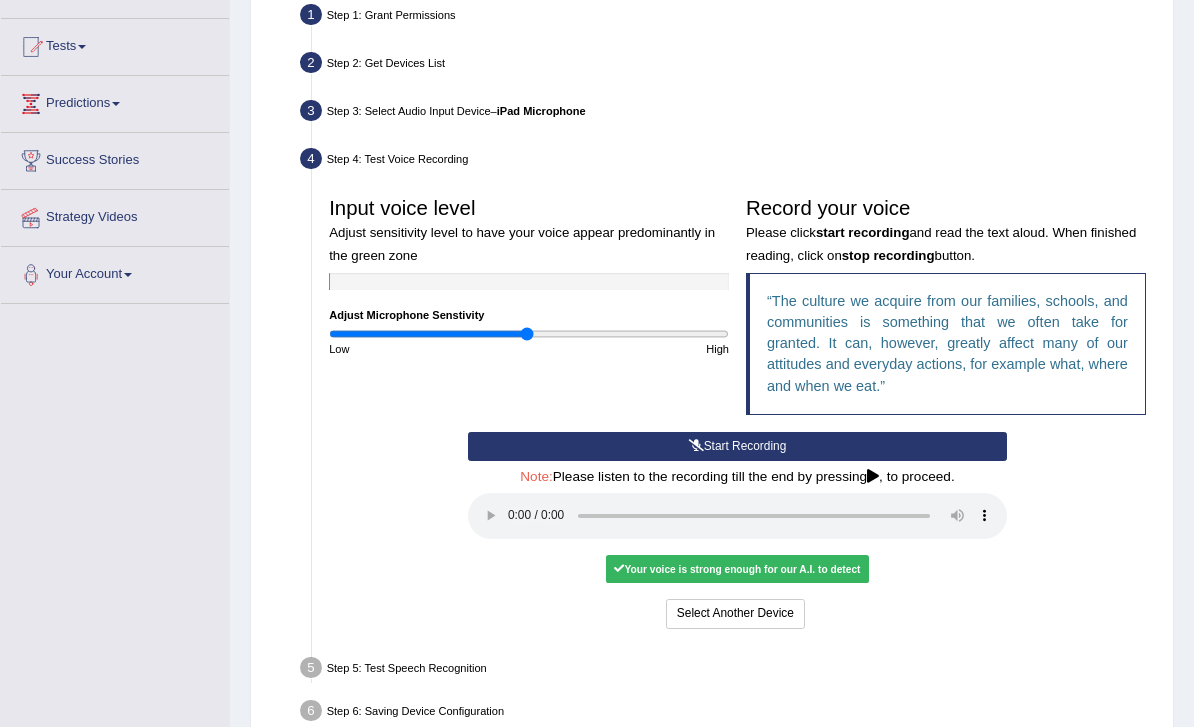 click at bounding box center [737, 516] 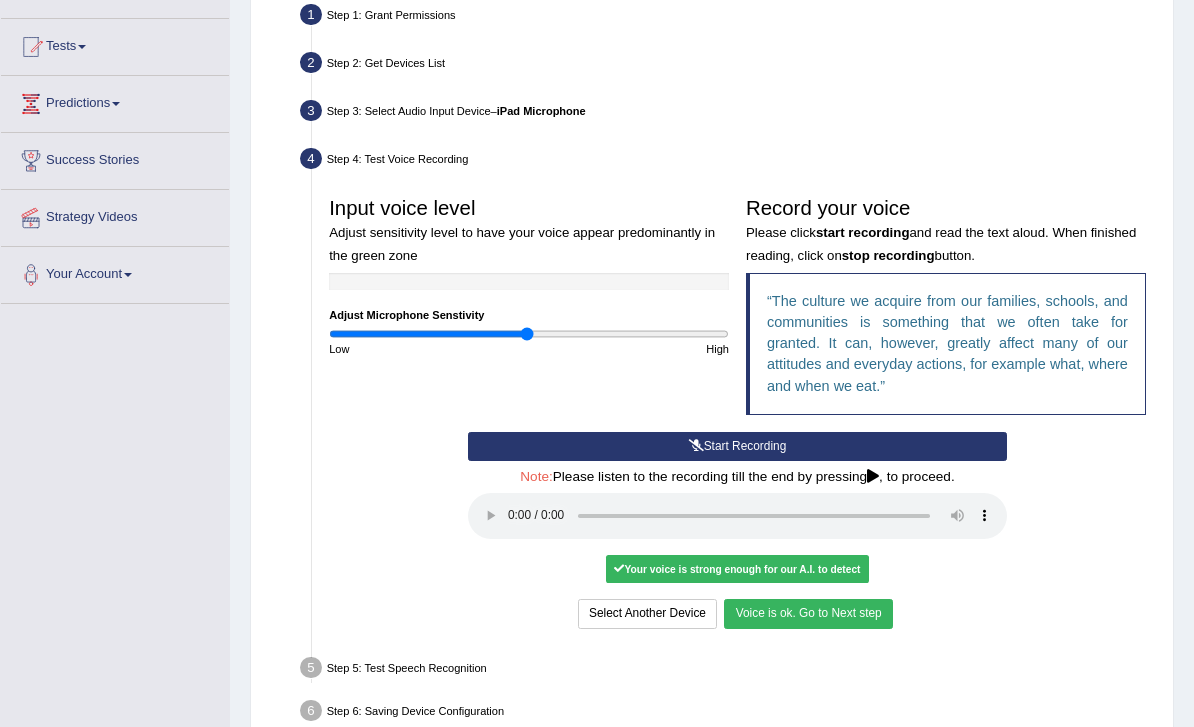 scroll, scrollTop: 194, scrollLeft: 0, axis: vertical 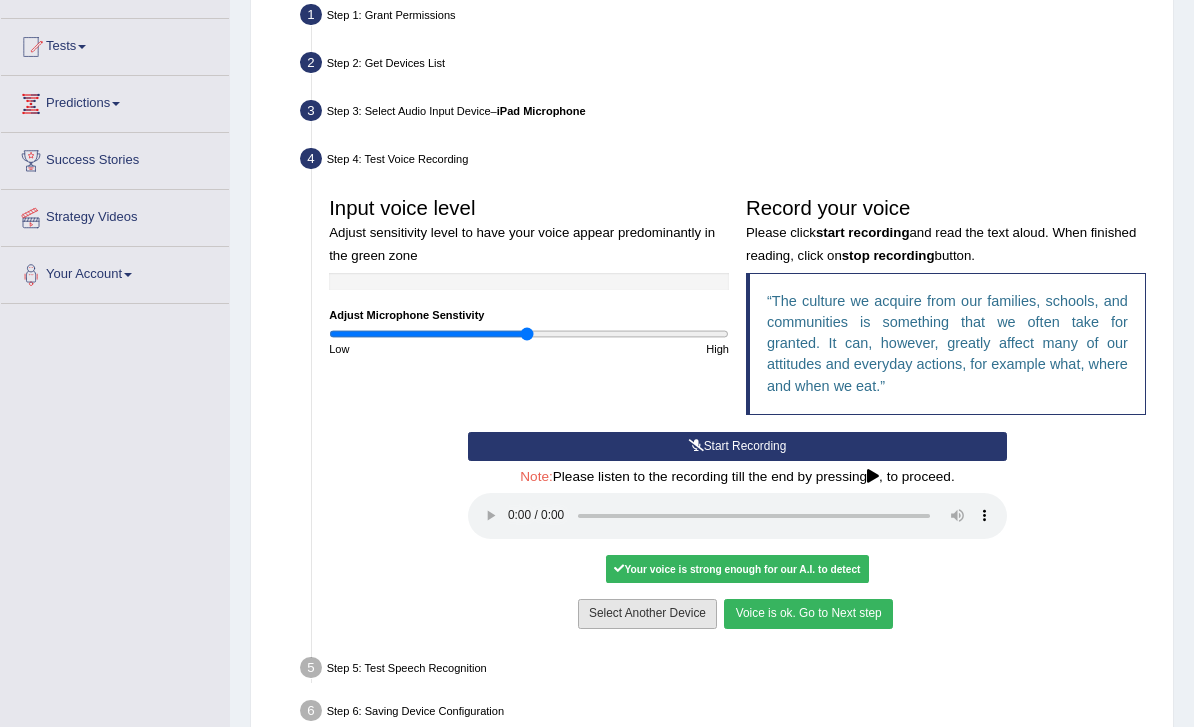 click on "Select Another Device" at bounding box center (647, 613) 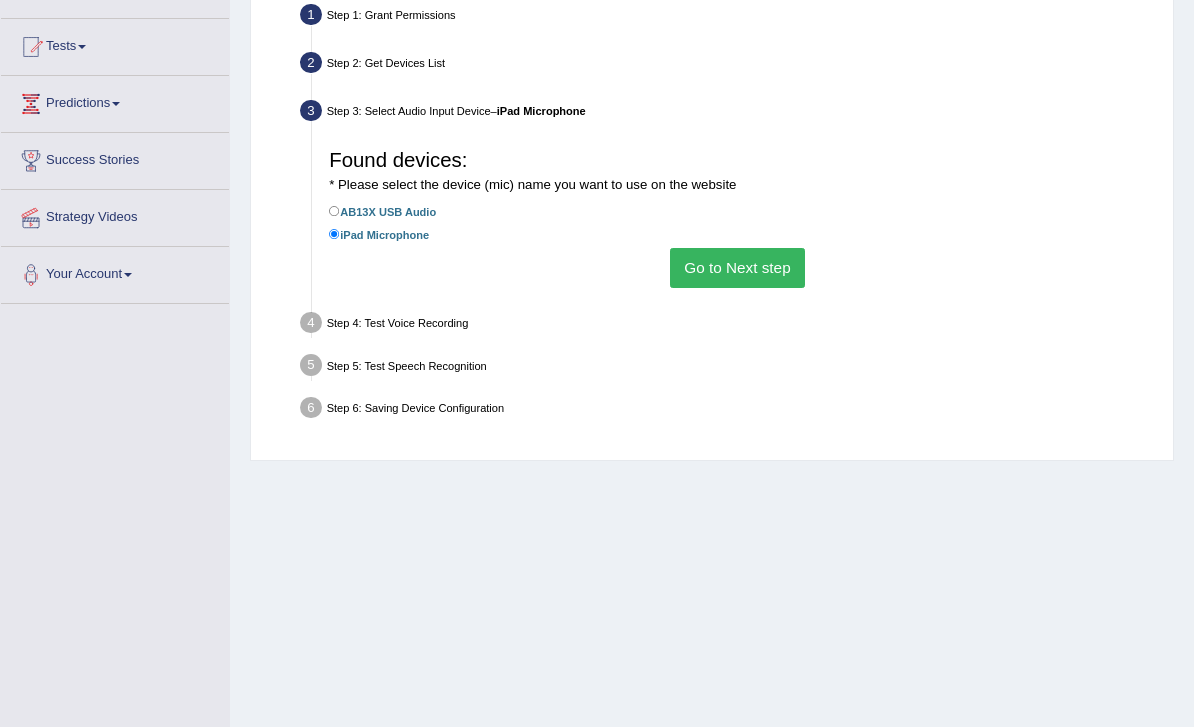 click on "Go to Next step" at bounding box center [737, 267] 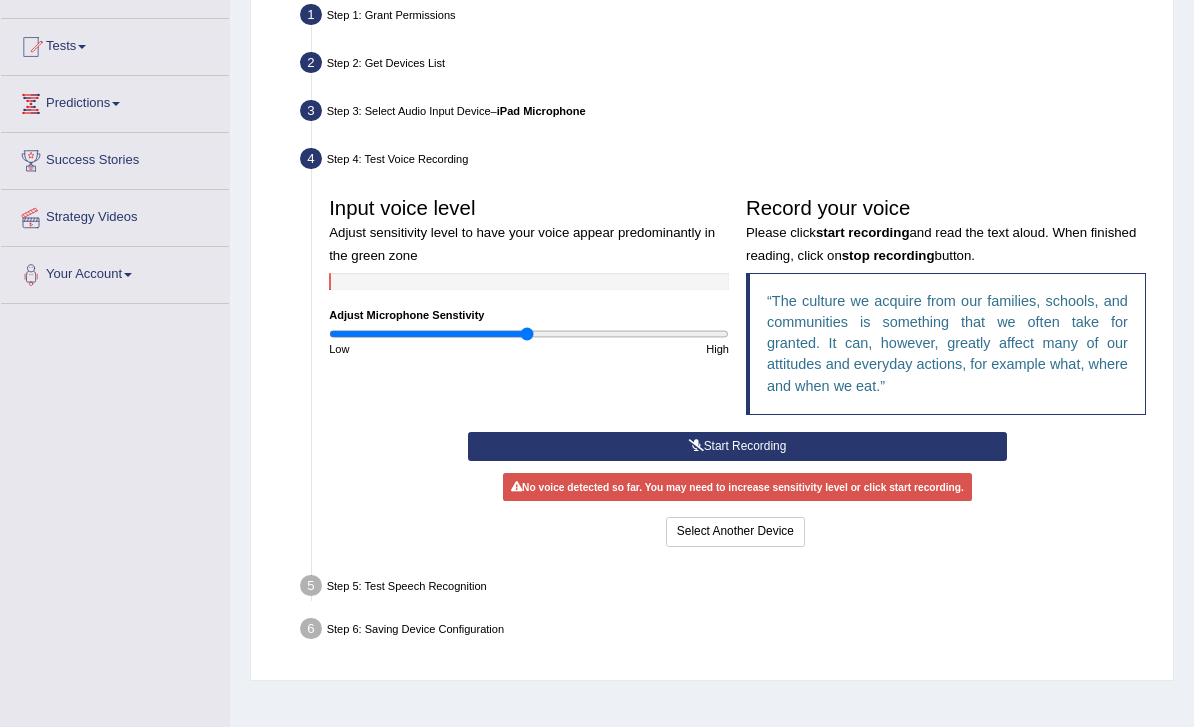 click on "Start Recording" at bounding box center (737, 446) 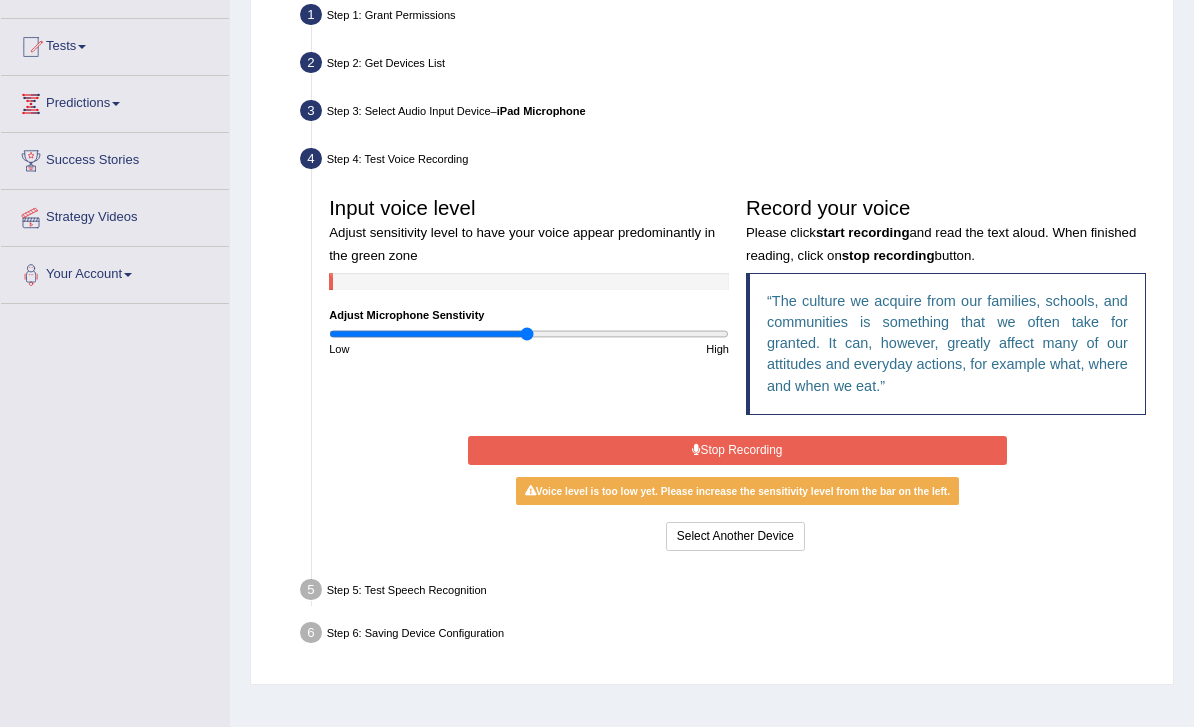 click at bounding box center (696, 450) 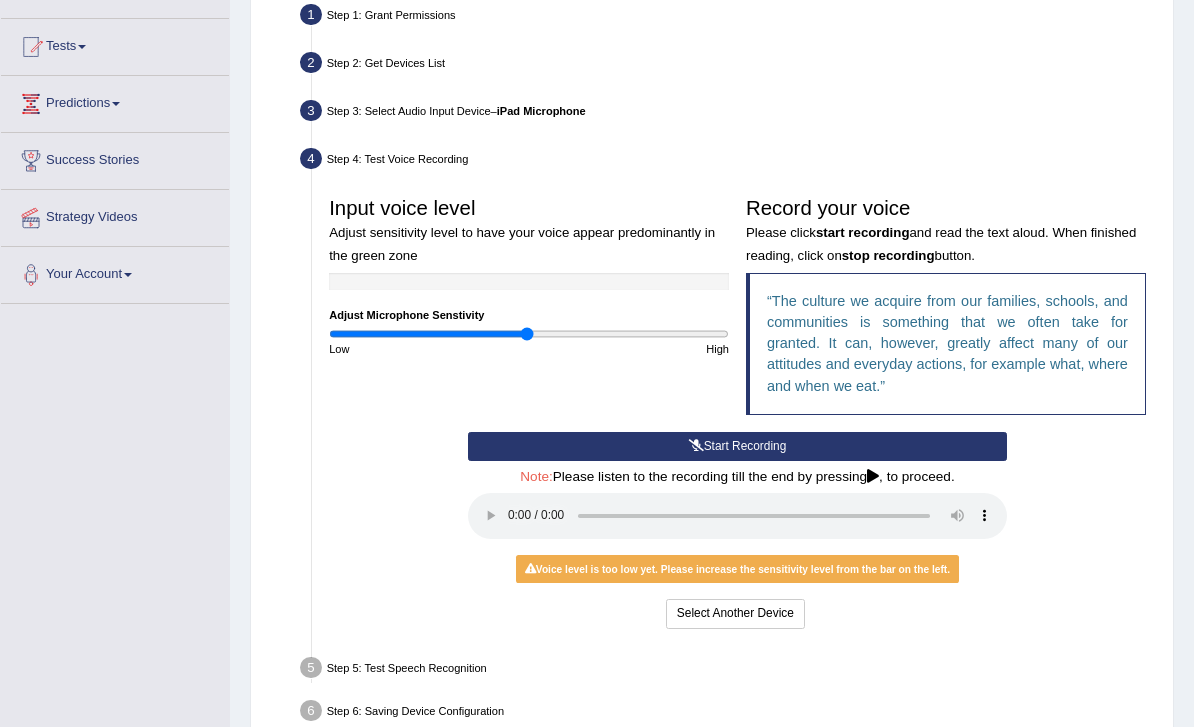 click at bounding box center (737, 516) 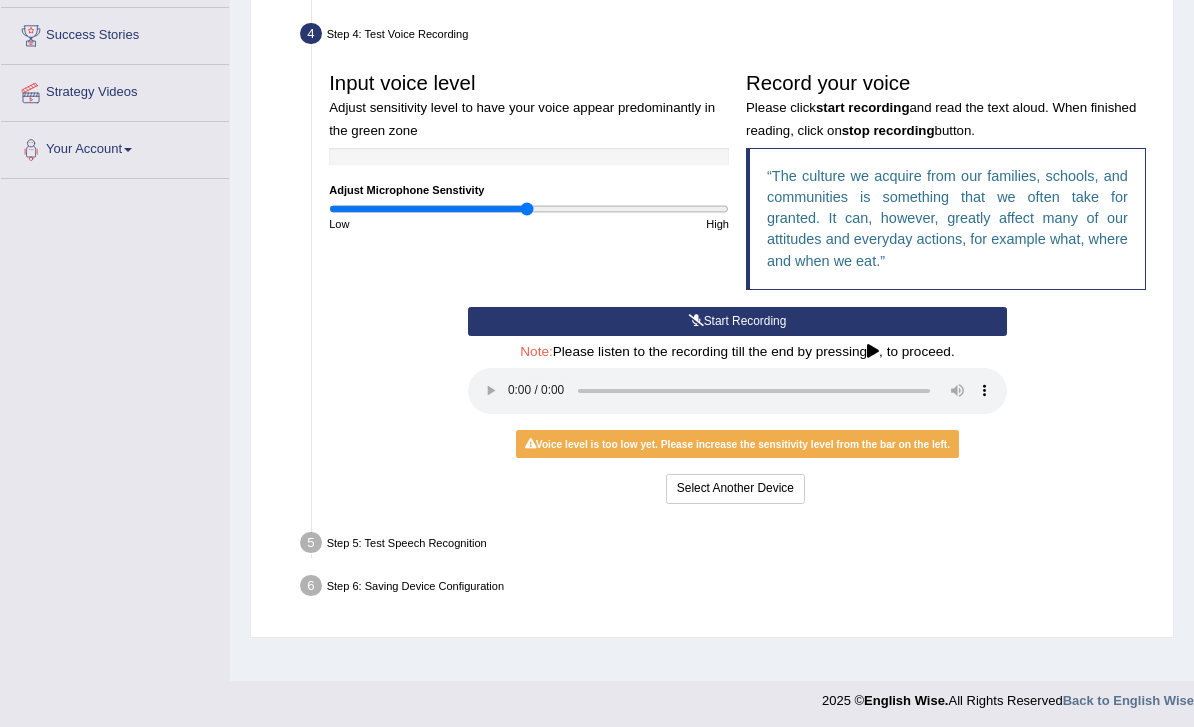 scroll, scrollTop: 368, scrollLeft: 0, axis: vertical 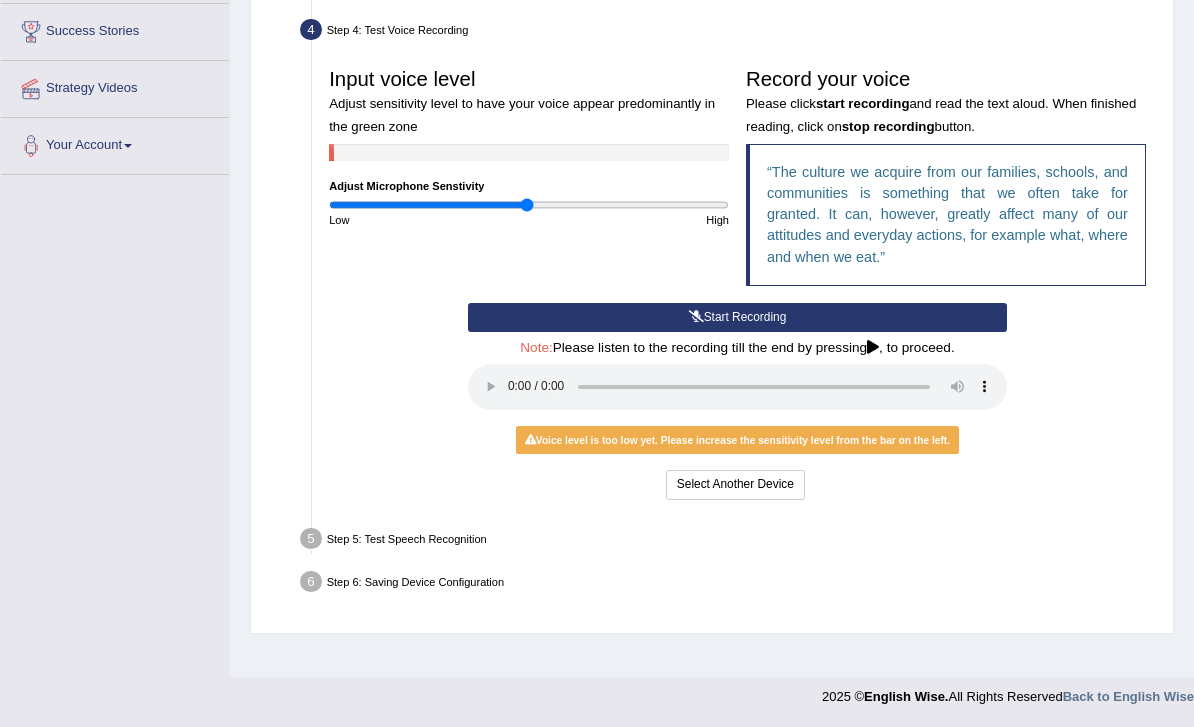 click on "Start Recording" at bounding box center [737, 317] 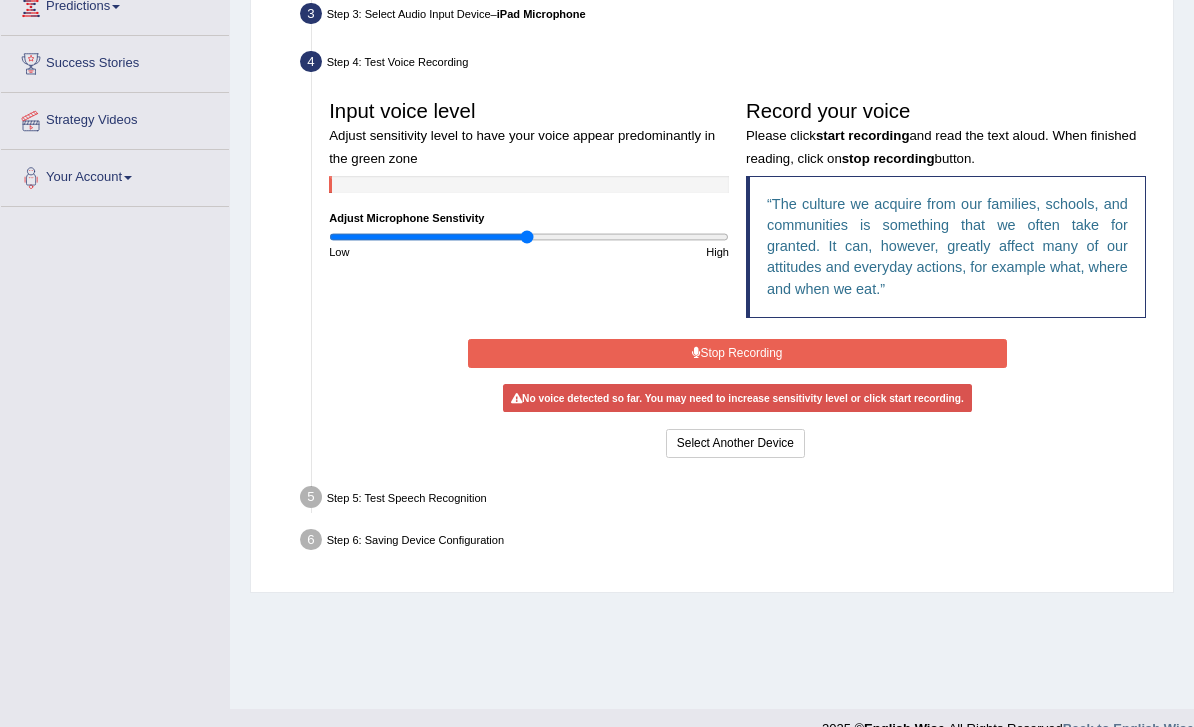 scroll, scrollTop: 285, scrollLeft: 0, axis: vertical 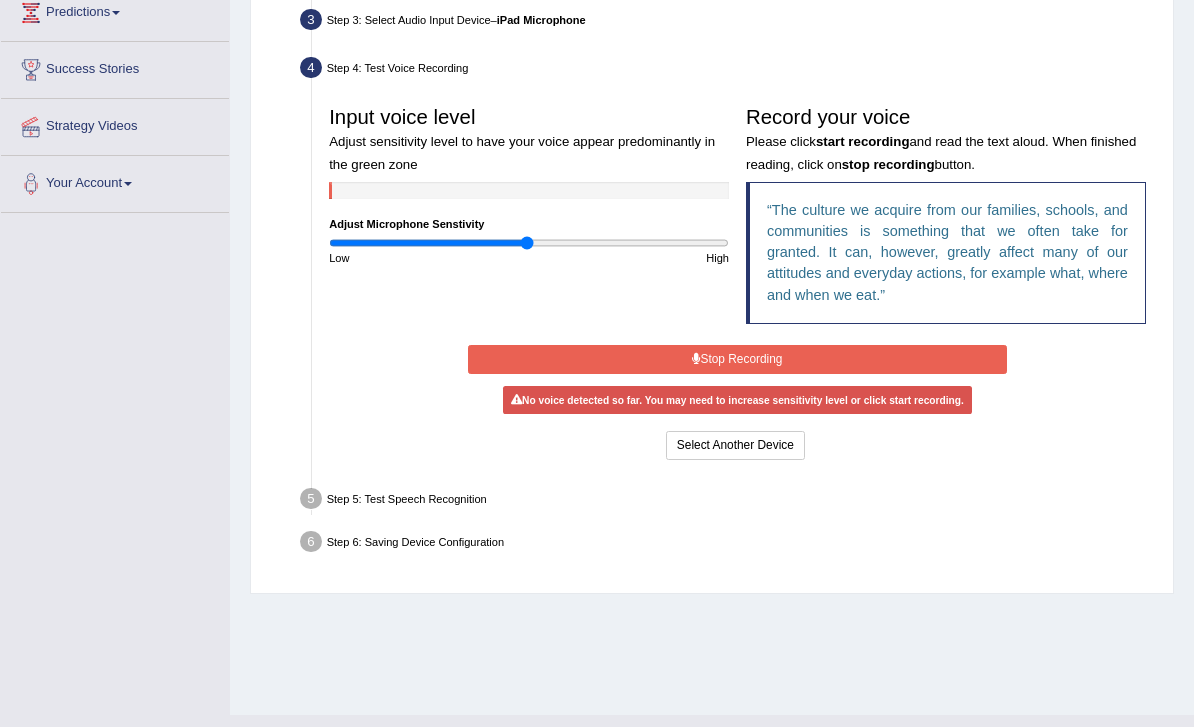 click on "Stop Recording" at bounding box center (737, 359) 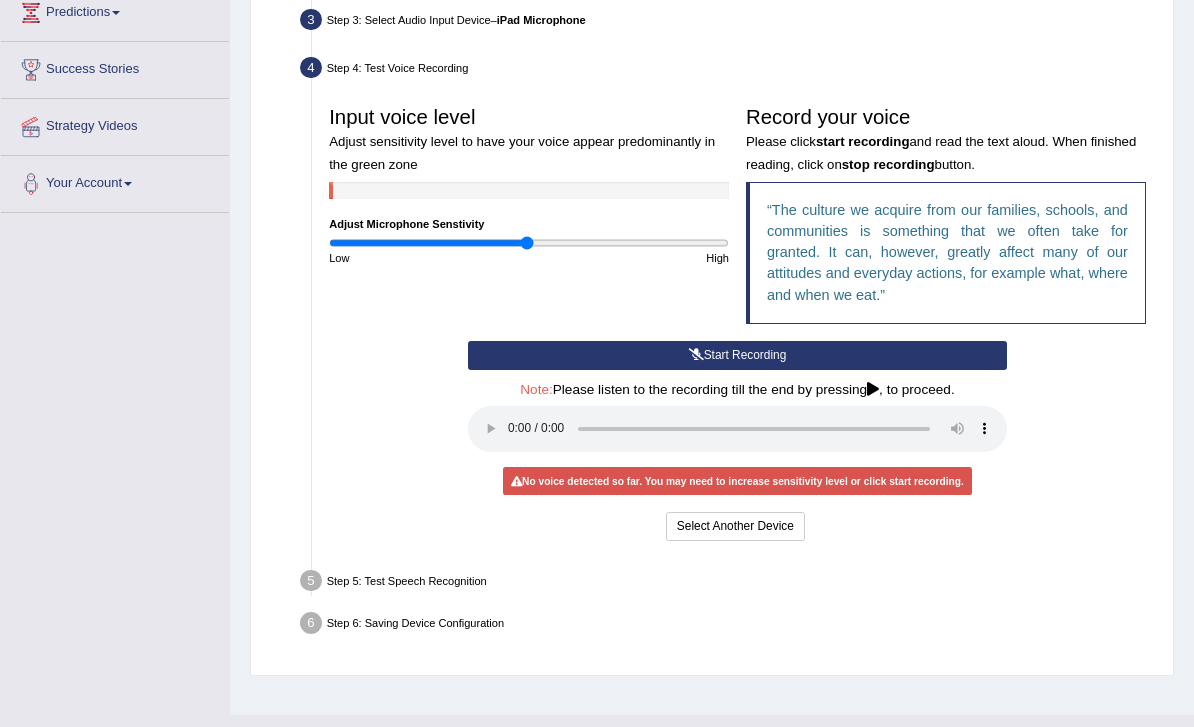 scroll, scrollTop: 283, scrollLeft: 0, axis: vertical 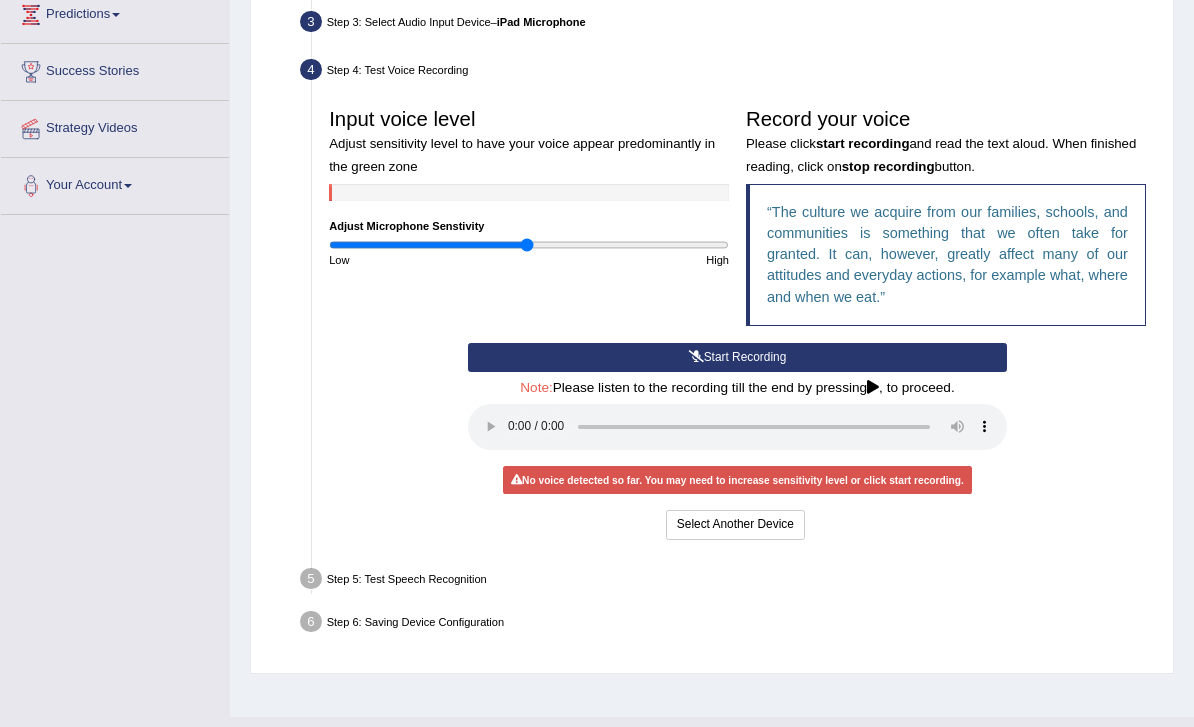 click on "Start Recording" at bounding box center (737, 357) 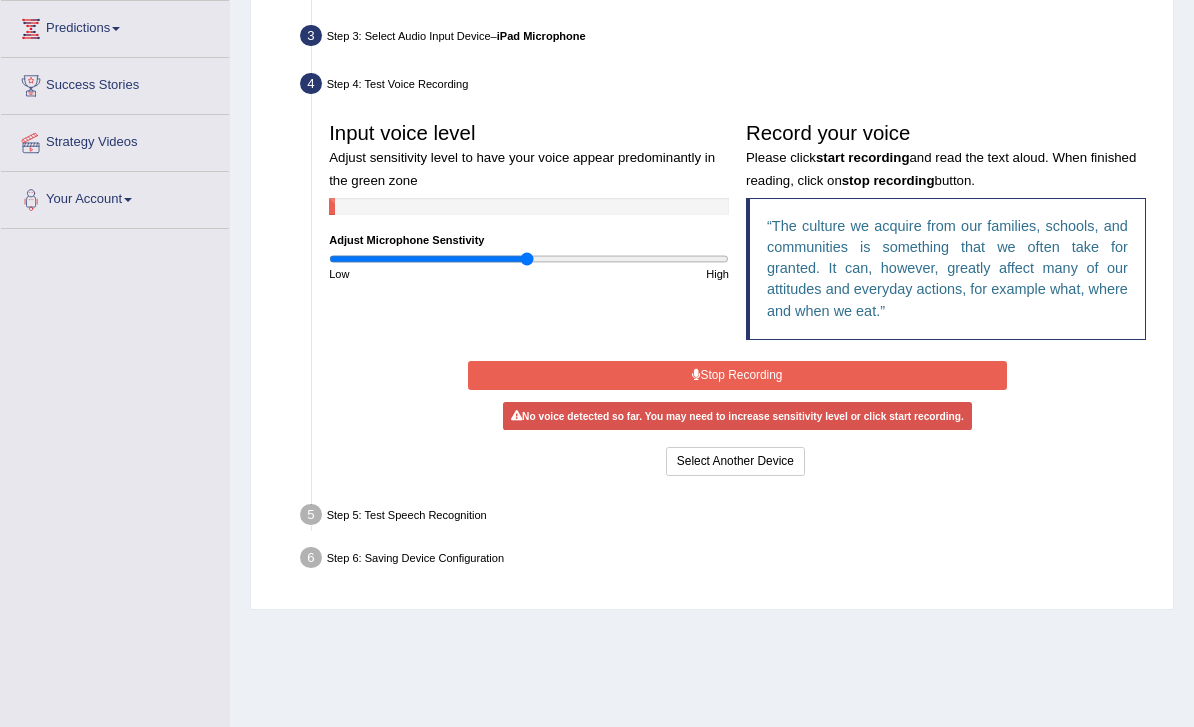 scroll, scrollTop: 264, scrollLeft: 0, axis: vertical 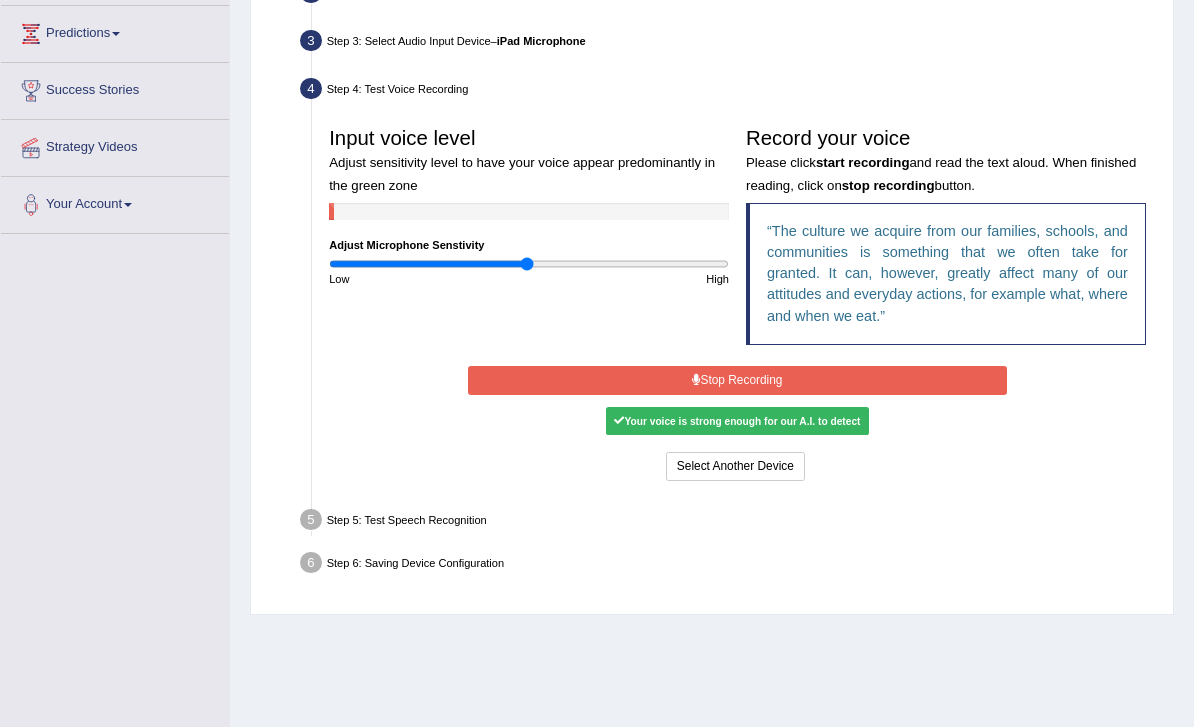 click on "Stop Recording" at bounding box center [737, 380] 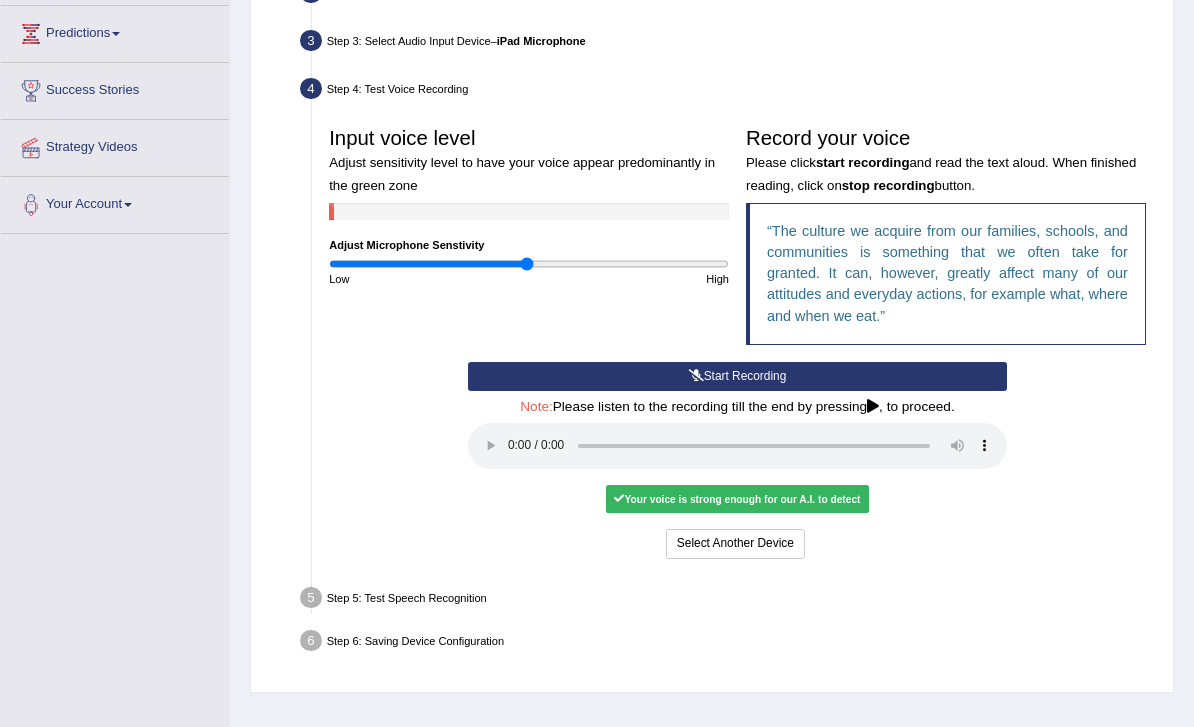 click on "Your voice is strong enough for our A.I. to detect" at bounding box center [737, 499] 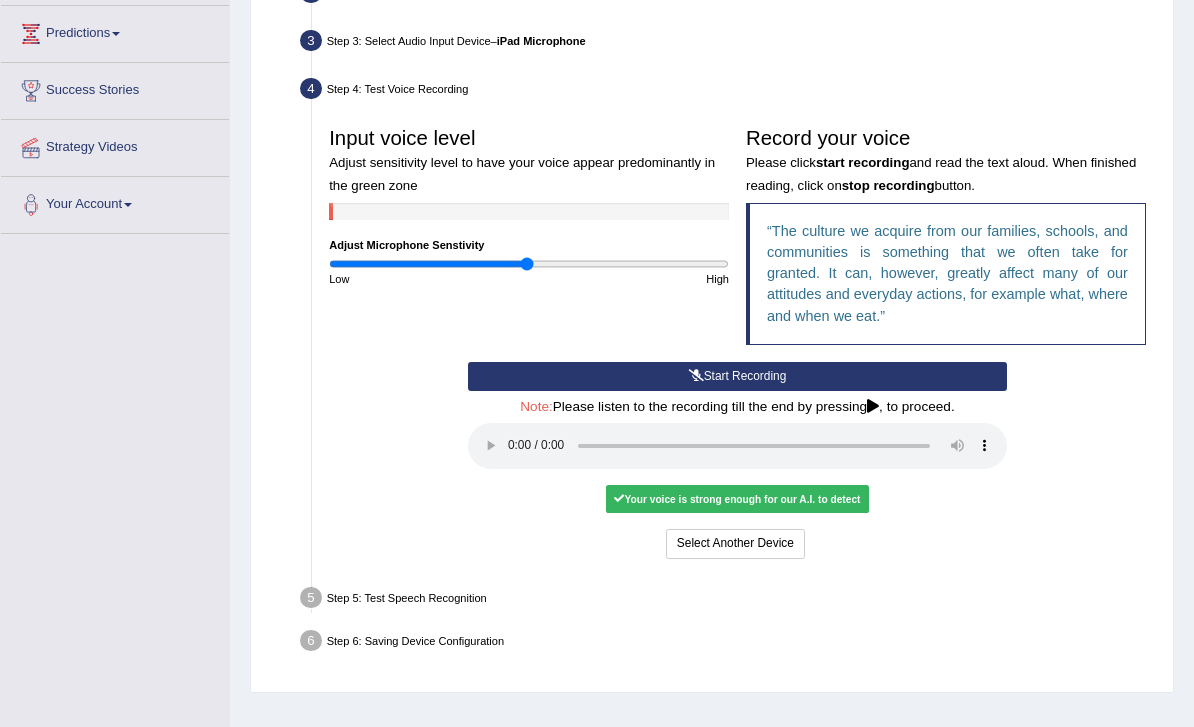 click on "Your voice is strong enough for our A.I. to detect" at bounding box center [737, 499] 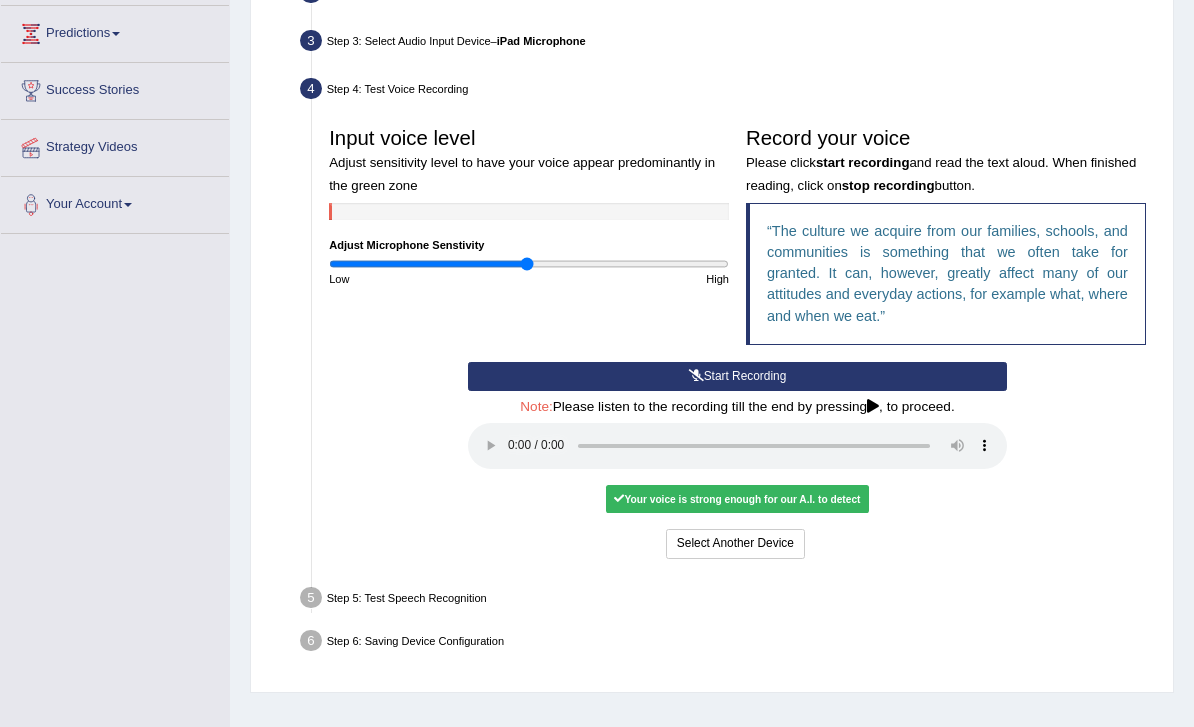 click on "Your voice is strong enough for our A.I. to detect" at bounding box center (737, 499) 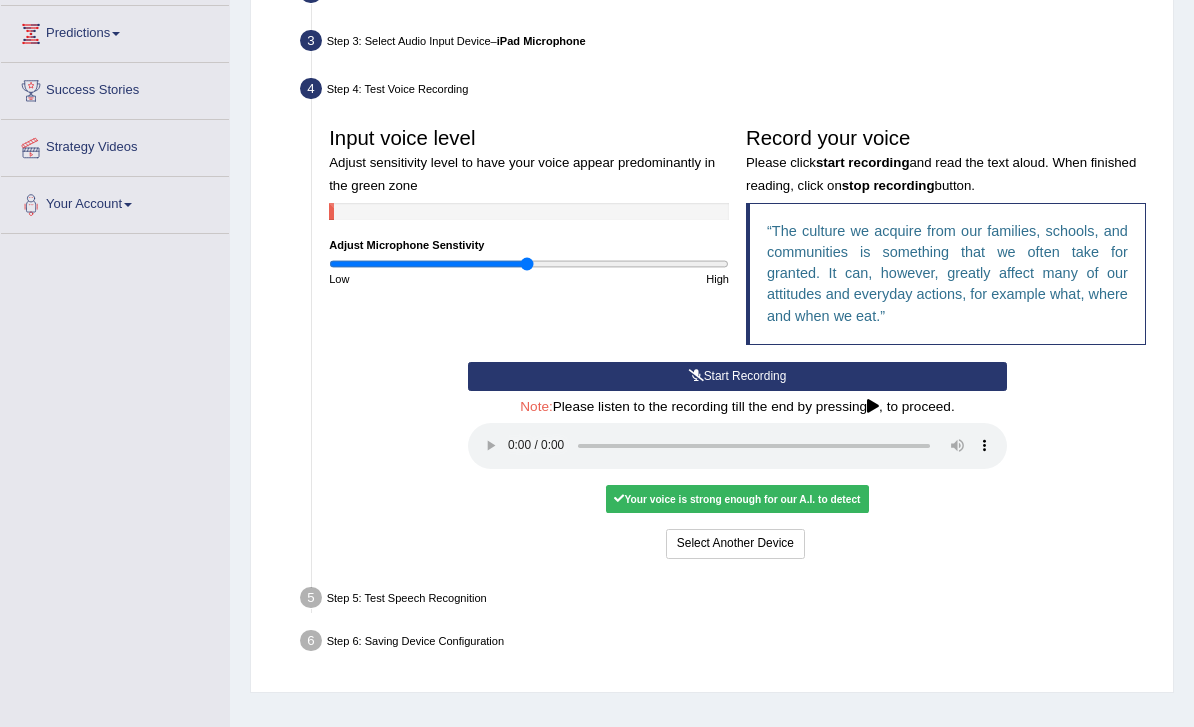 click on "Your voice is strong enough for our A.I. to detect" at bounding box center [737, 499] 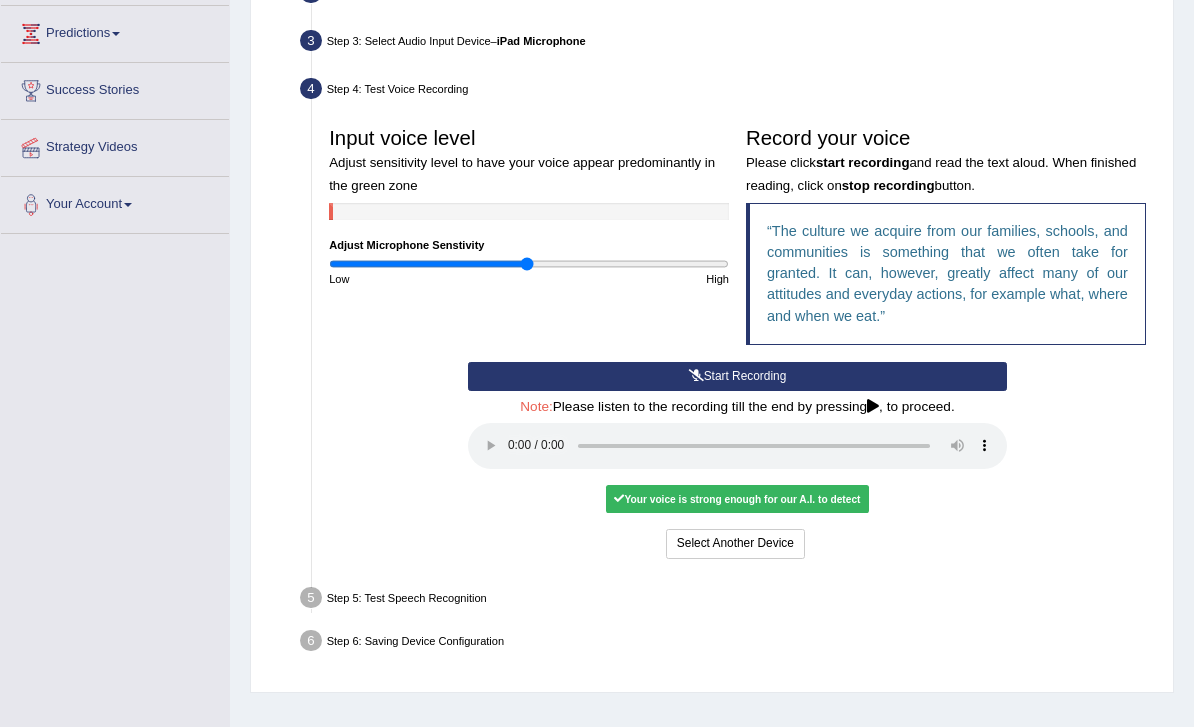 click on "Your voice is strong enough for our A.I. to detect" at bounding box center [737, 499] 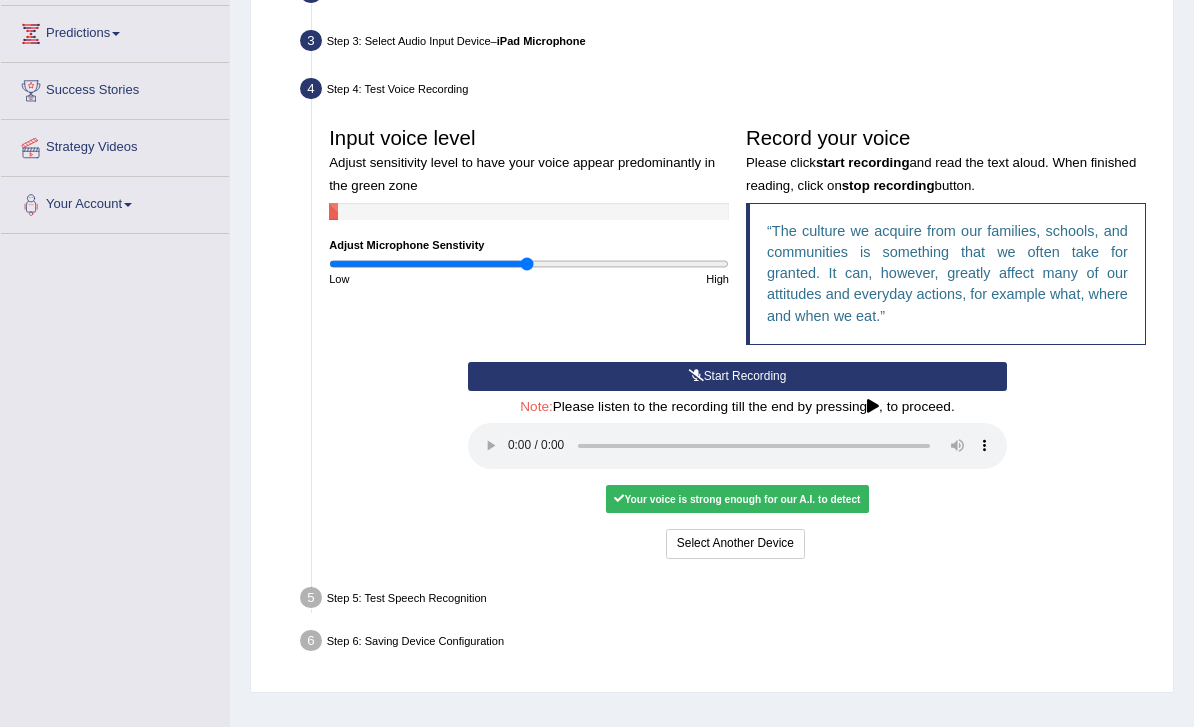 click on "Your voice is strong enough for our A.I. to detect" at bounding box center [737, 499] 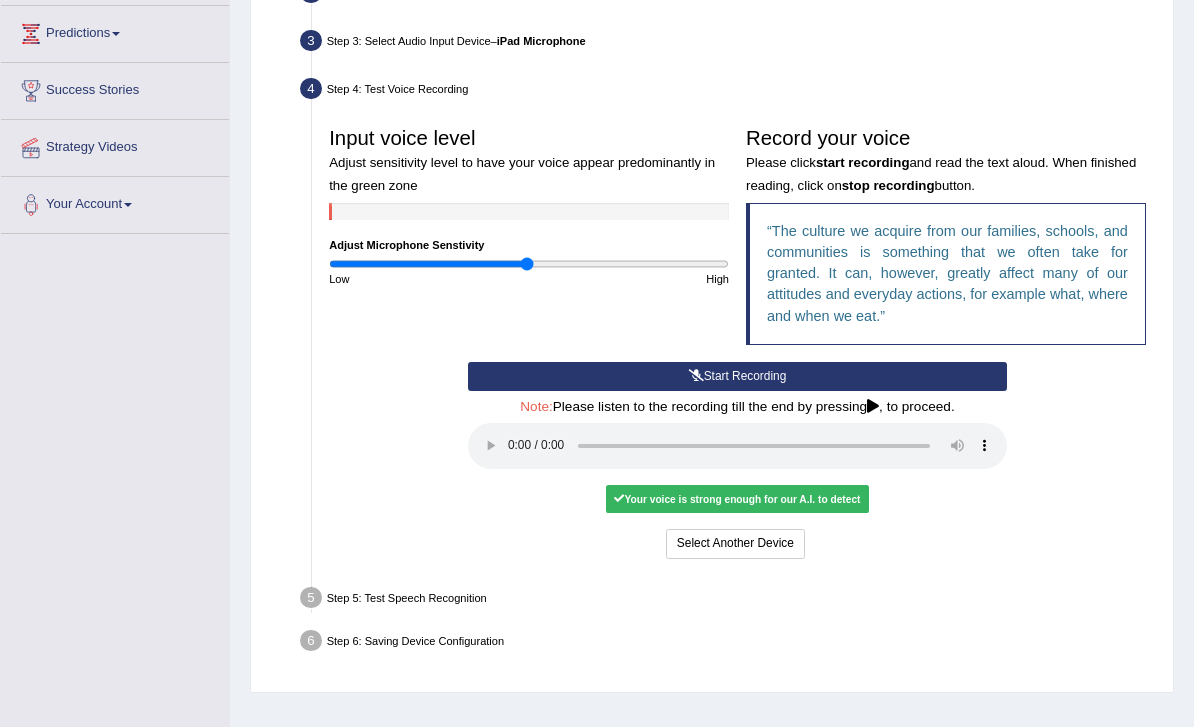 scroll, scrollTop: 368, scrollLeft: 0, axis: vertical 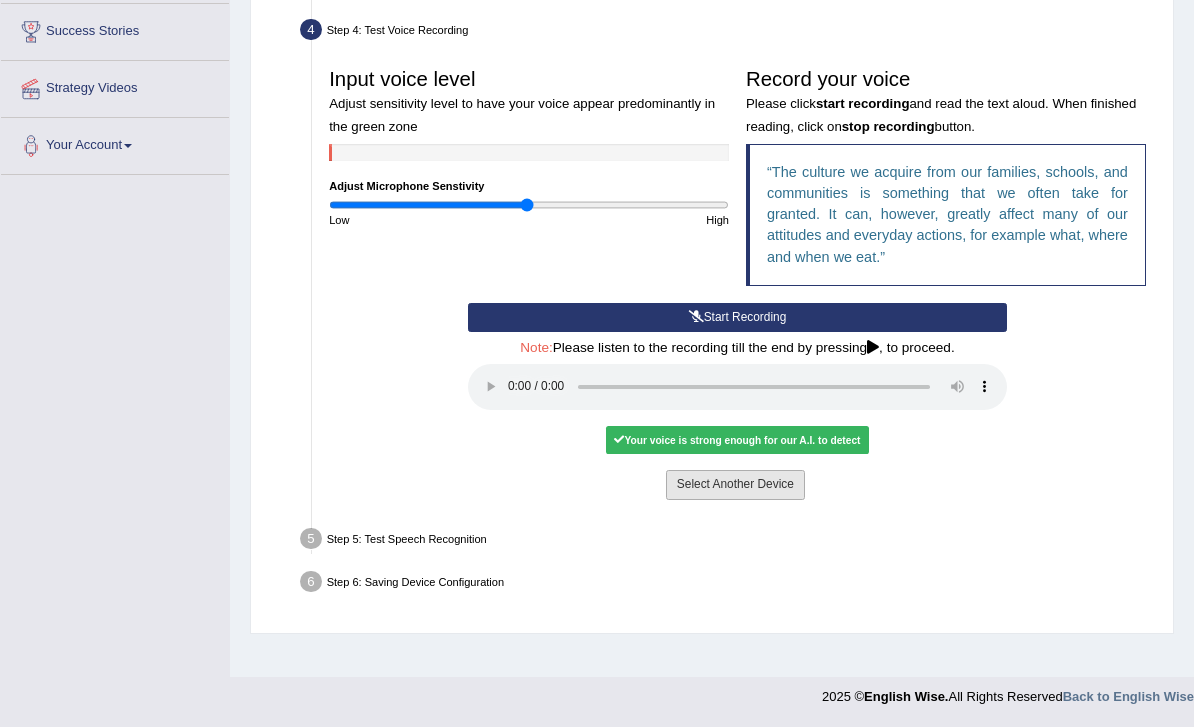 click on "Select Another Device" at bounding box center (735, 484) 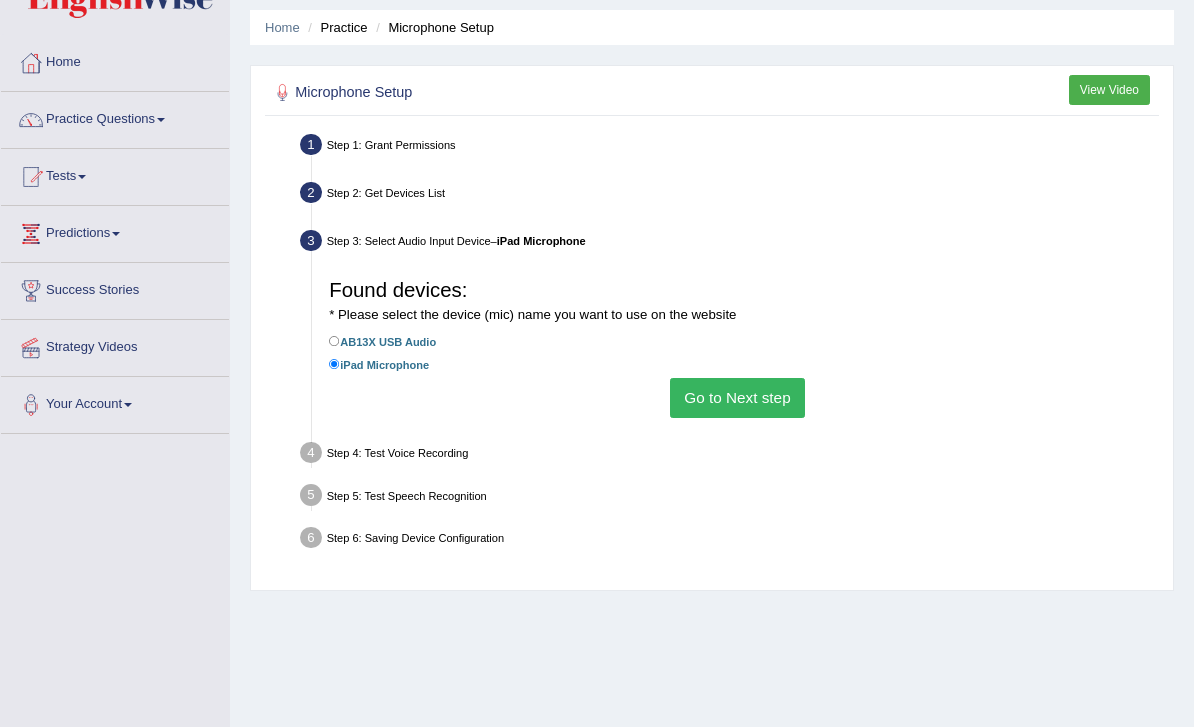 scroll, scrollTop: 0, scrollLeft: 0, axis: both 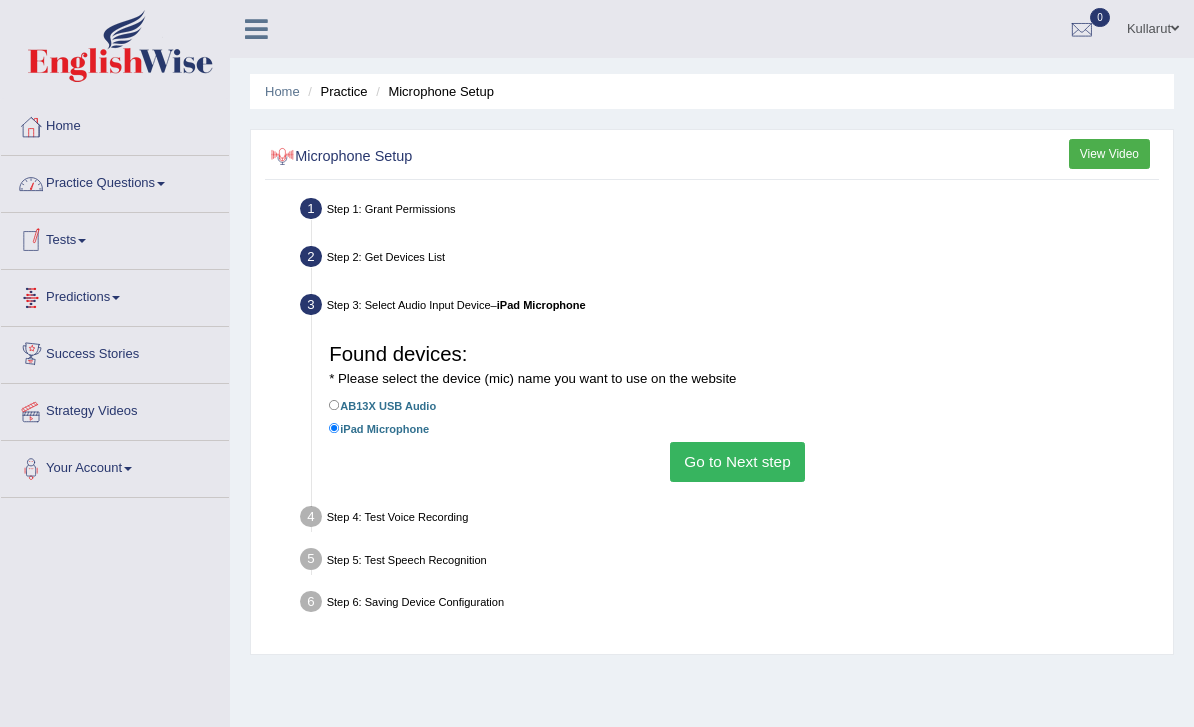 click on "Success Stories" at bounding box center (115, 352) 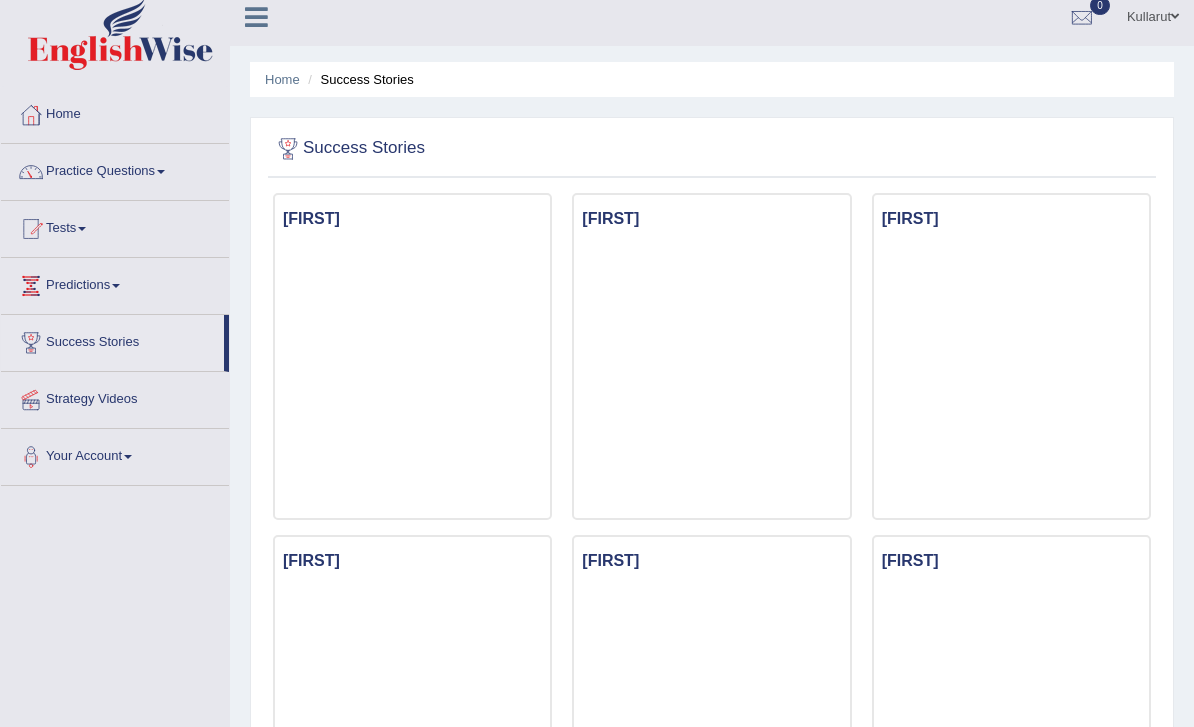 scroll, scrollTop: 644, scrollLeft: 0, axis: vertical 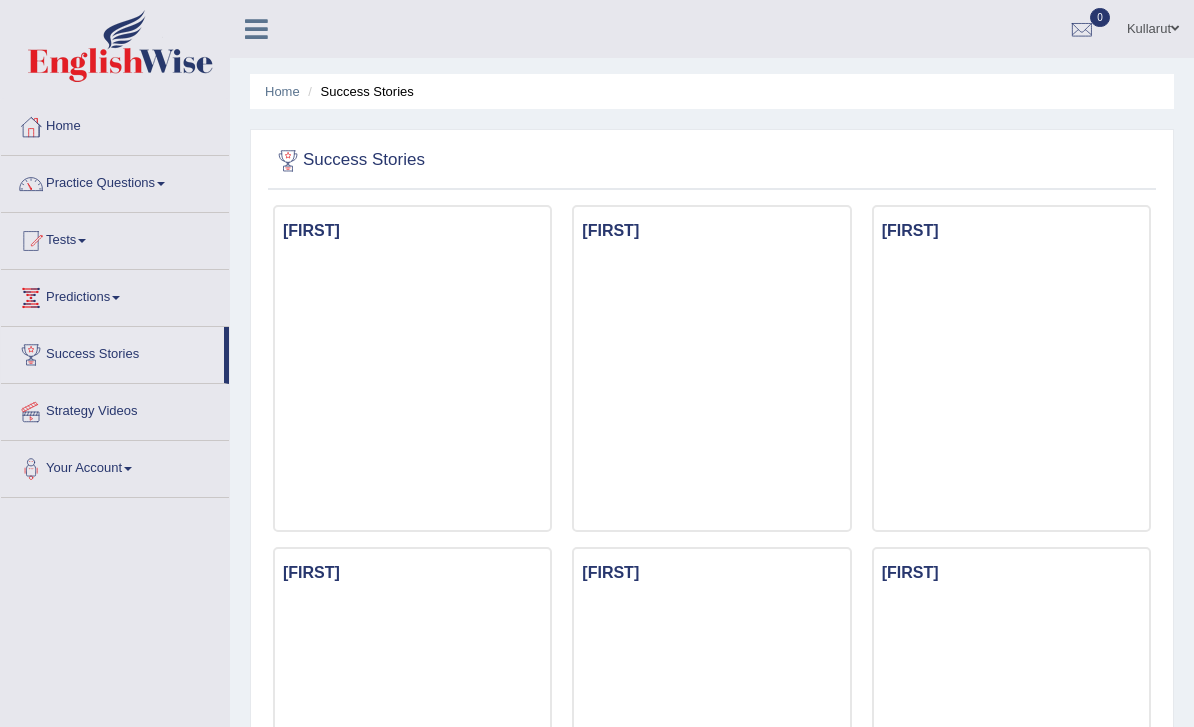 click on "Kullarut" at bounding box center (1153, 26) 